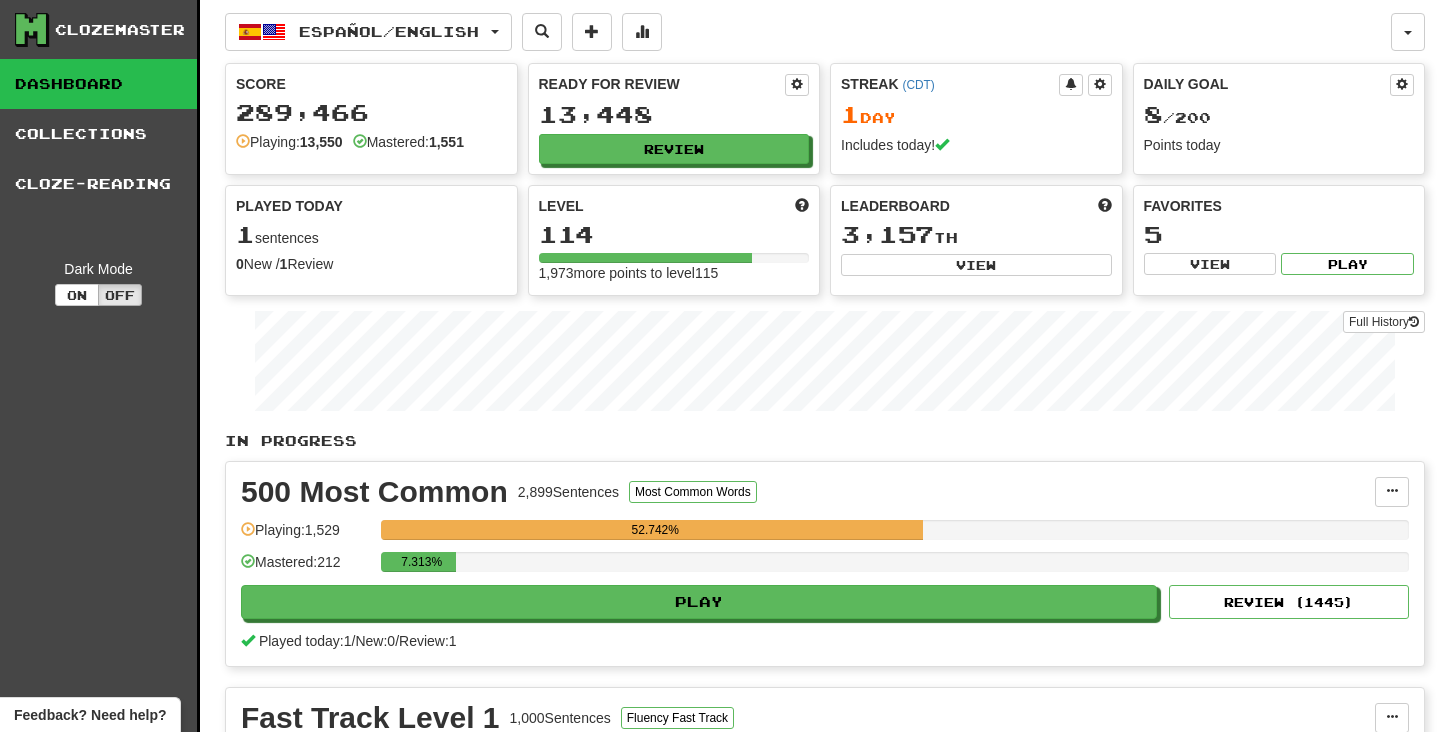 scroll, scrollTop: 0, scrollLeft: 0, axis: both 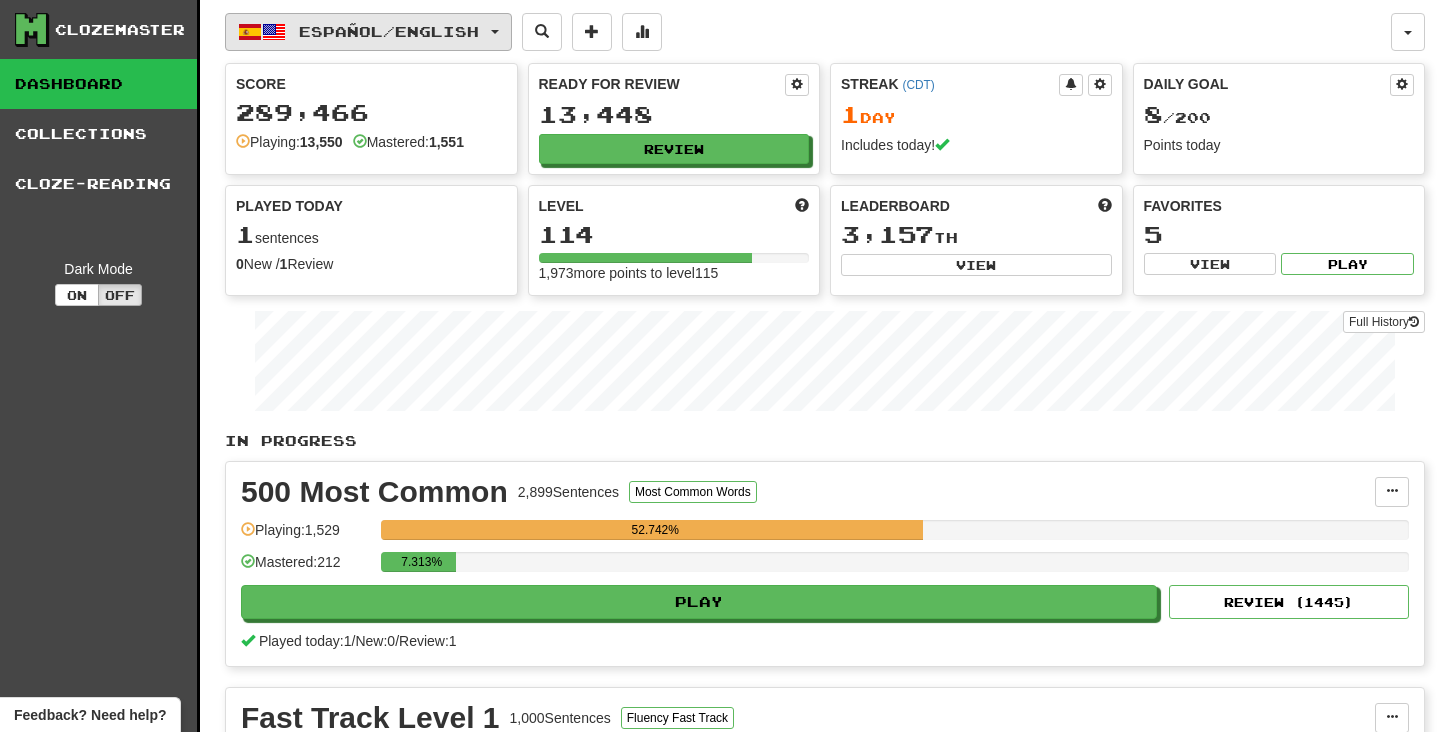 click on "Español  /  English" at bounding box center [389, 31] 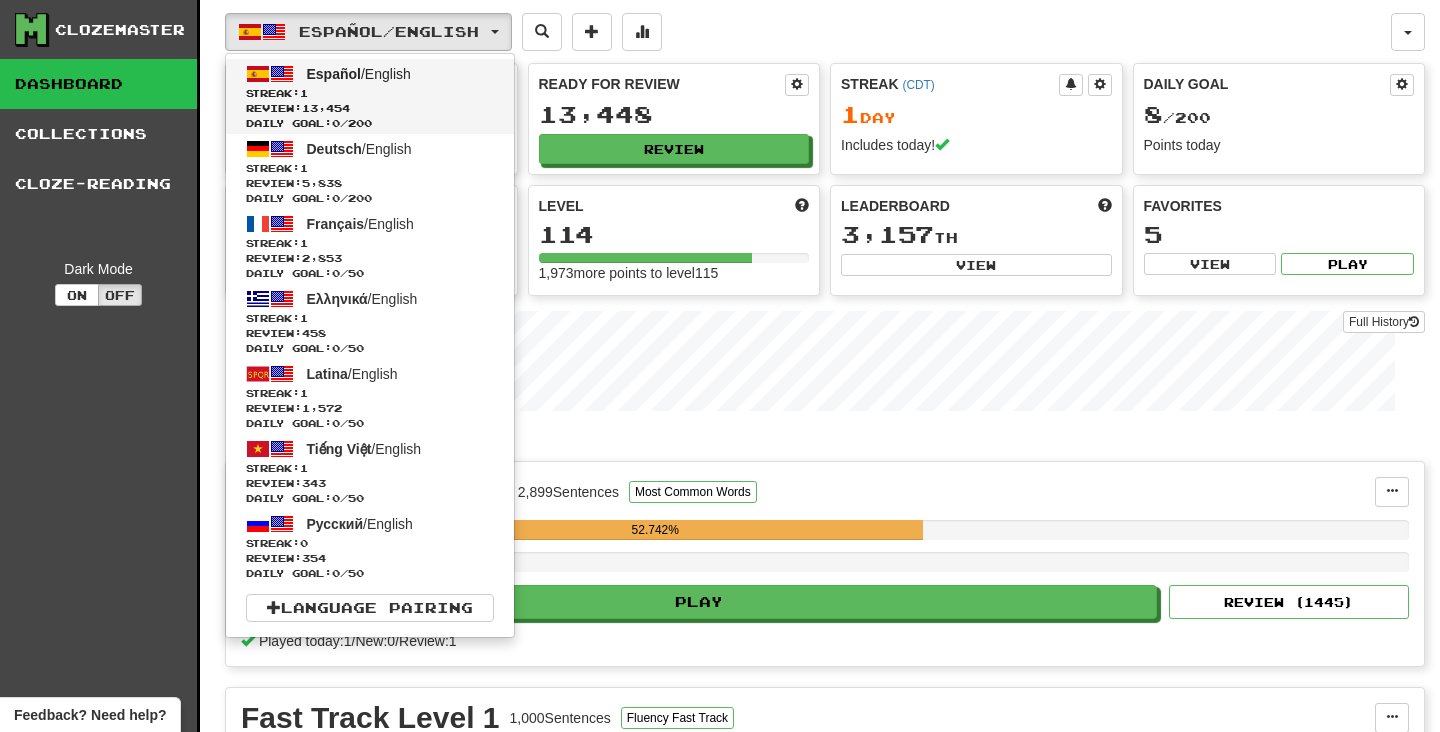 click on "Streak:  1" at bounding box center [370, 93] 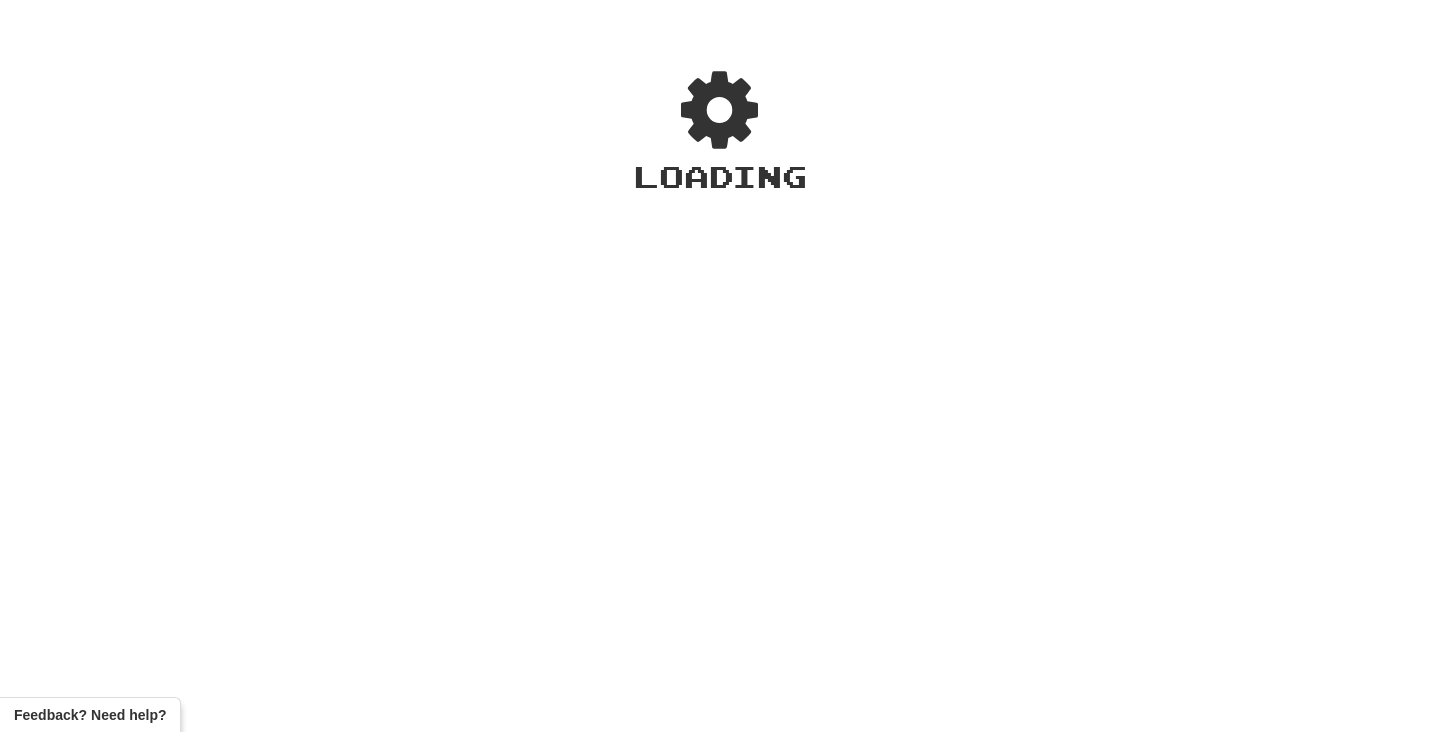 scroll, scrollTop: 0, scrollLeft: 0, axis: both 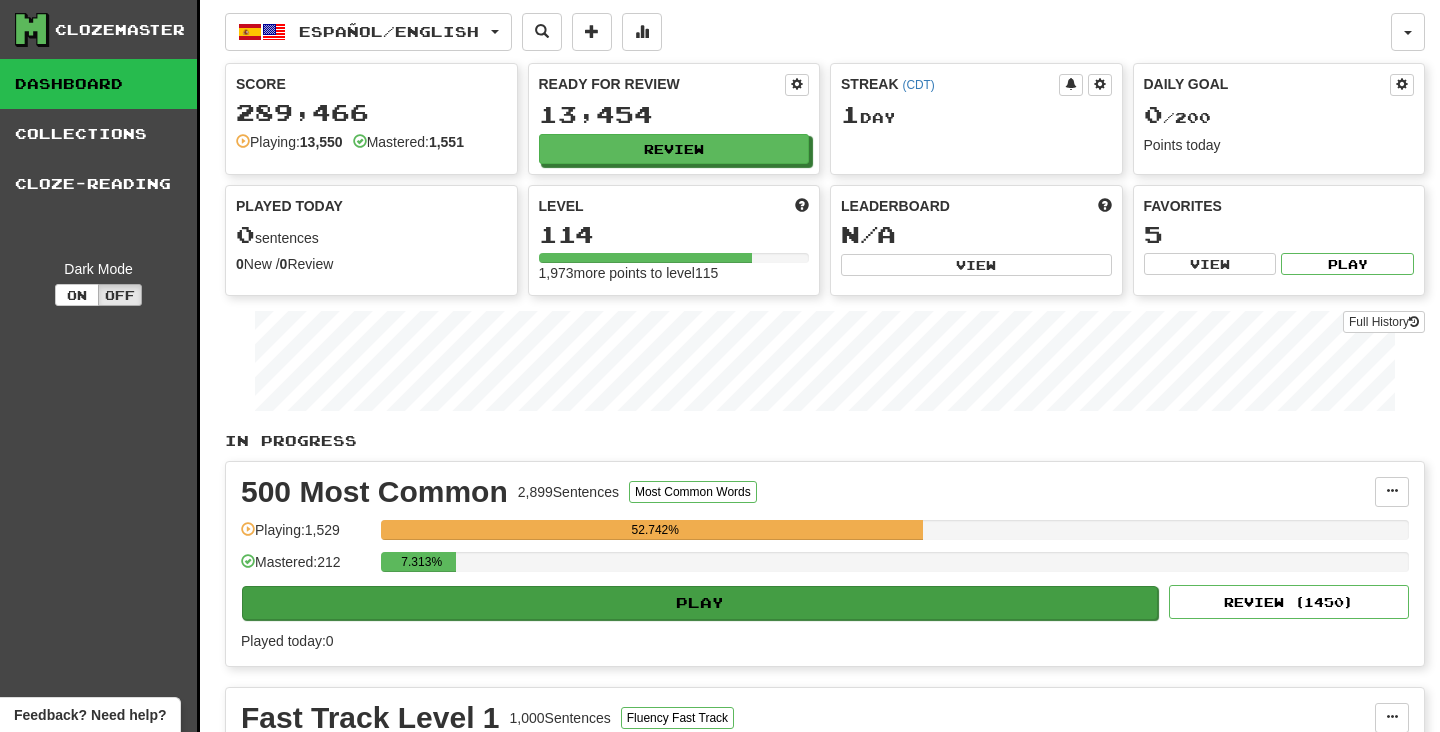 click on "Play" at bounding box center (700, 603) 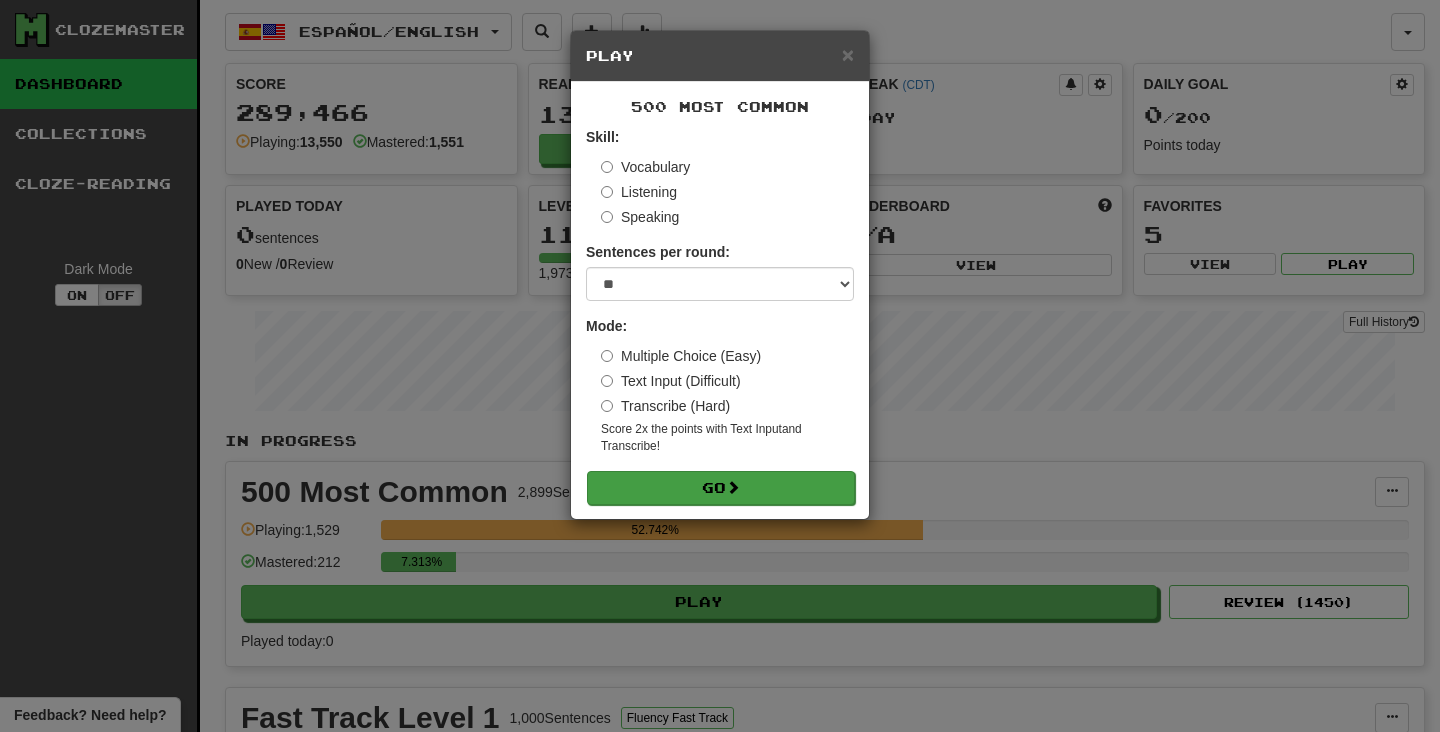 click on "Go" at bounding box center [721, 488] 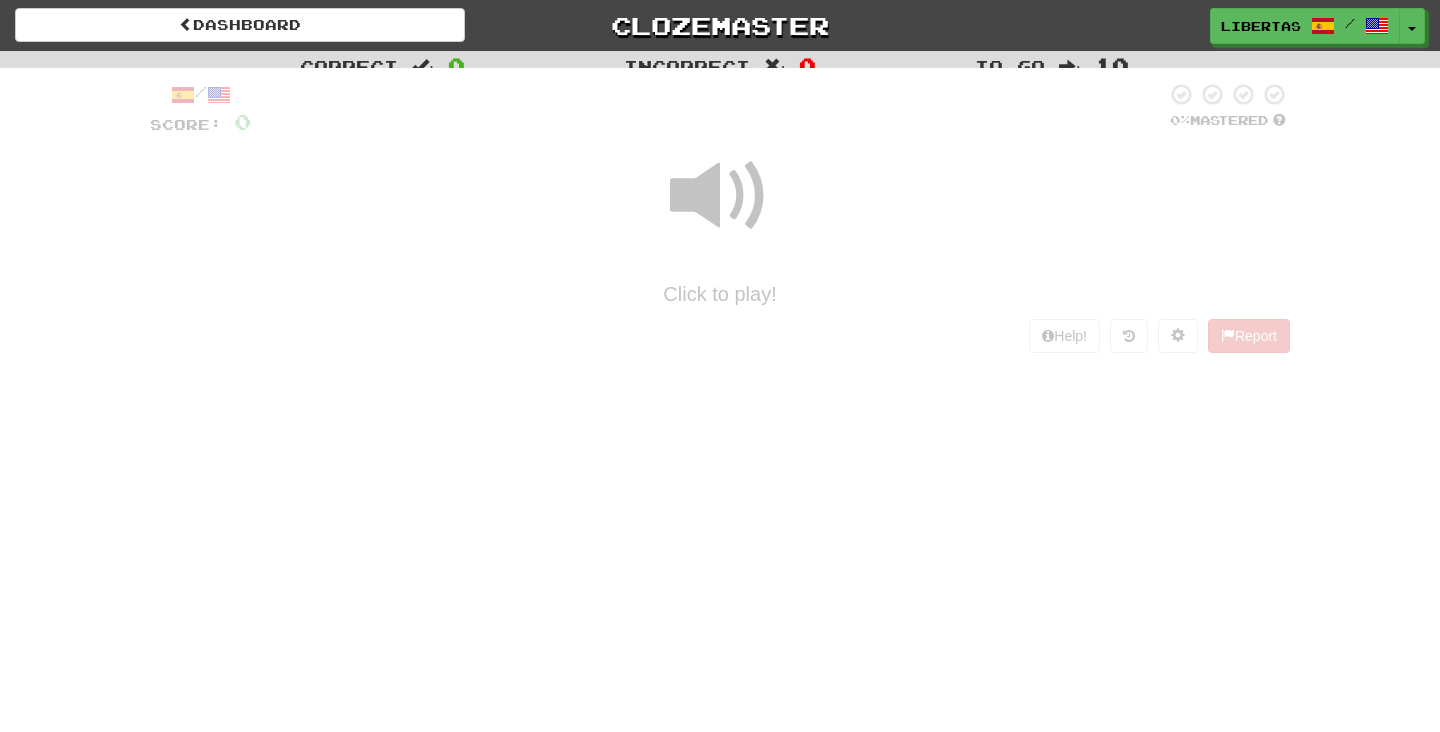 scroll, scrollTop: 0, scrollLeft: 0, axis: both 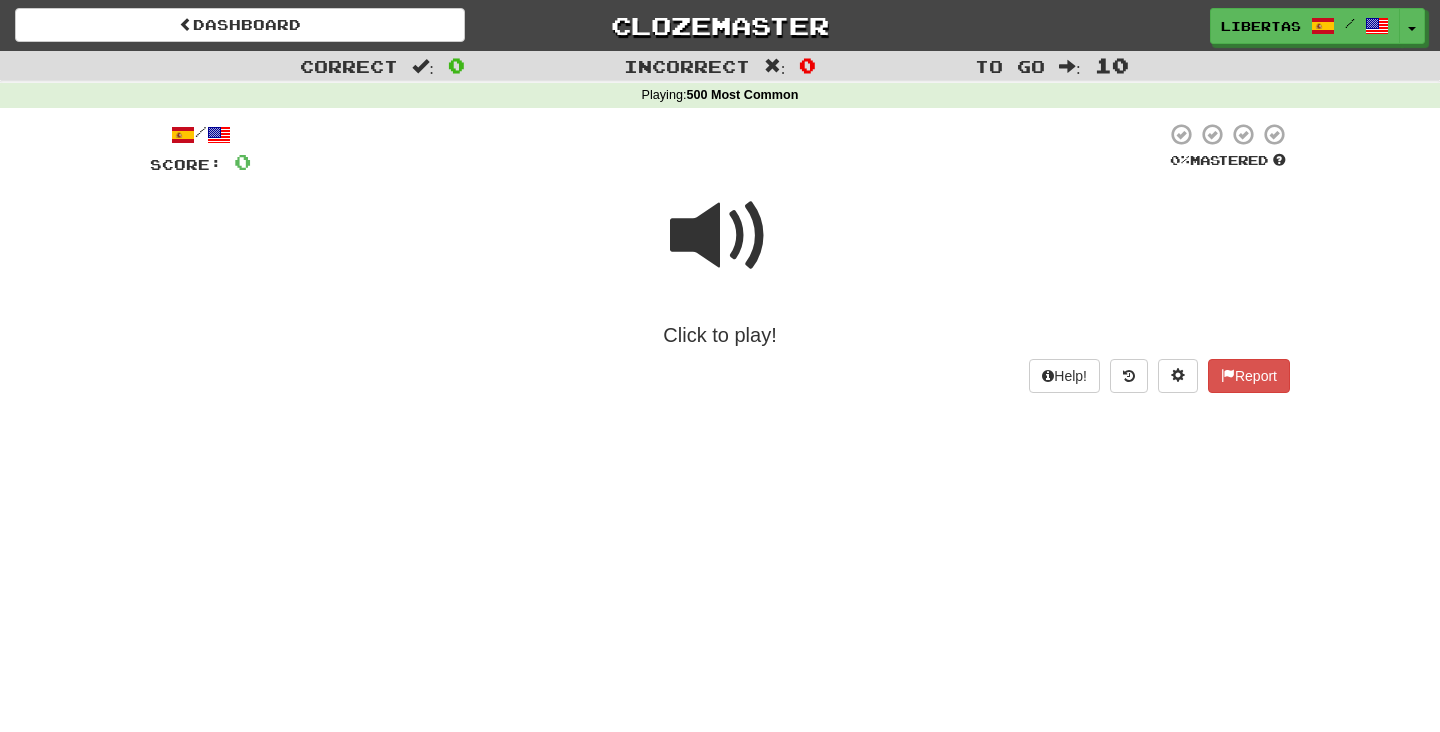 click at bounding box center [720, 236] 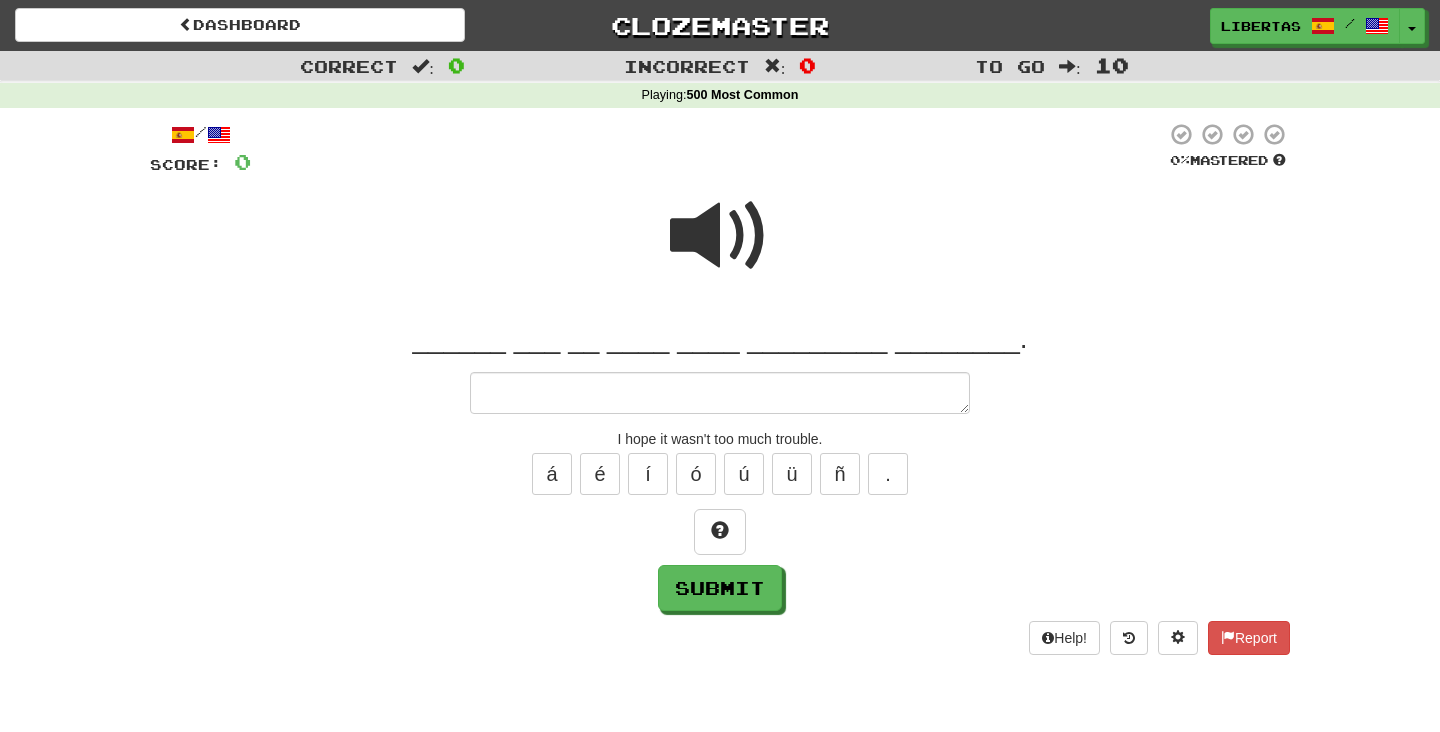 click at bounding box center (720, 236) 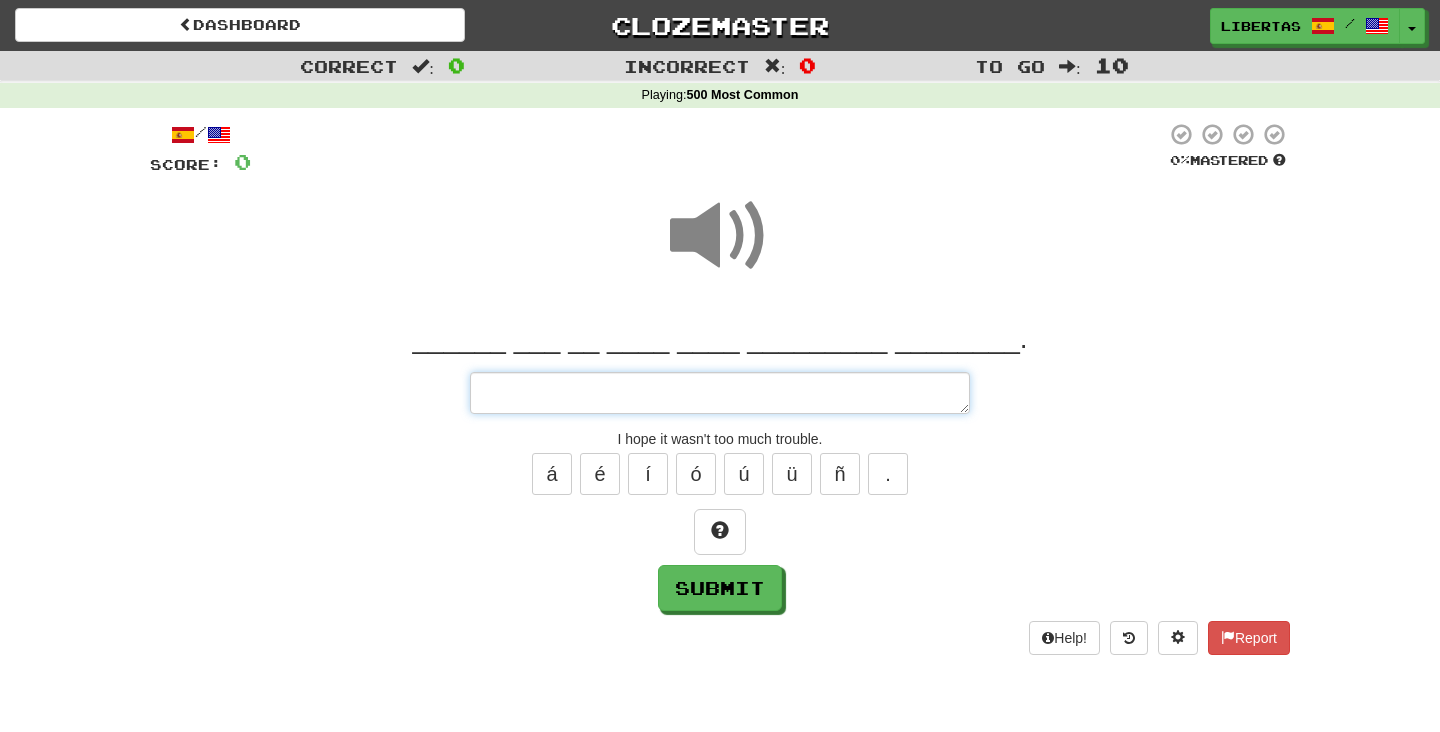 click at bounding box center (720, 393) 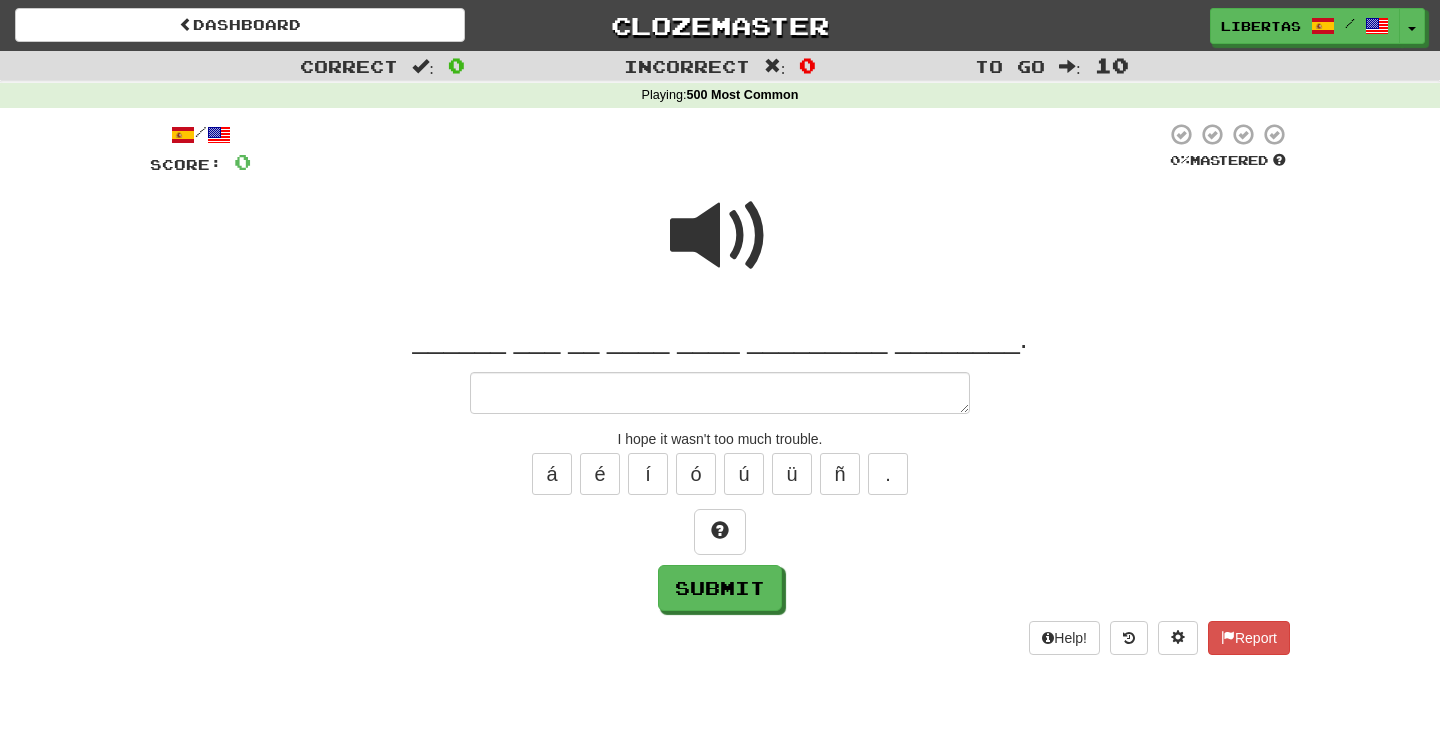 click at bounding box center [720, 236] 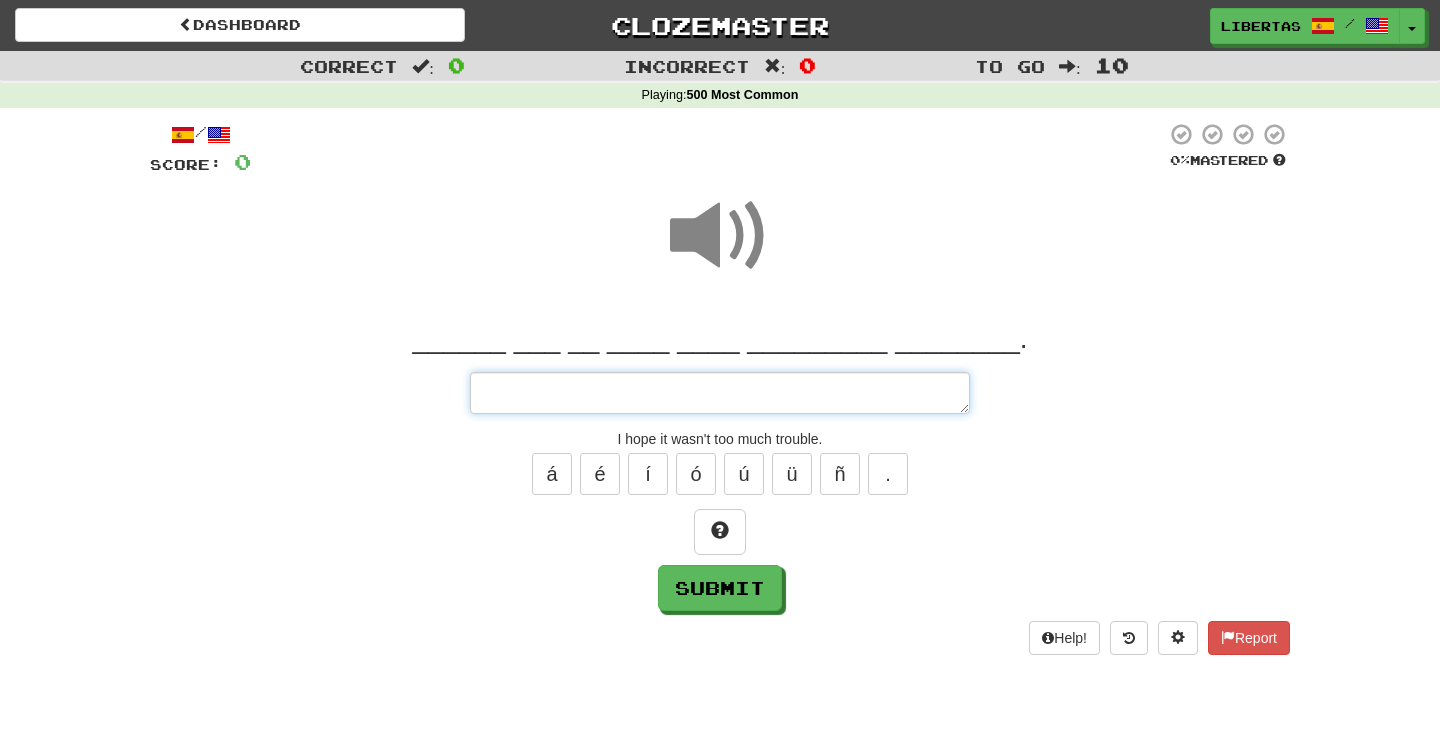 click at bounding box center [720, 393] 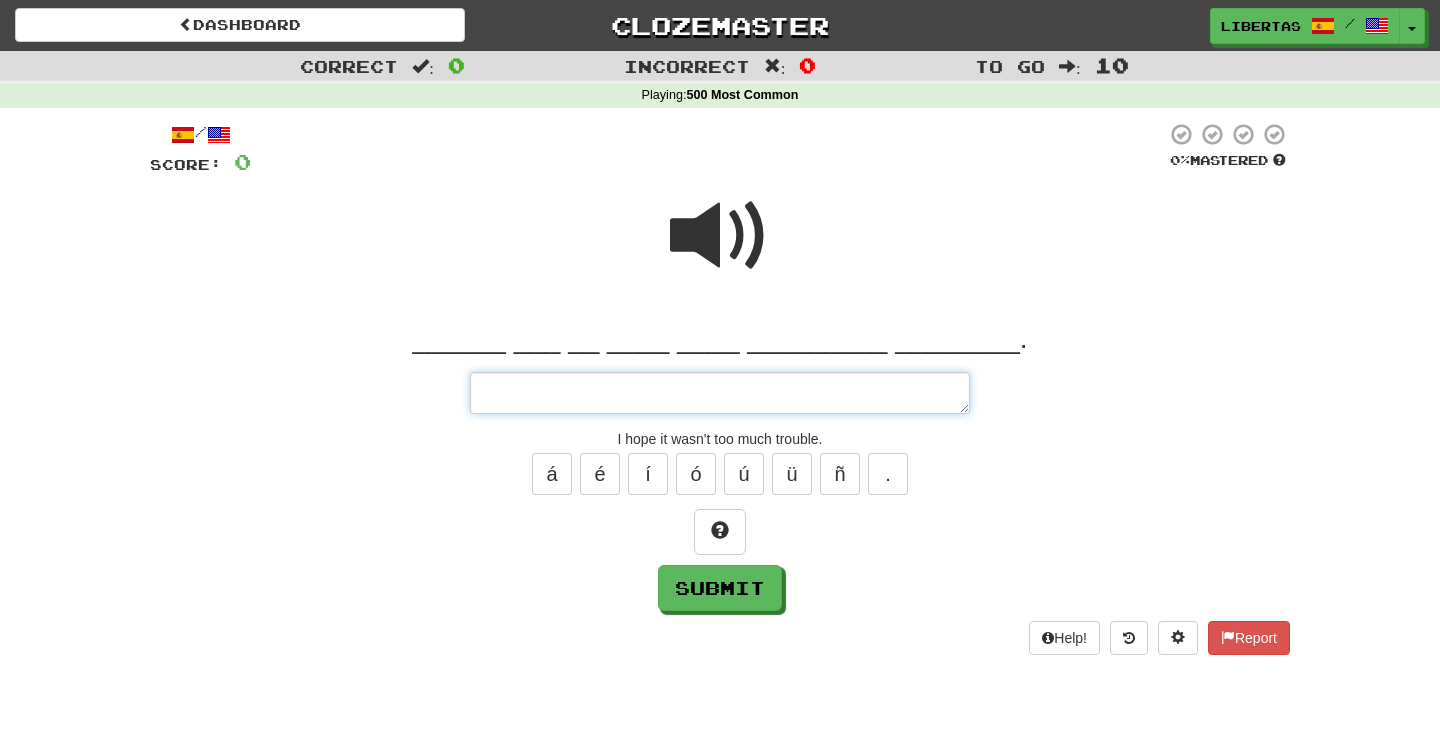 type on "*" 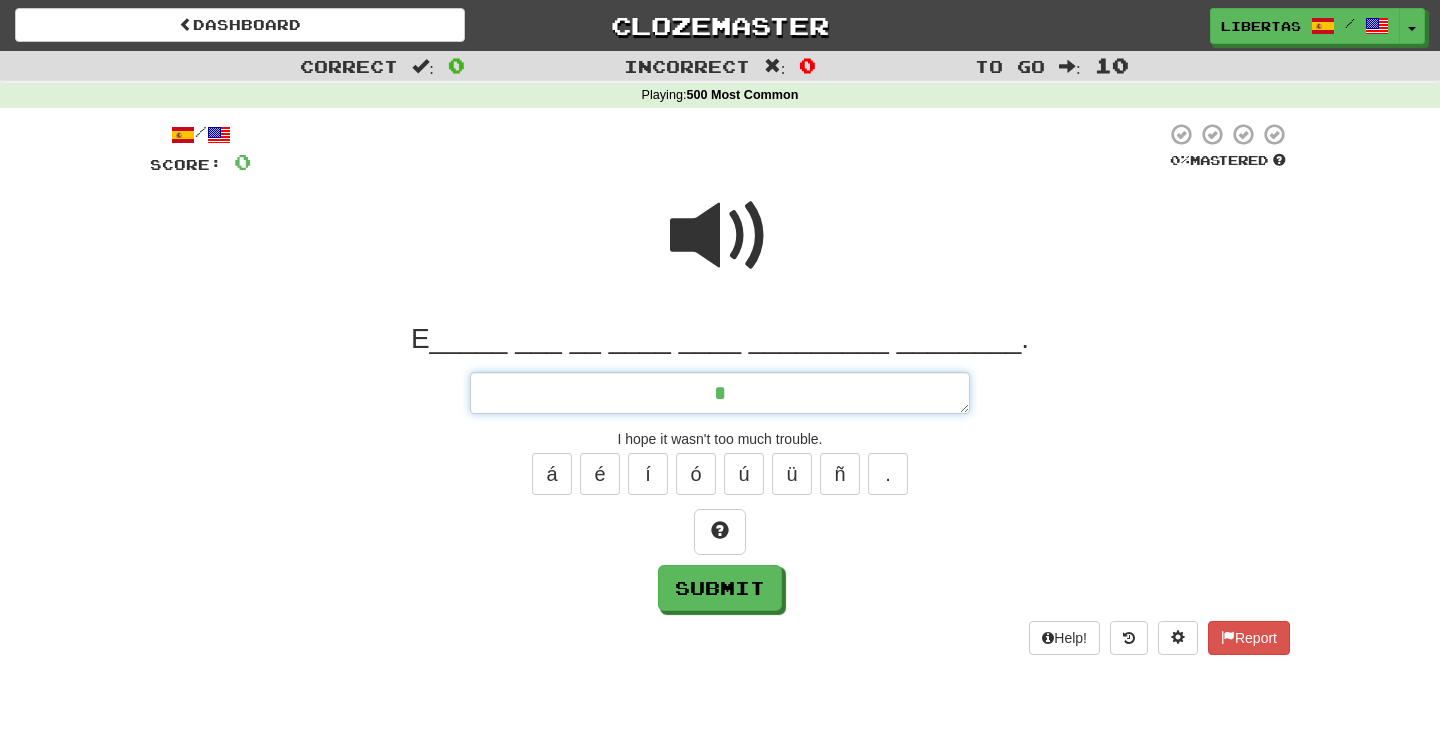 type on "*" 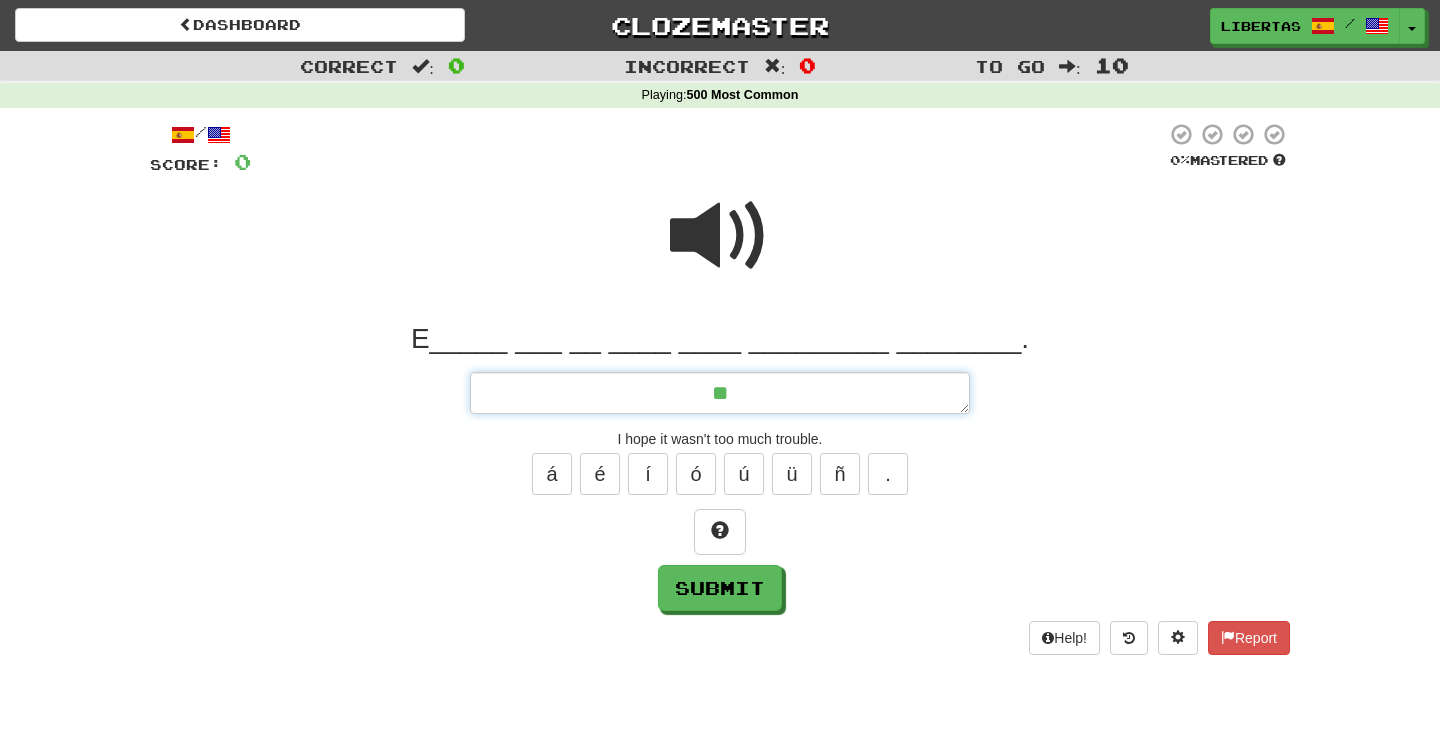type on "*" 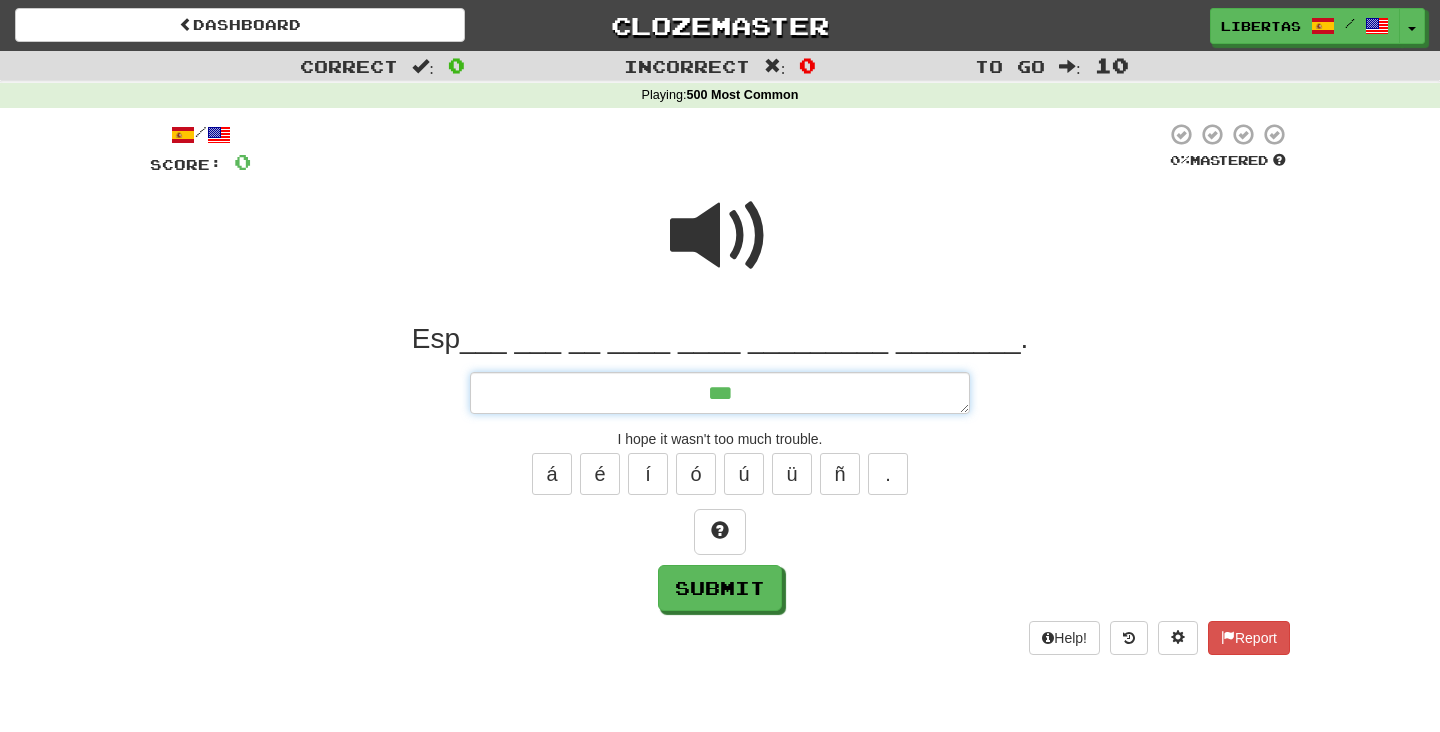type on "*" 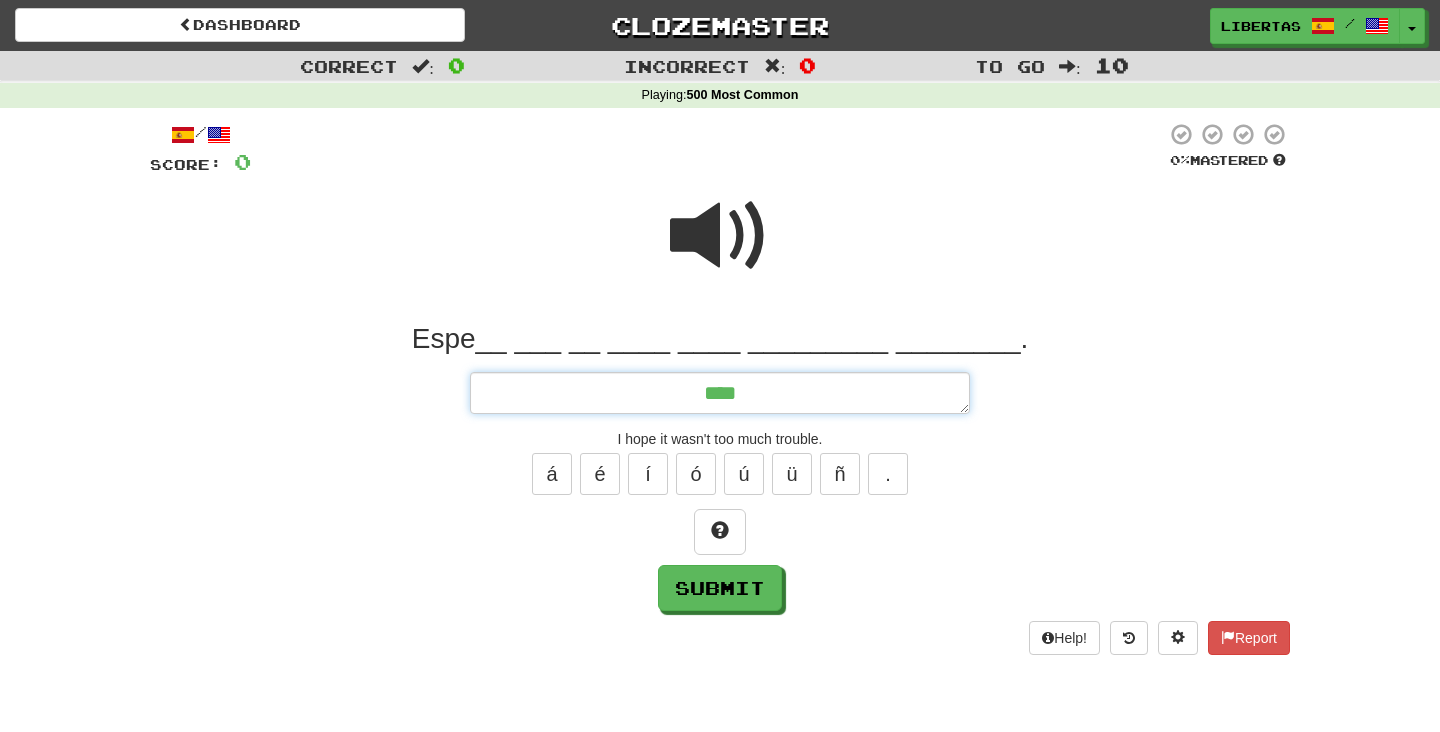 type on "*" 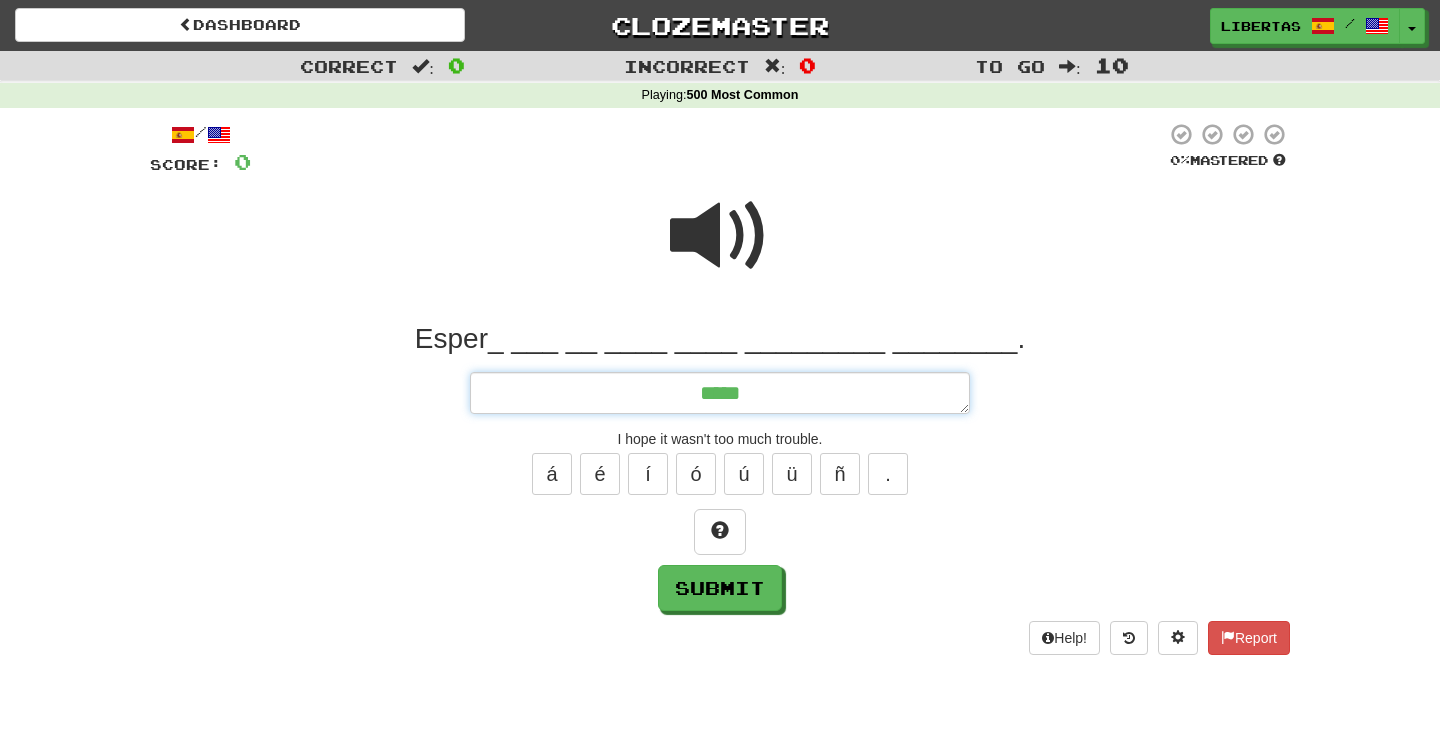 type on "*" 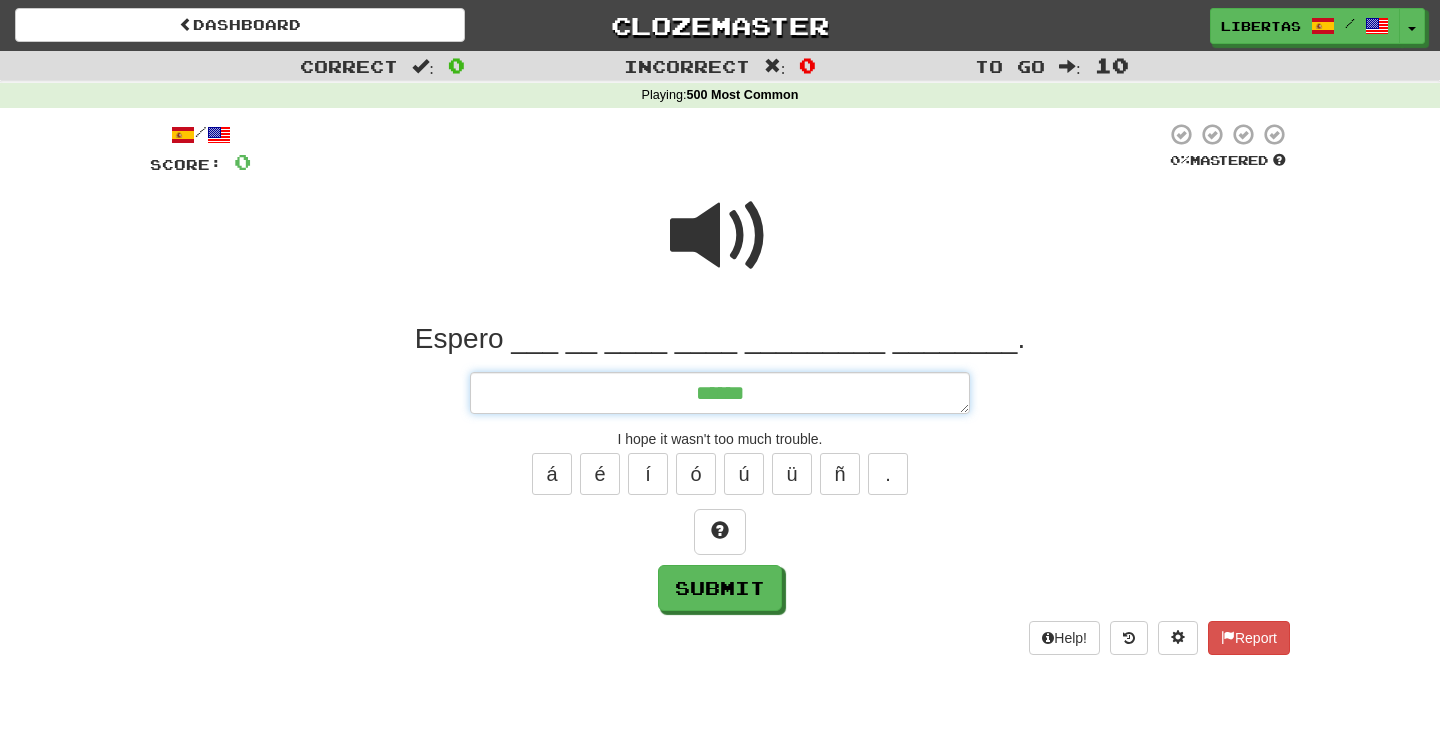 type on "*" 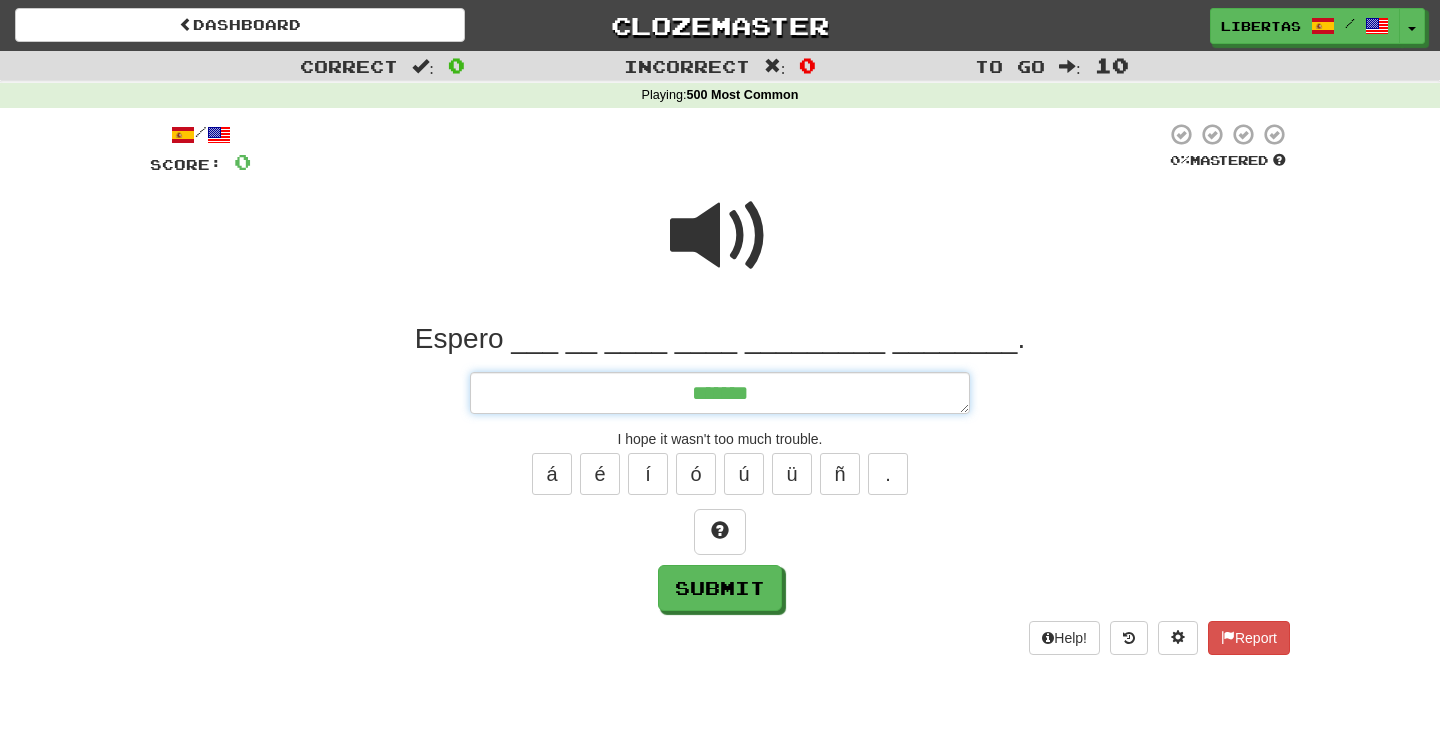 type on "*" 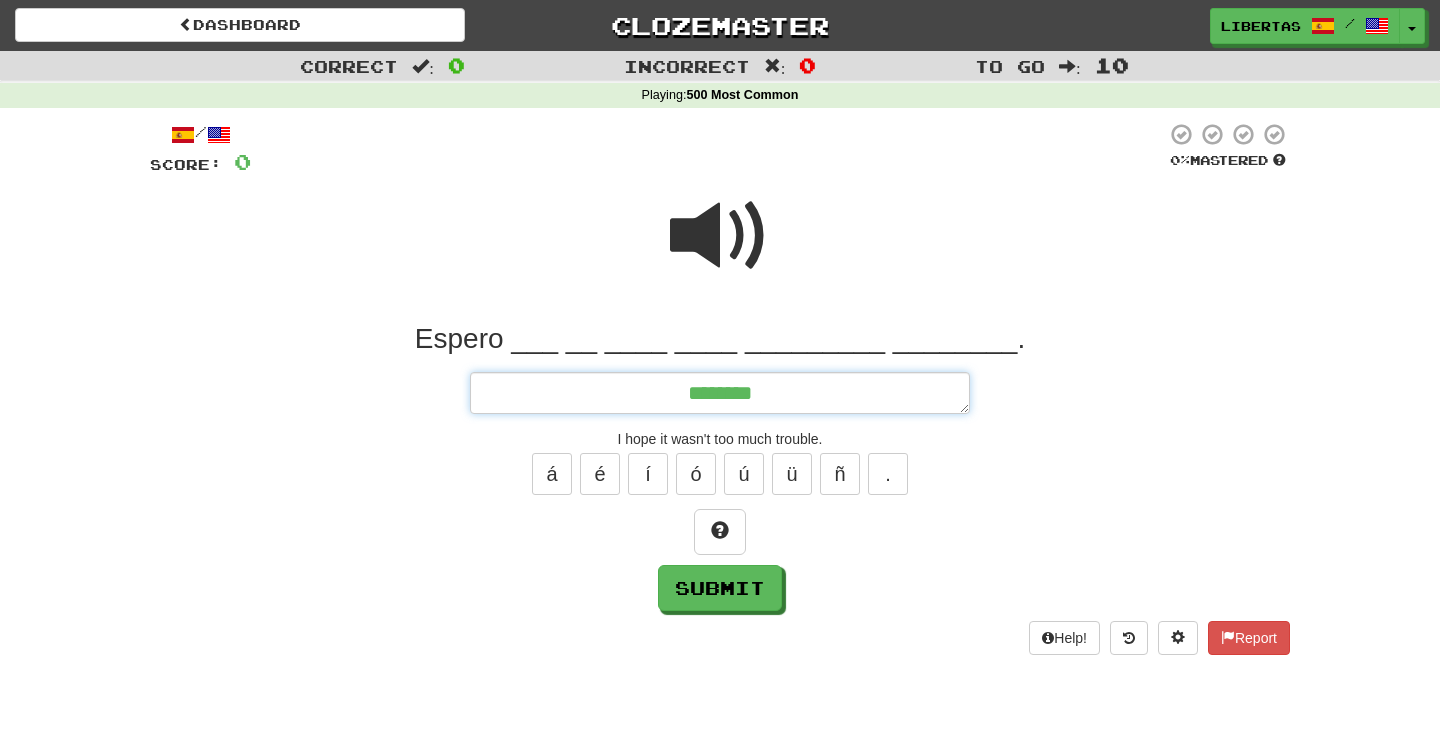 type on "*" 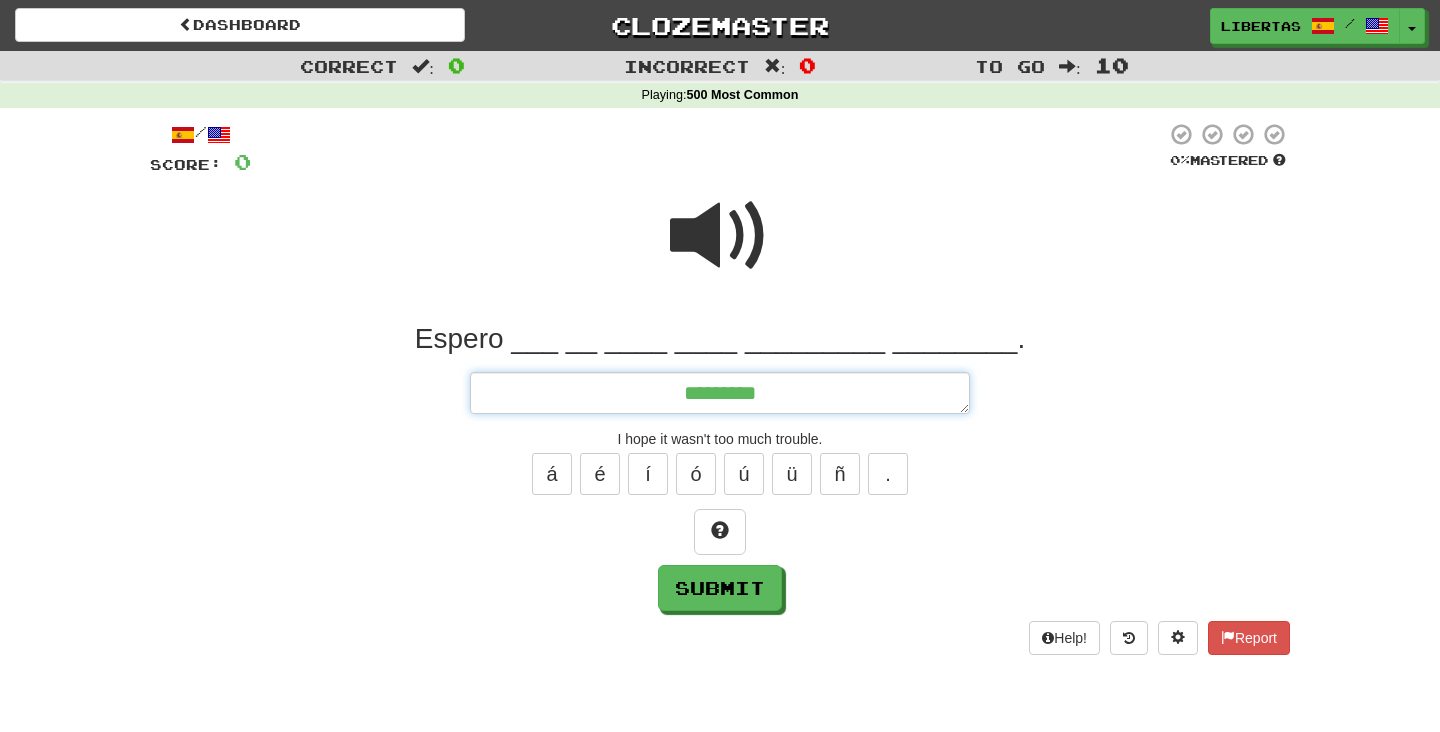 type on "*" 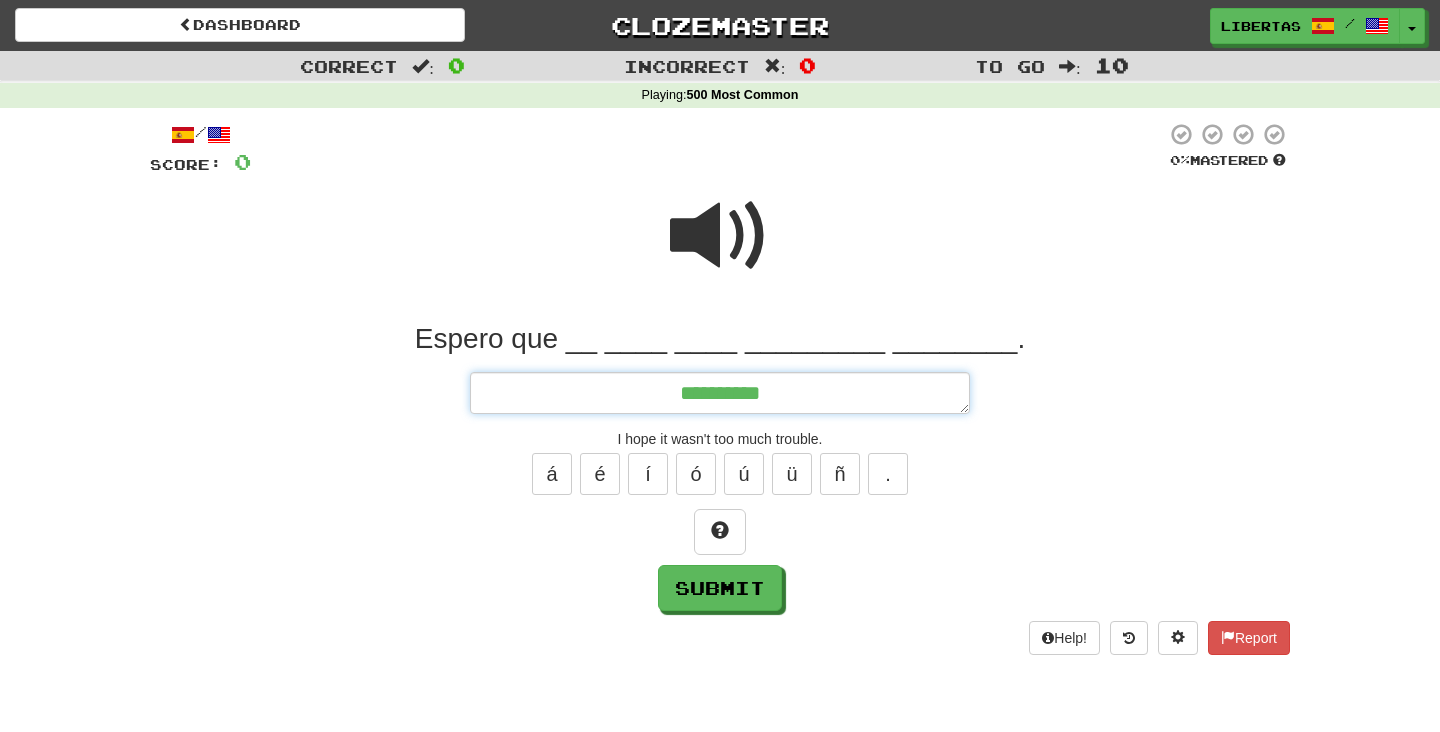 type on "*" 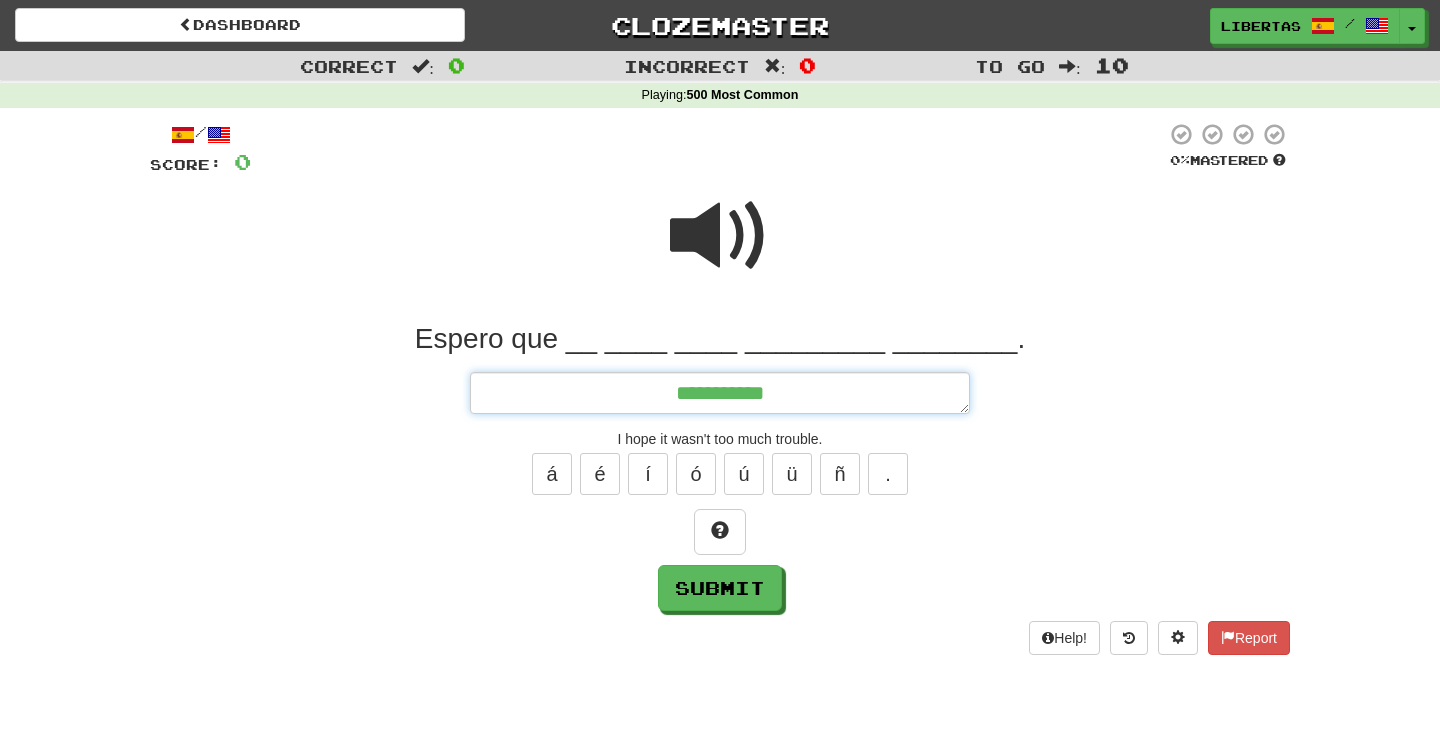 type on "*" 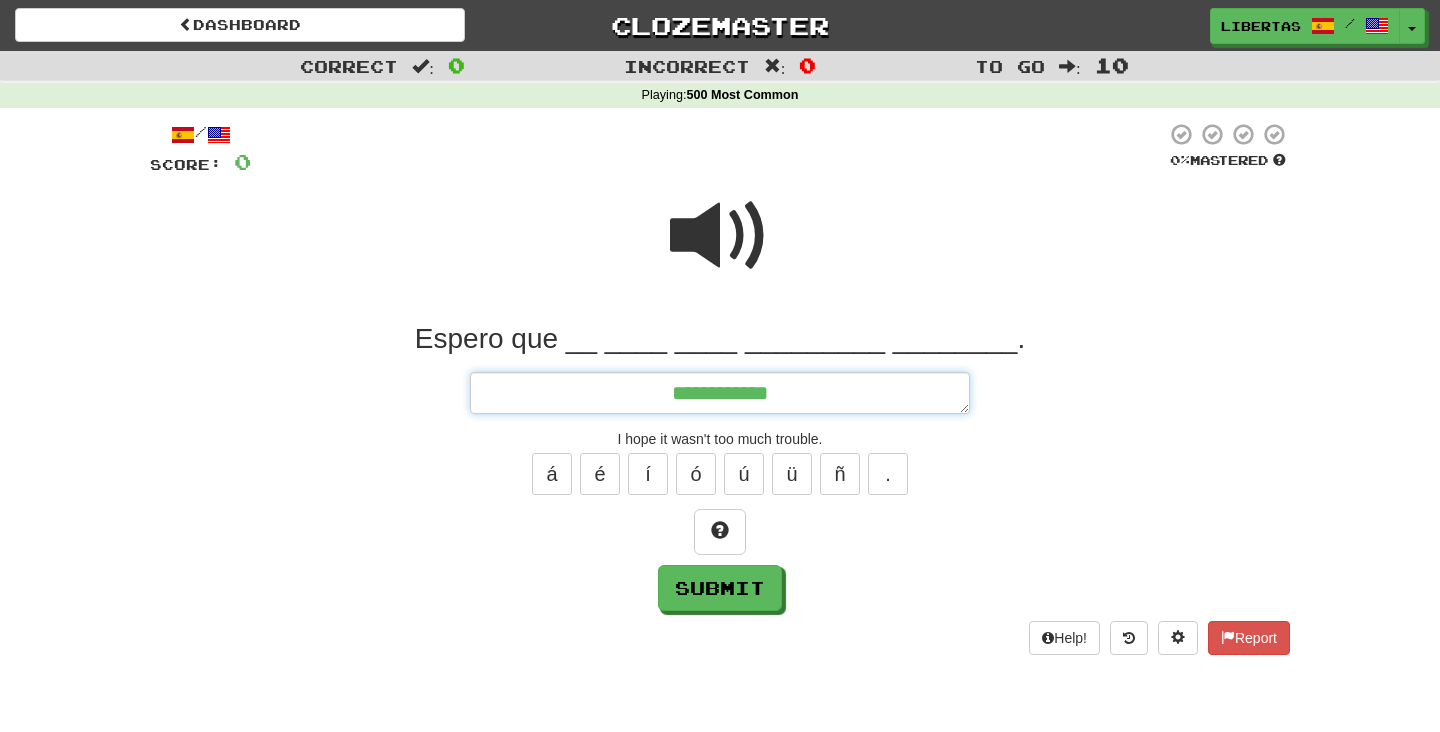type on "*" 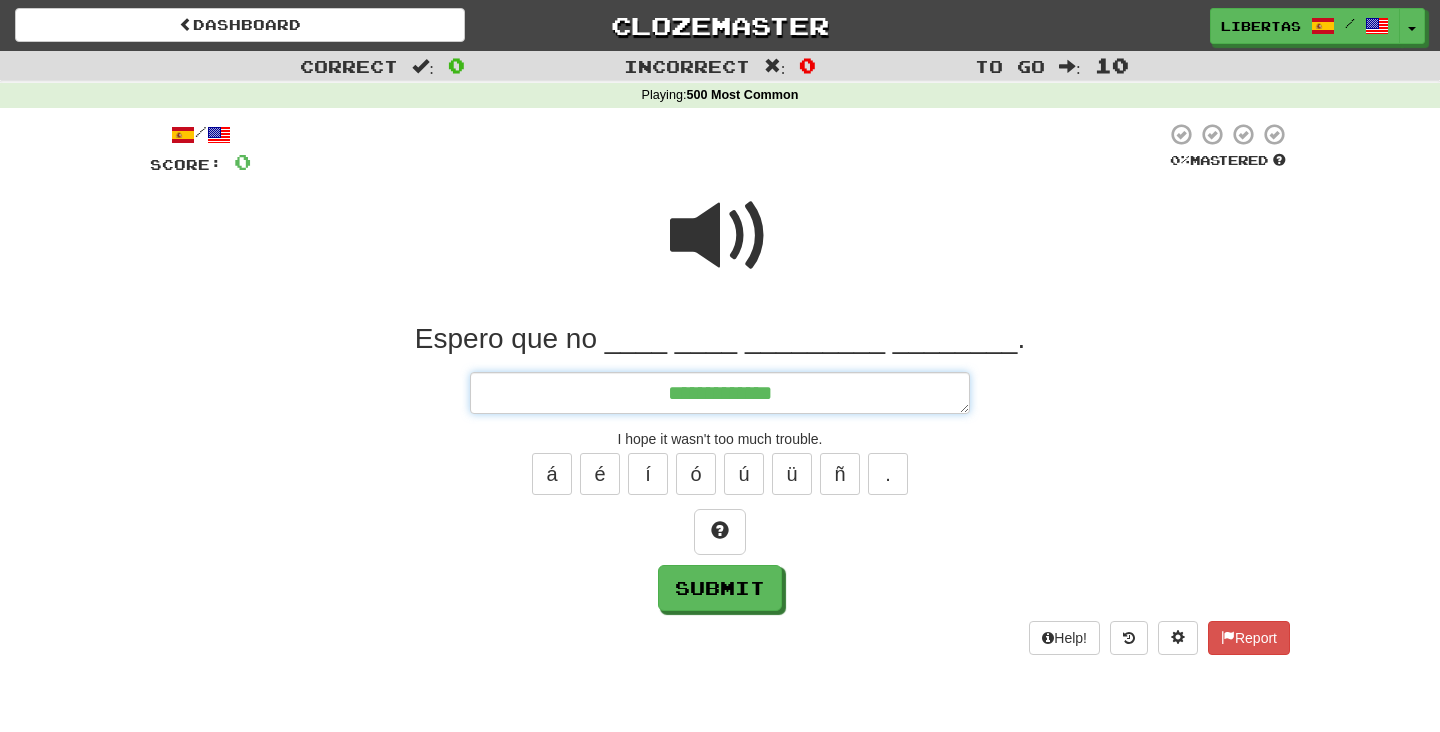 type on "*" 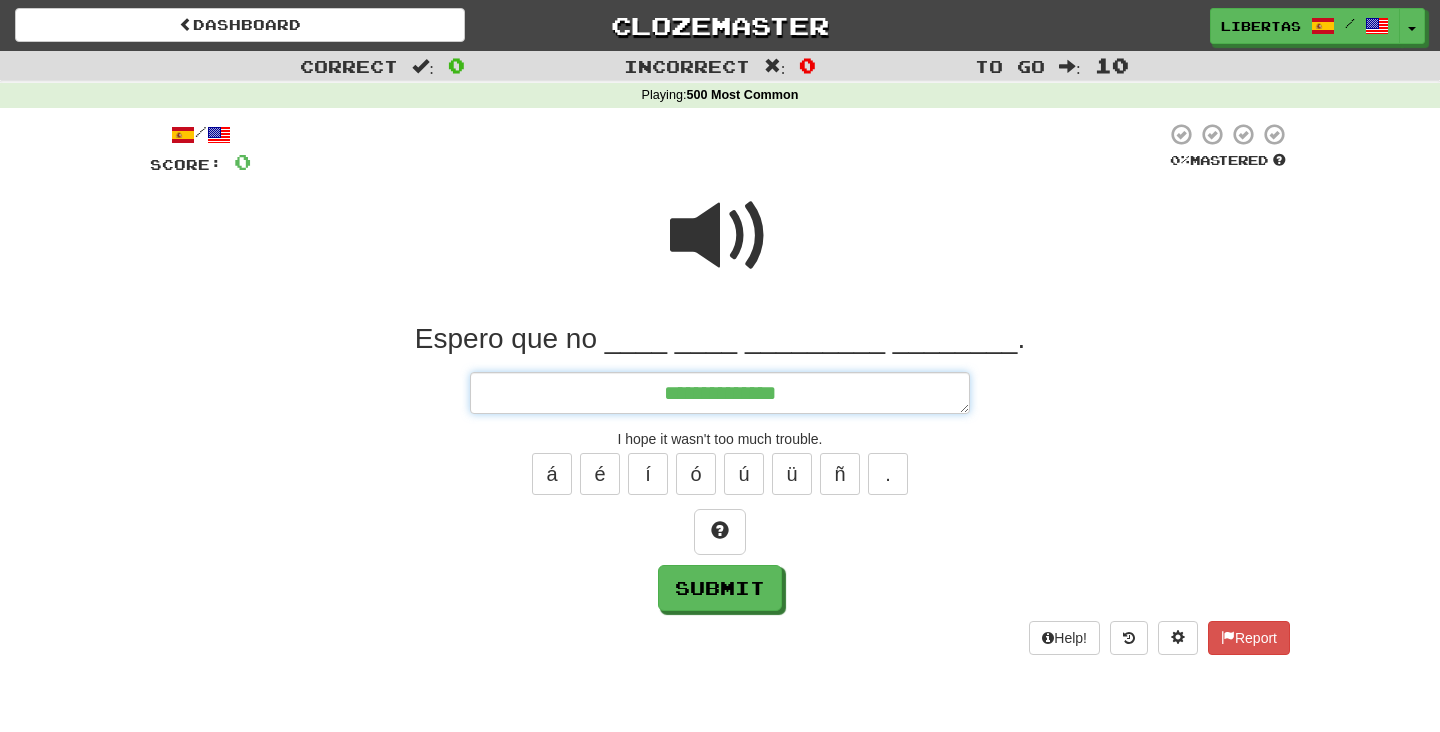 type on "*" 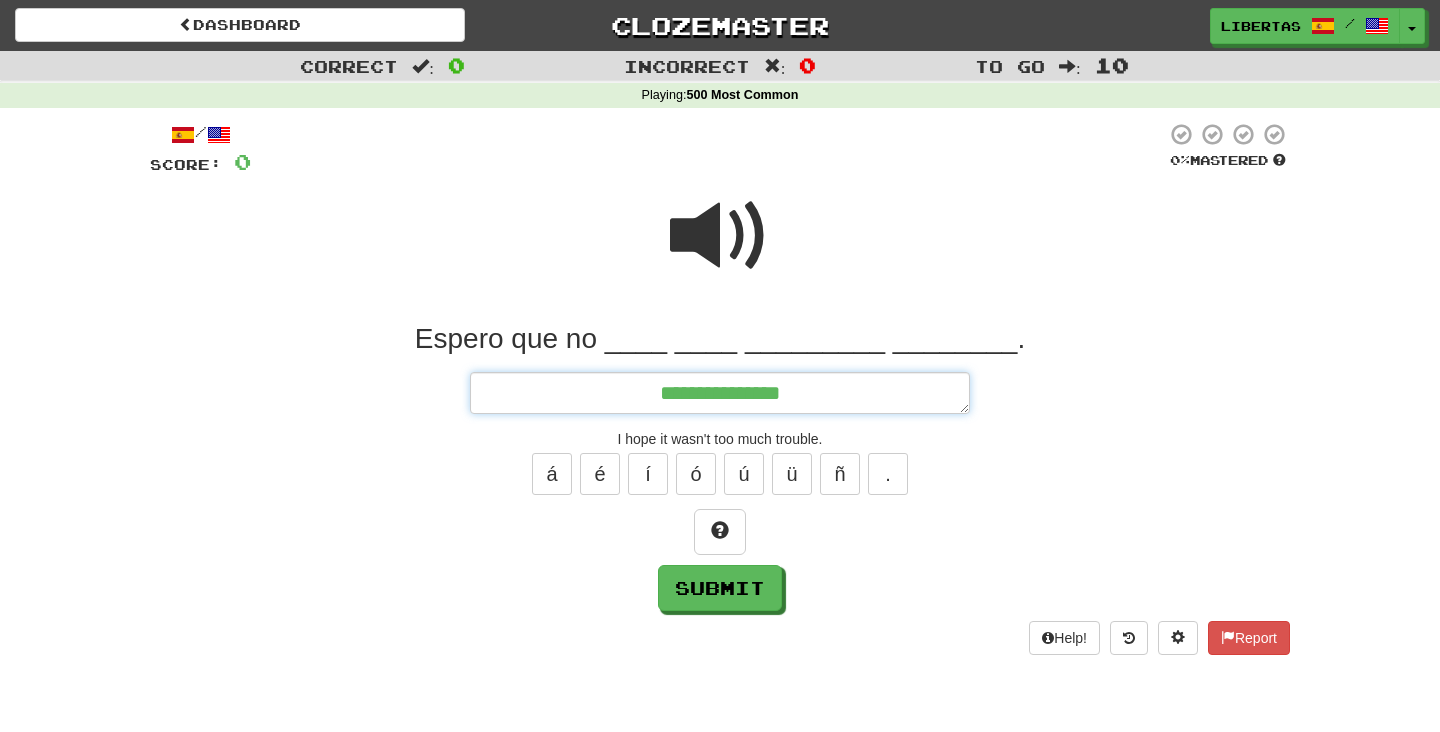 type on "*" 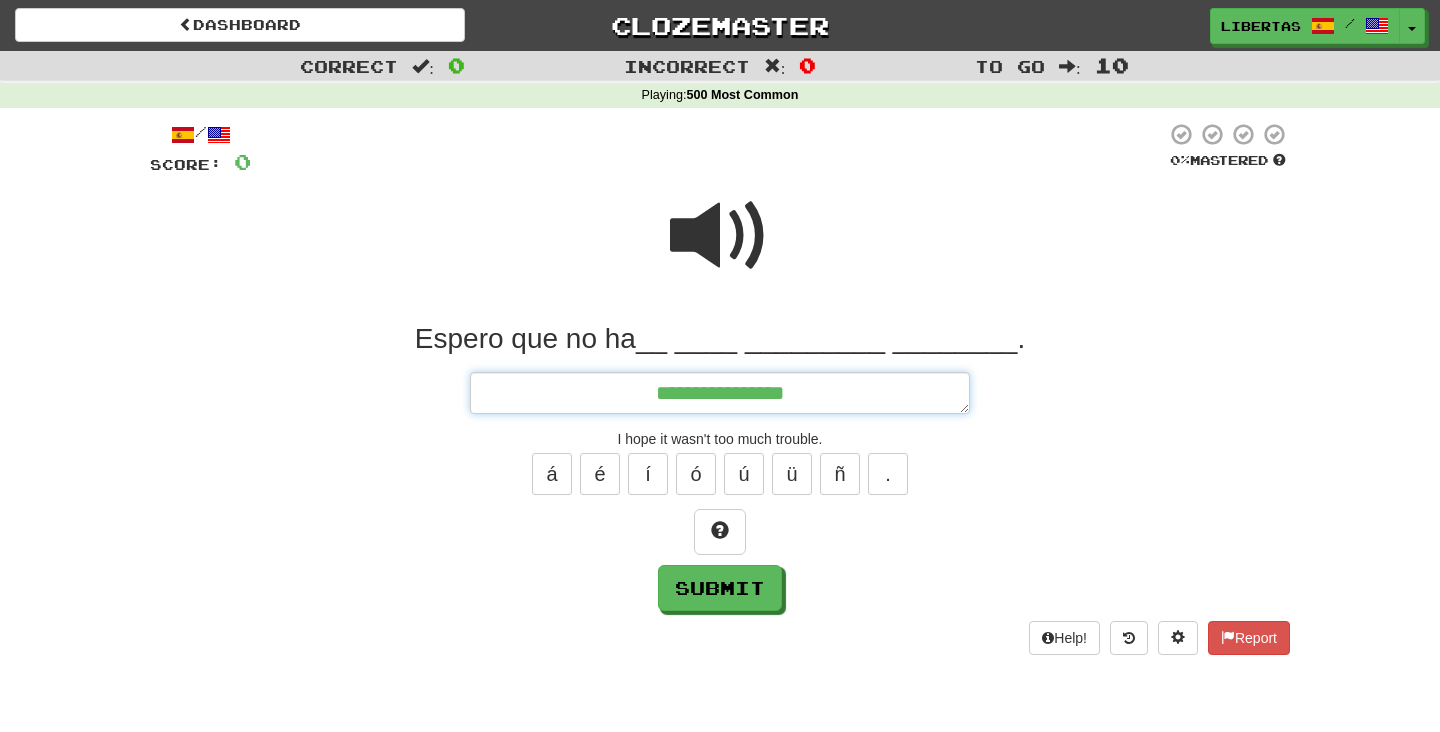 type on "*" 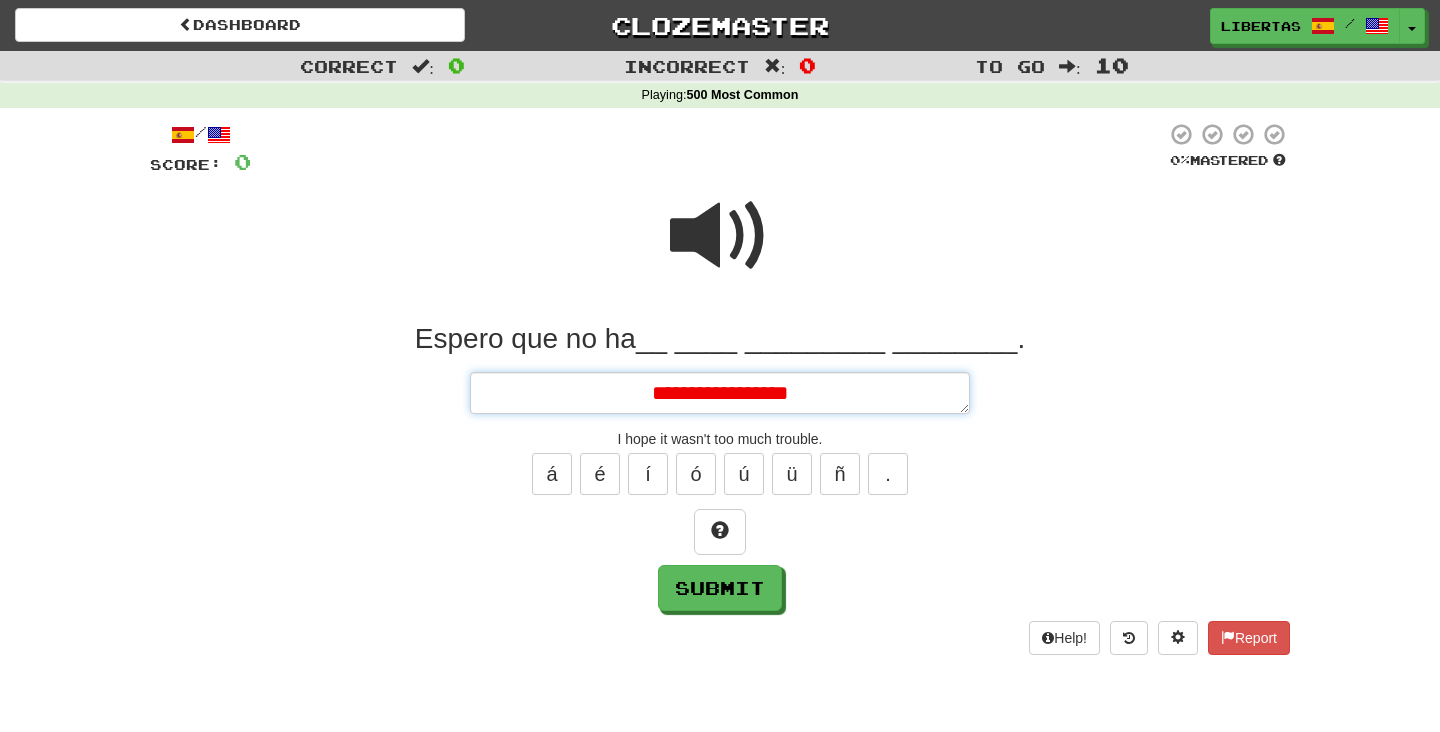 type on "*" 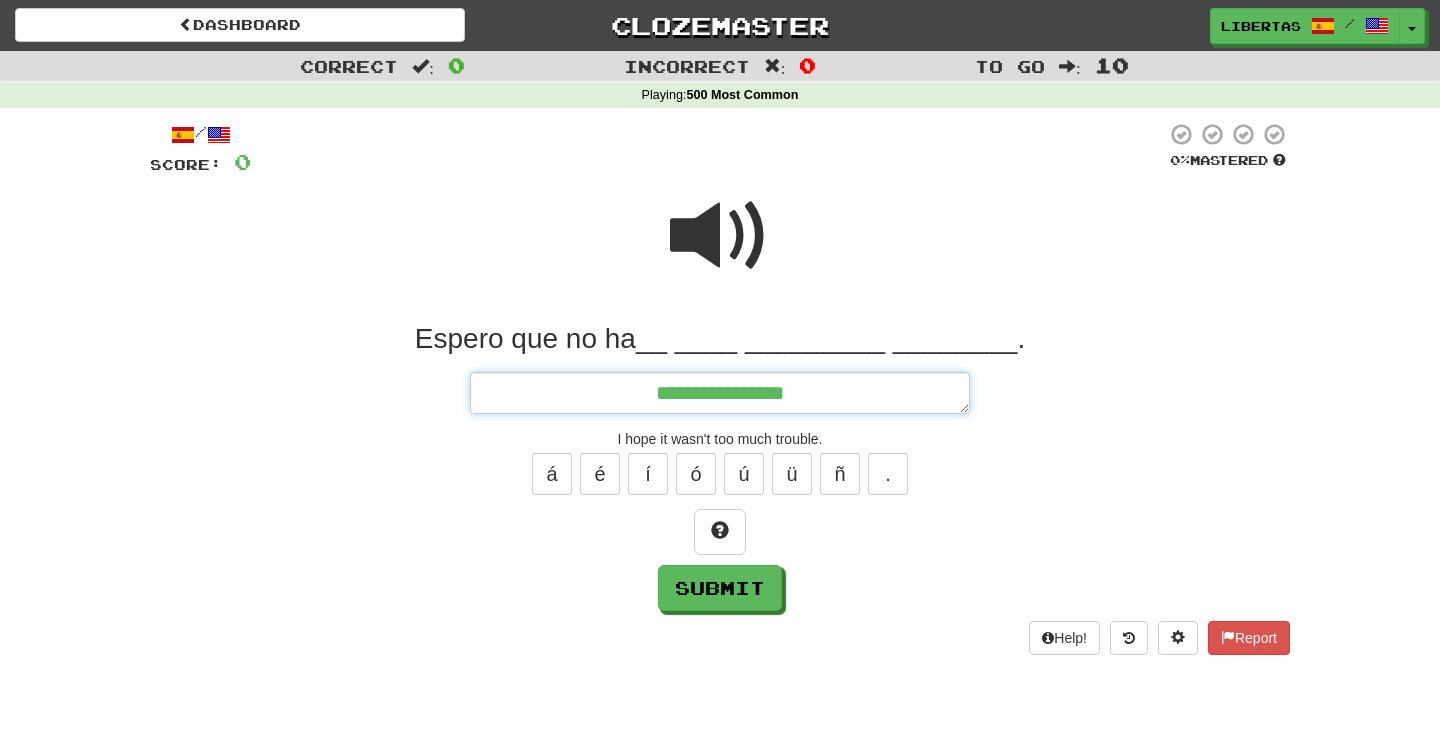 type on "**********" 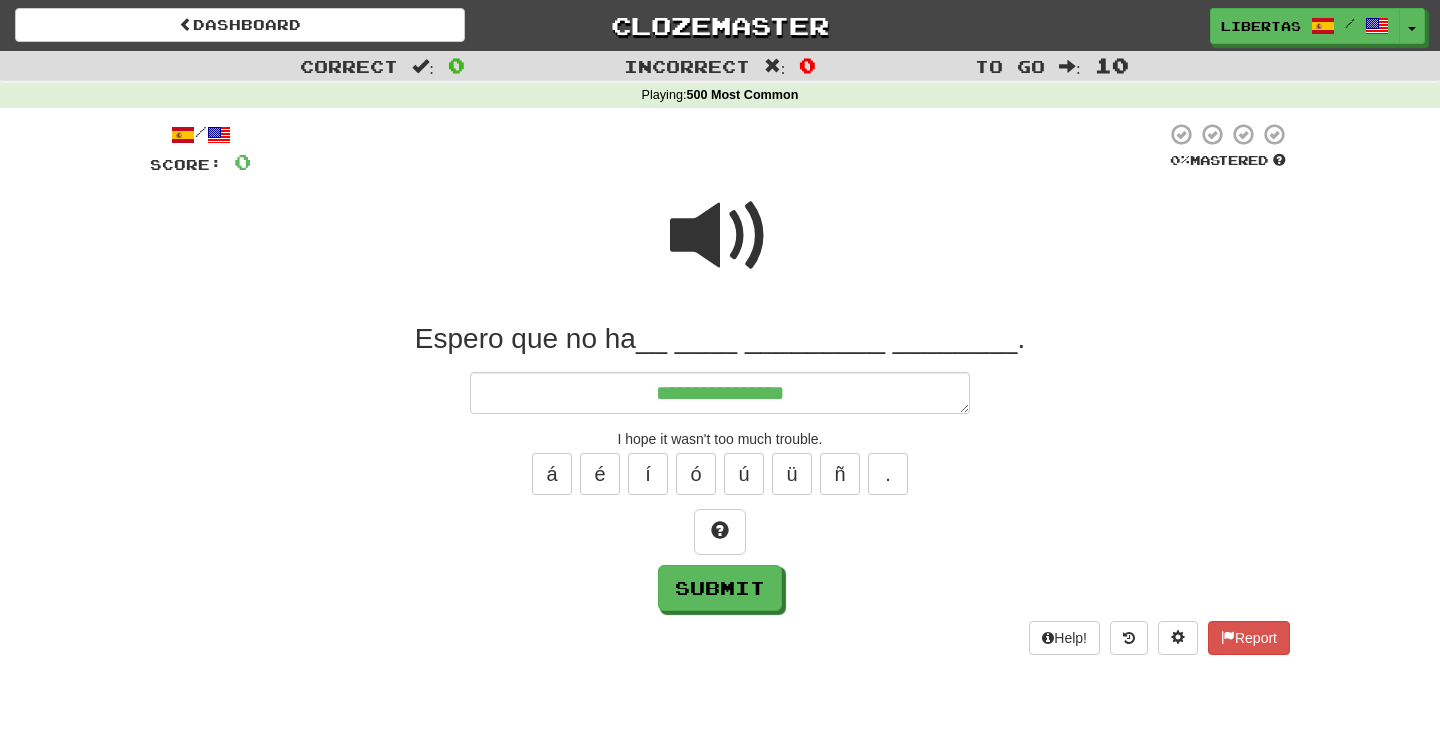 click at bounding box center [720, 236] 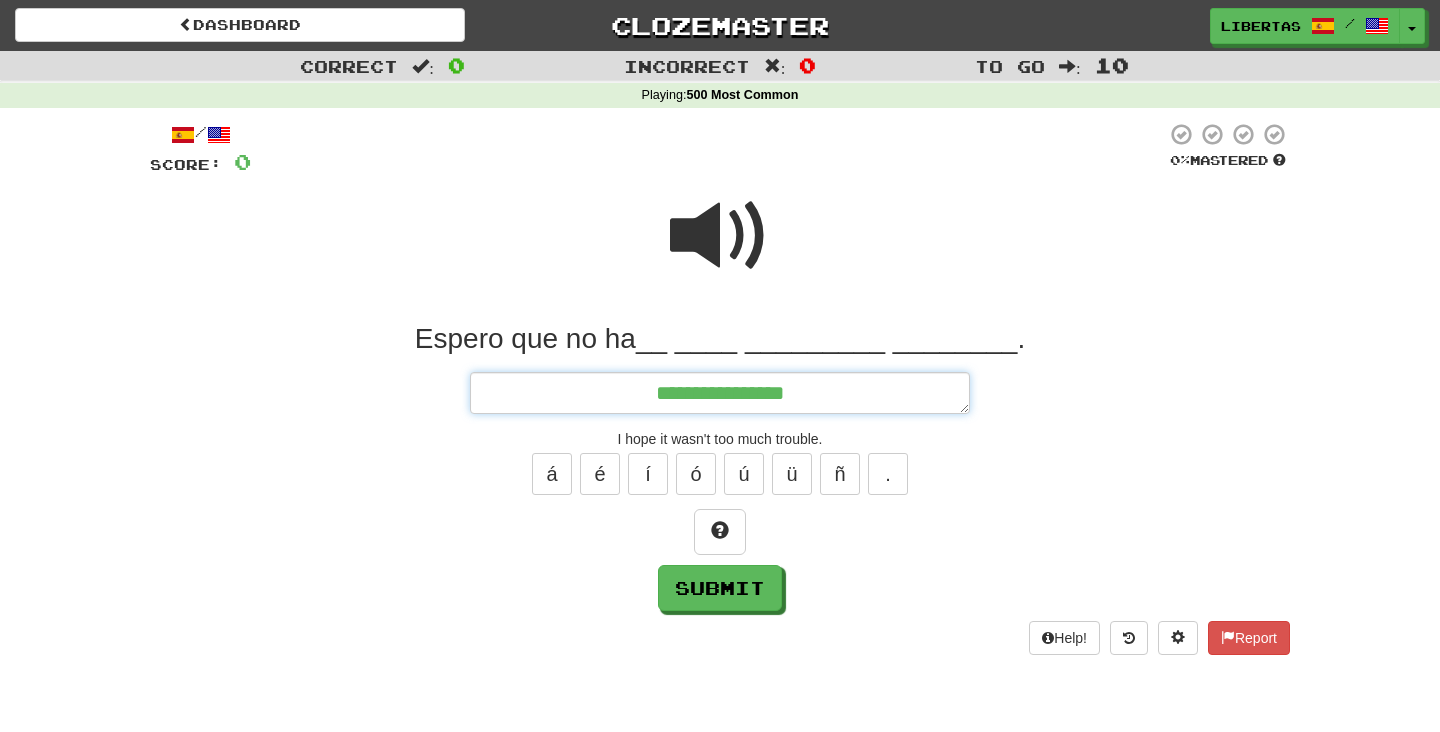 click on "**********" at bounding box center (720, 393) 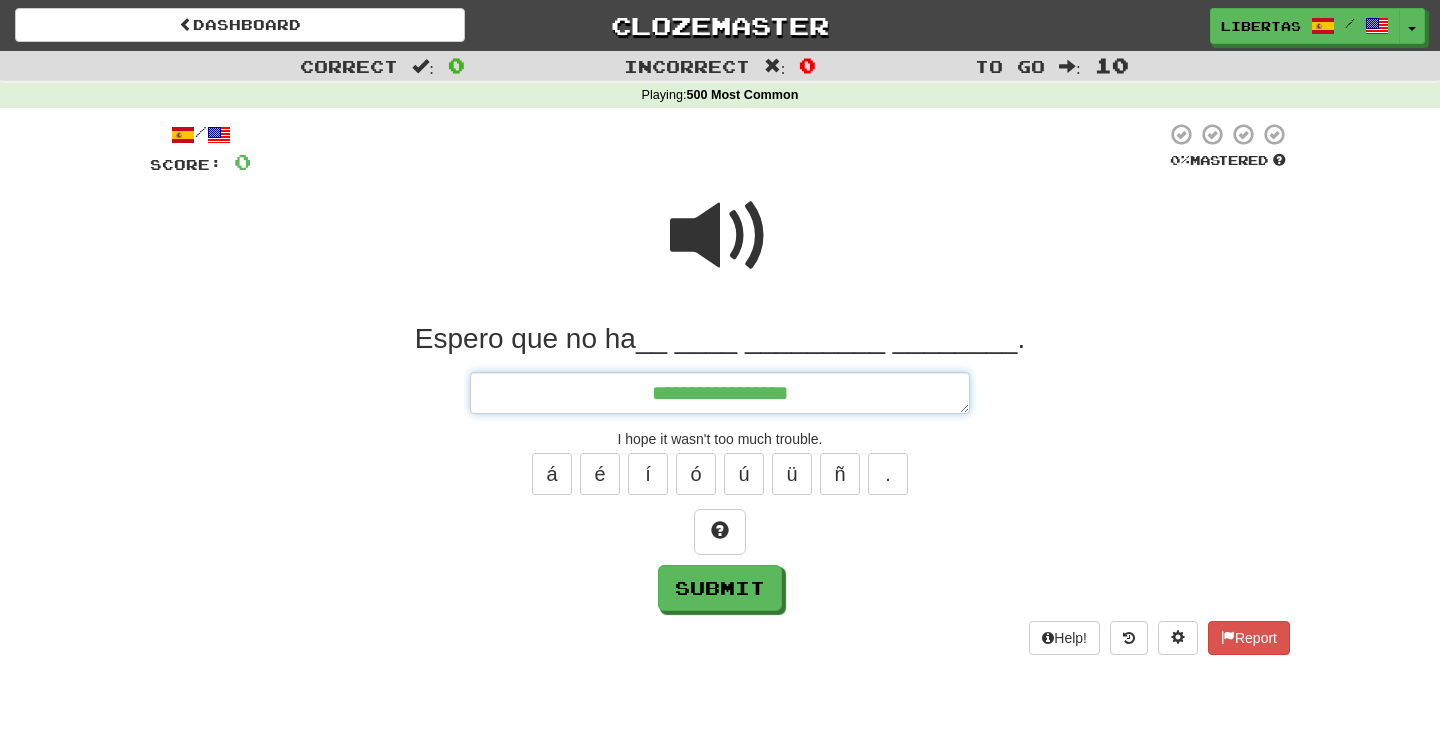 type on "*" 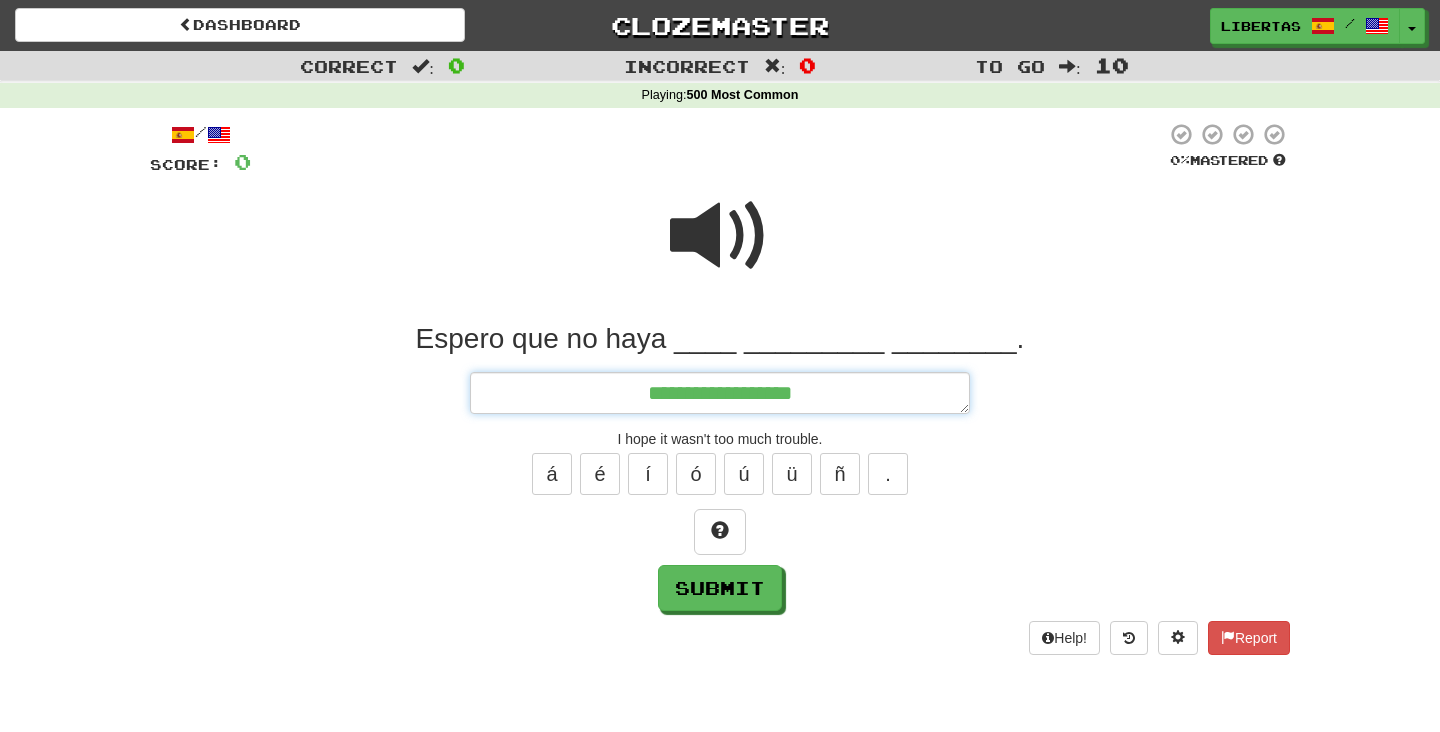 type on "*" 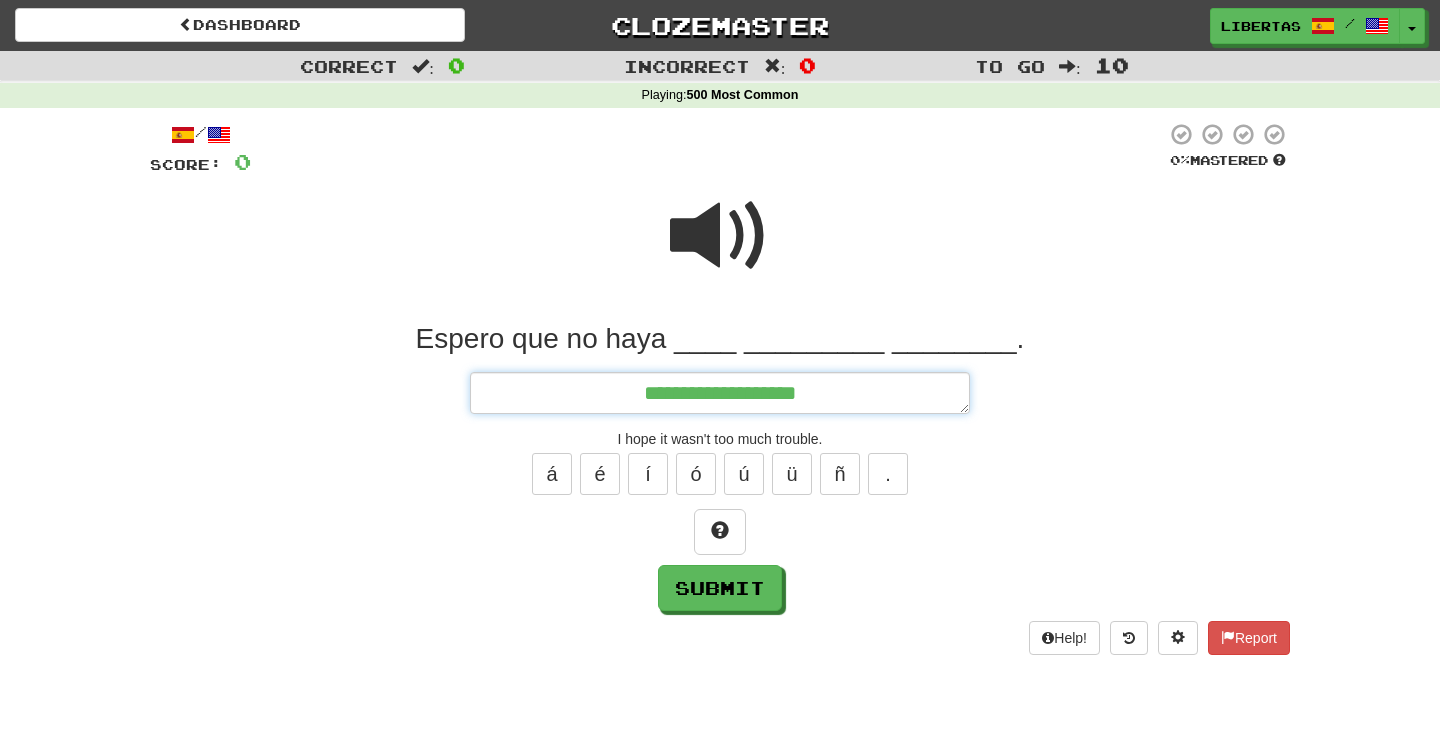 type on "**********" 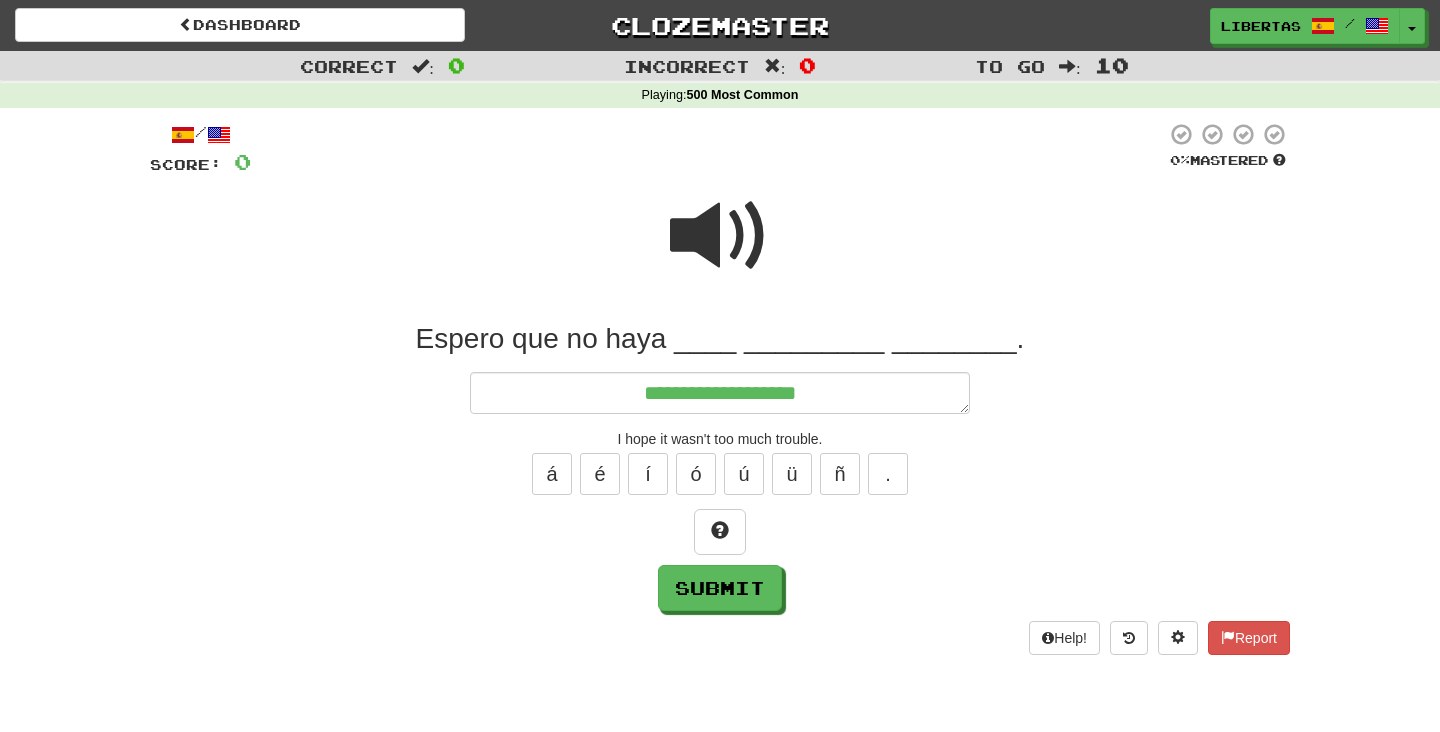 click at bounding box center [720, 236] 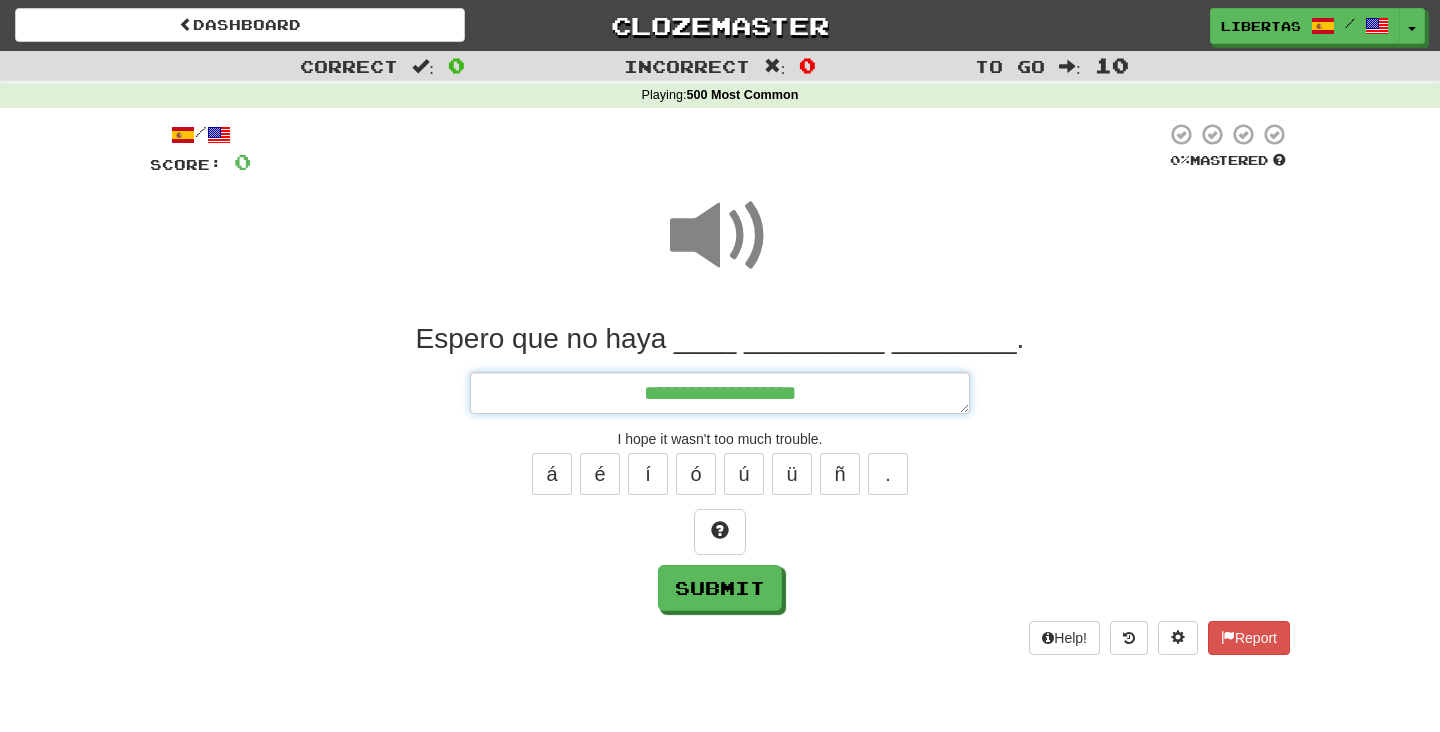 click on "**********" at bounding box center [720, 393] 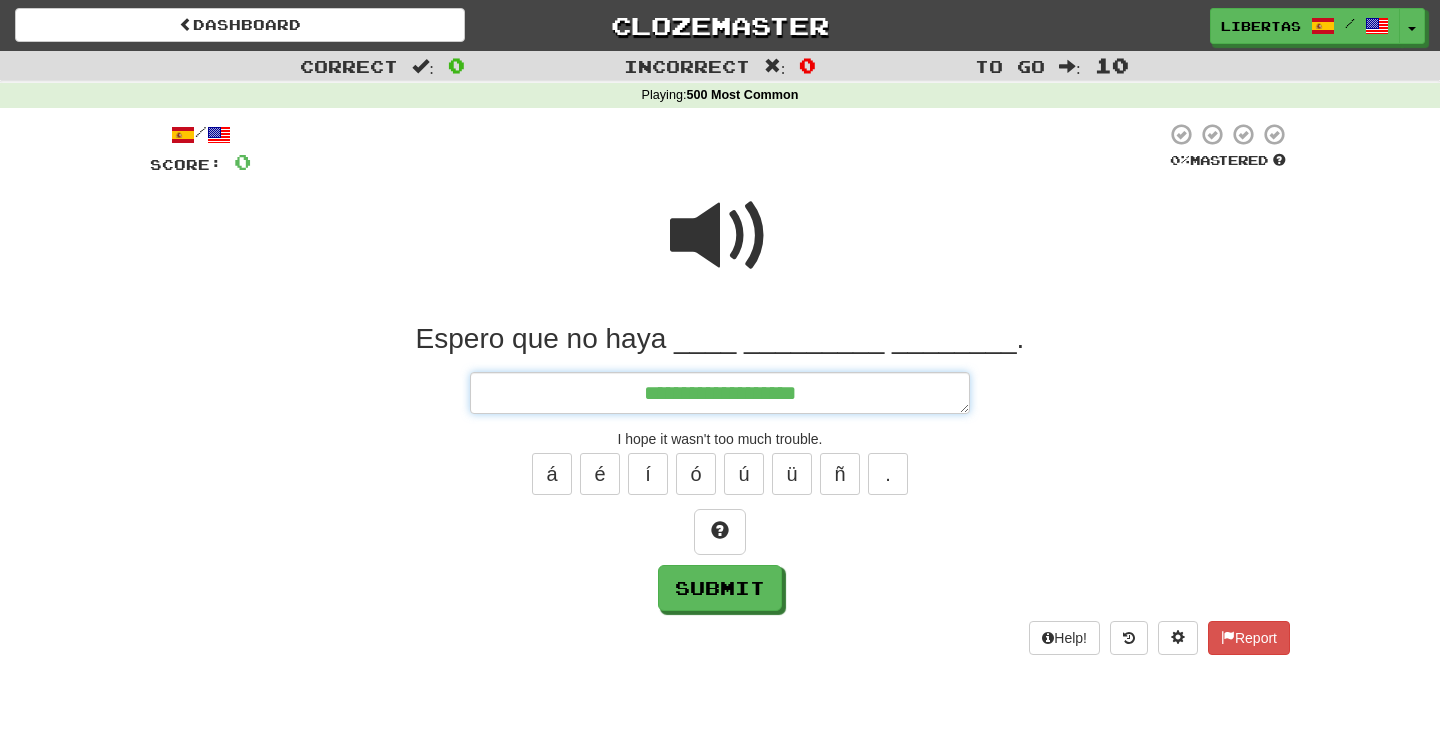type on "*" 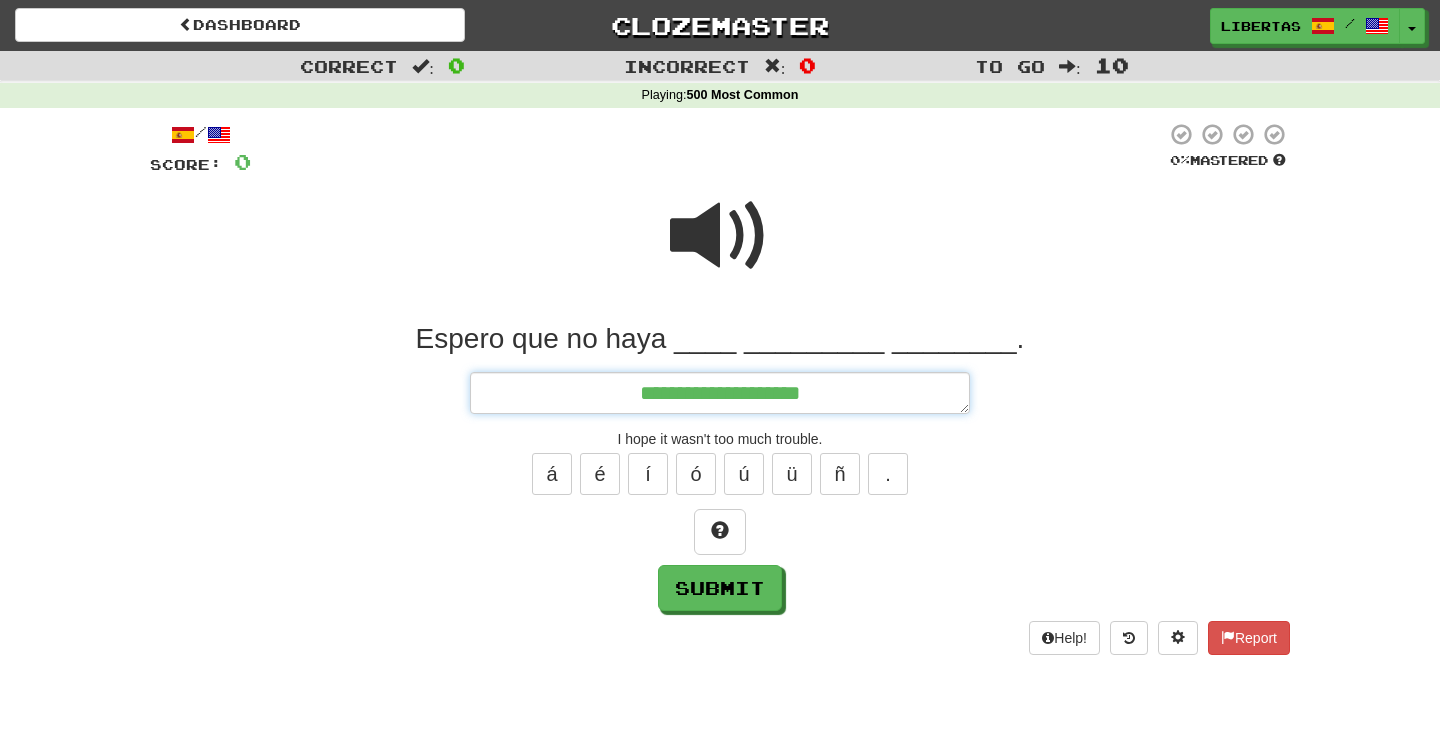 type on "*" 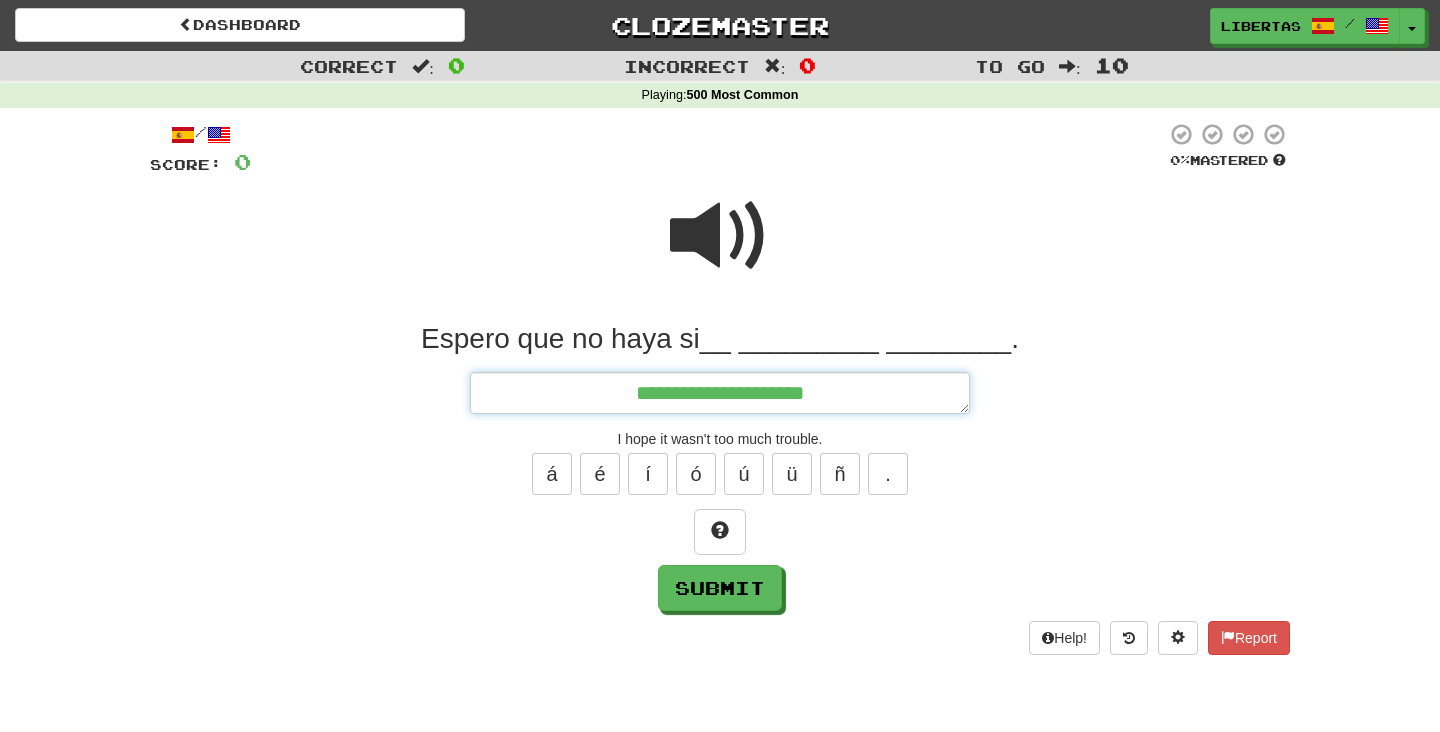 type on "*" 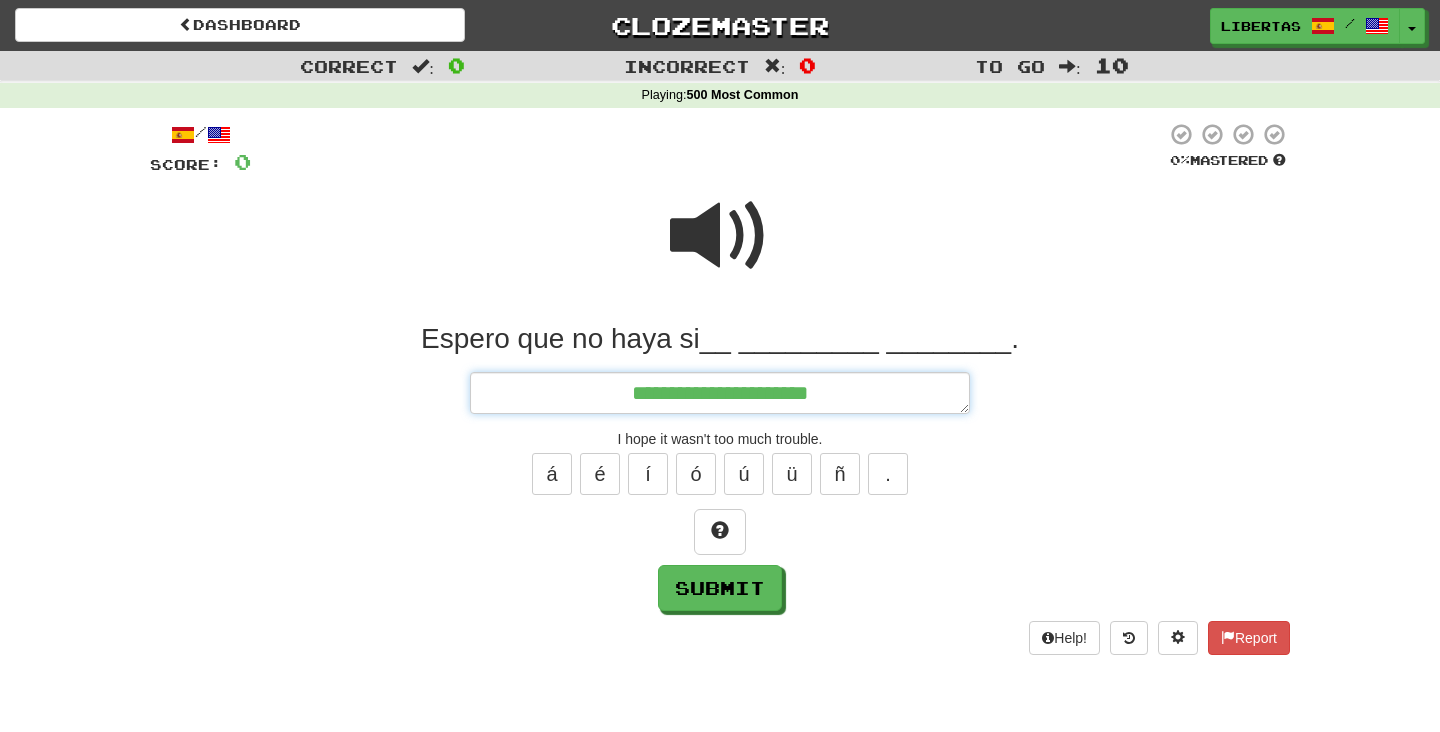 type on "*" 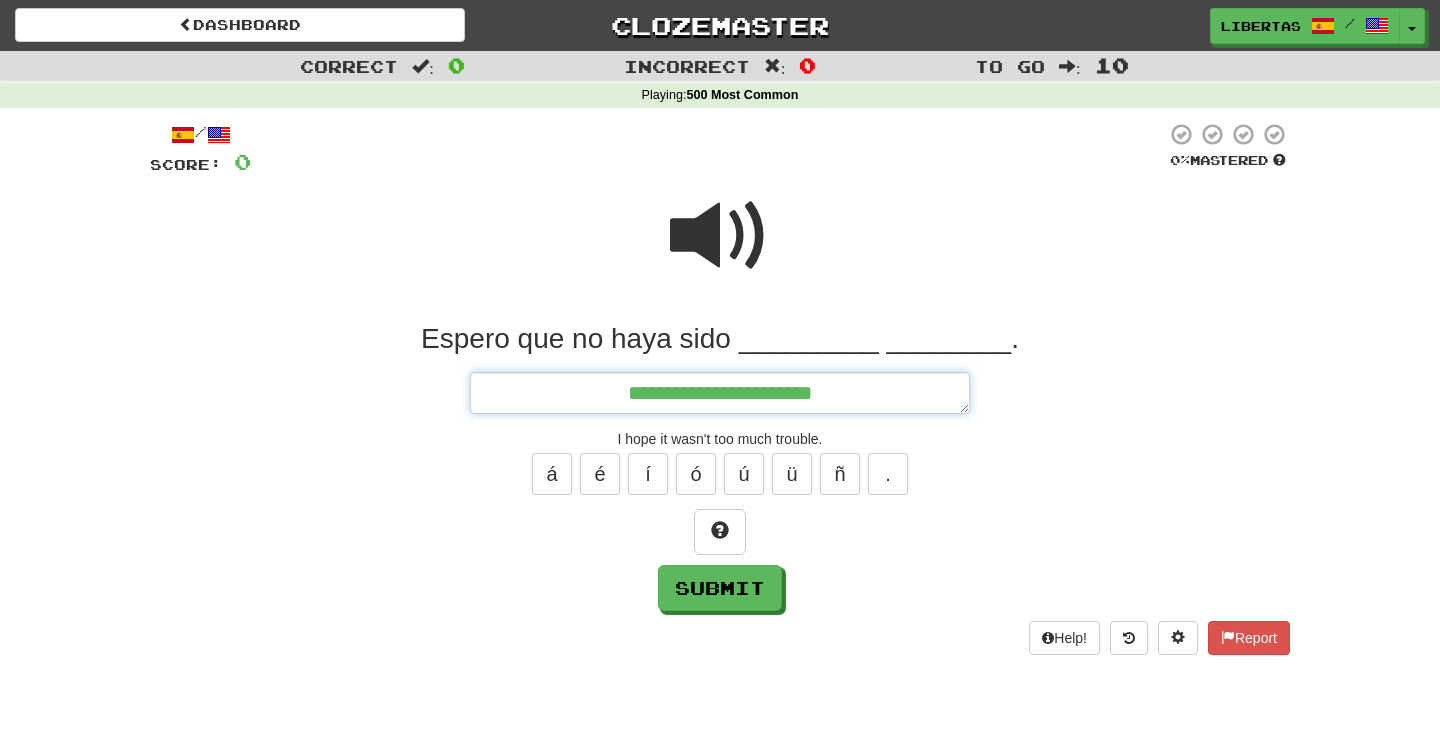 type on "**********" 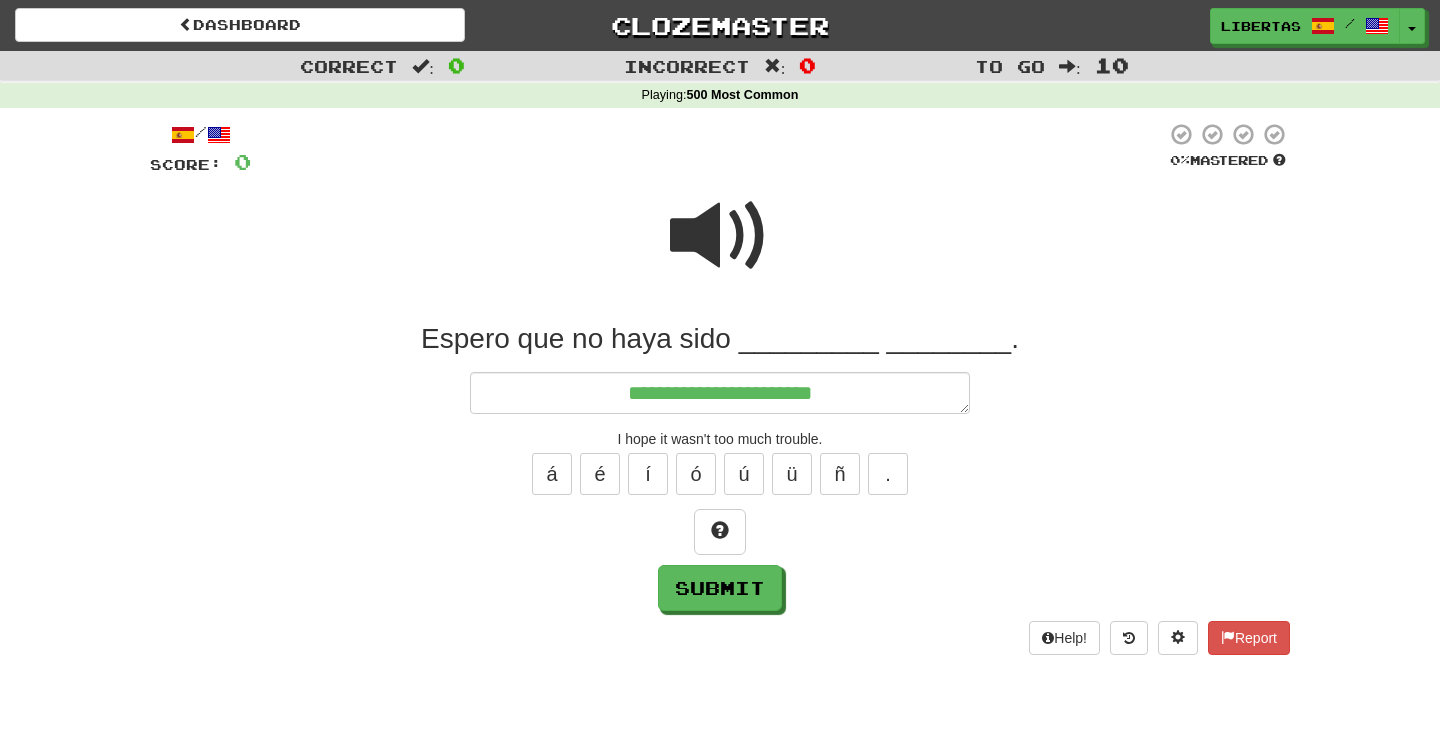 click at bounding box center (720, 236) 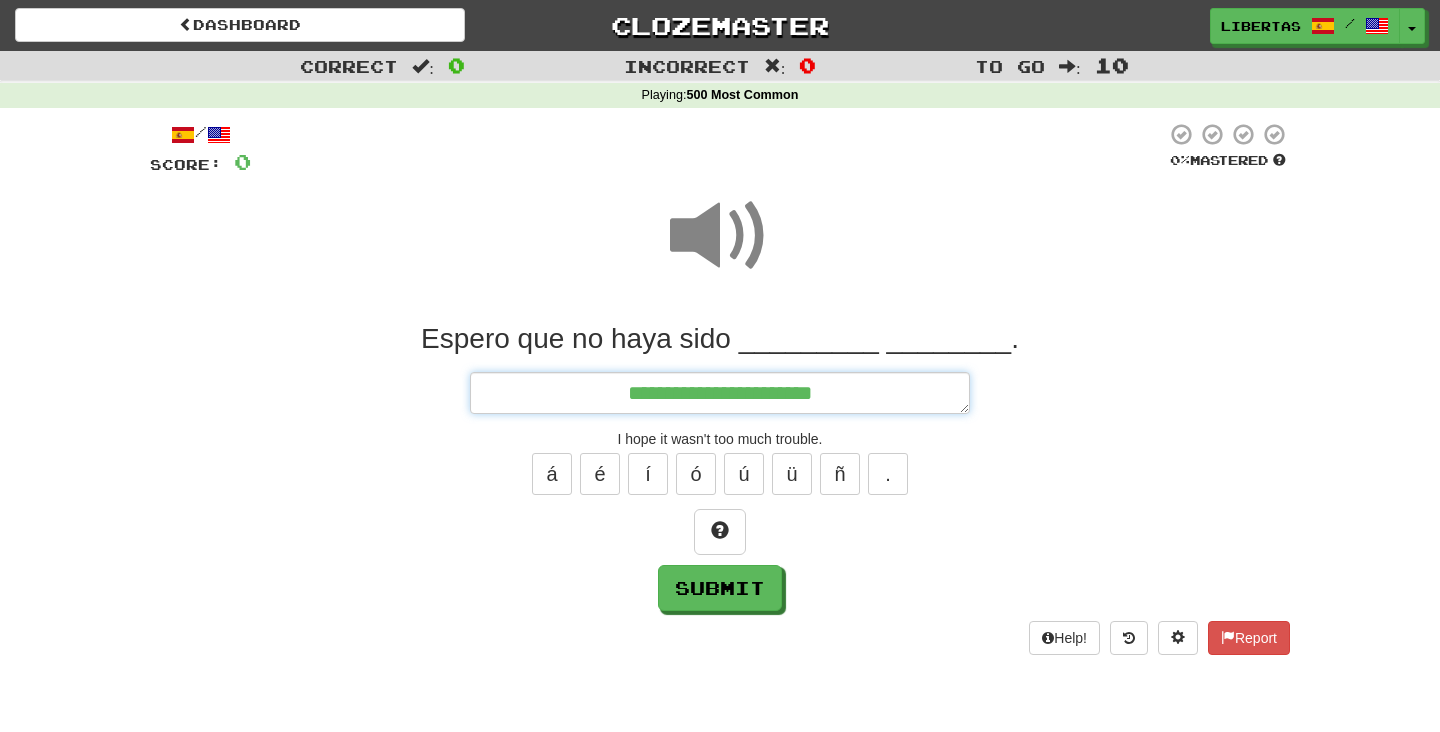 click on "**********" at bounding box center (720, 393) 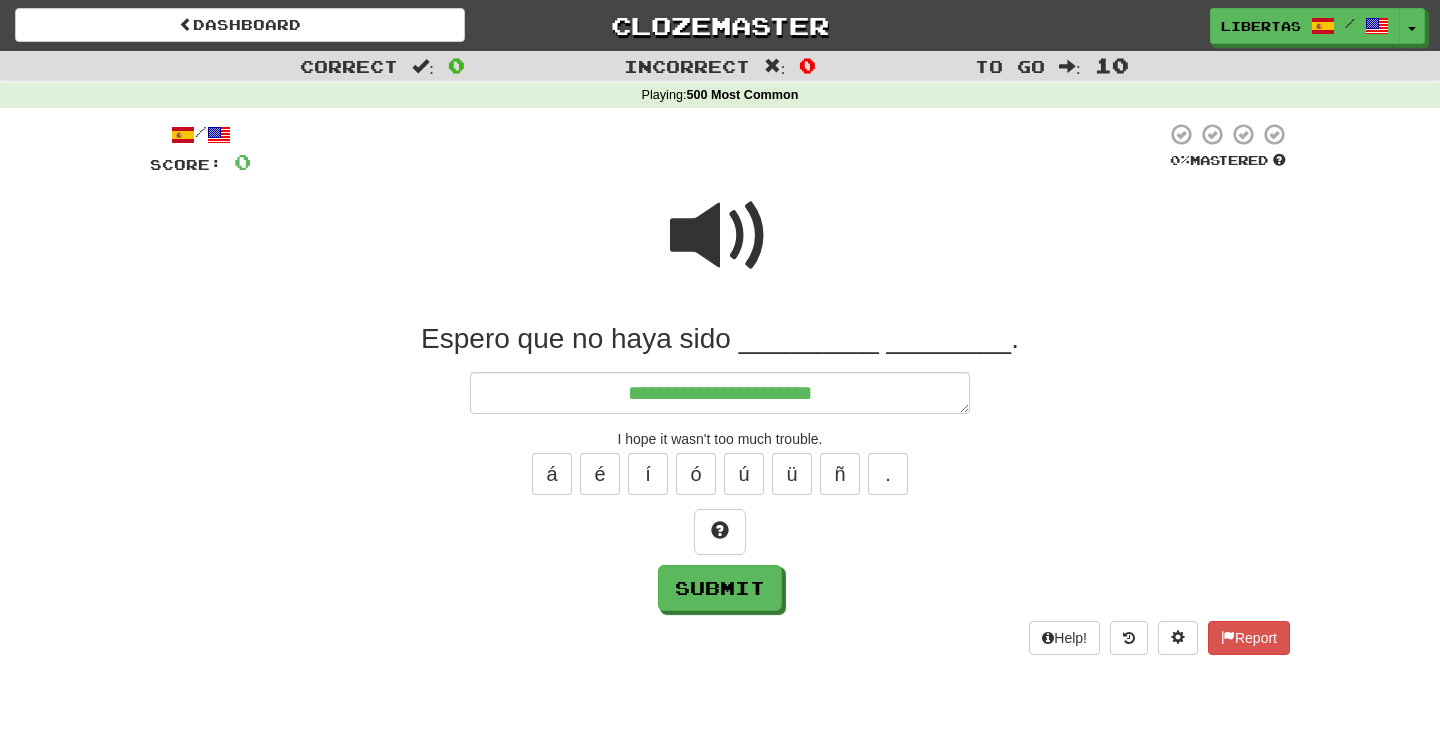 click at bounding box center (720, 236) 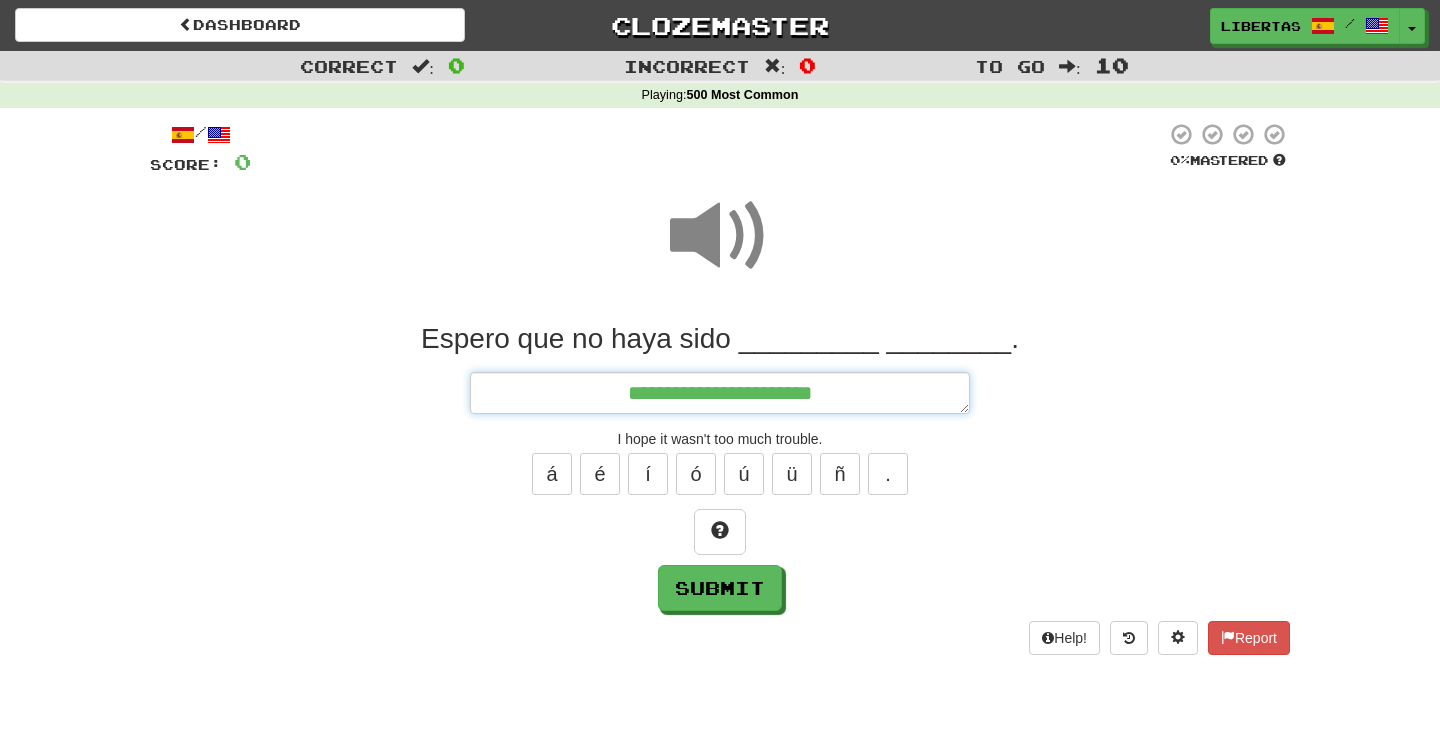 click on "**********" at bounding box center [720, 393] 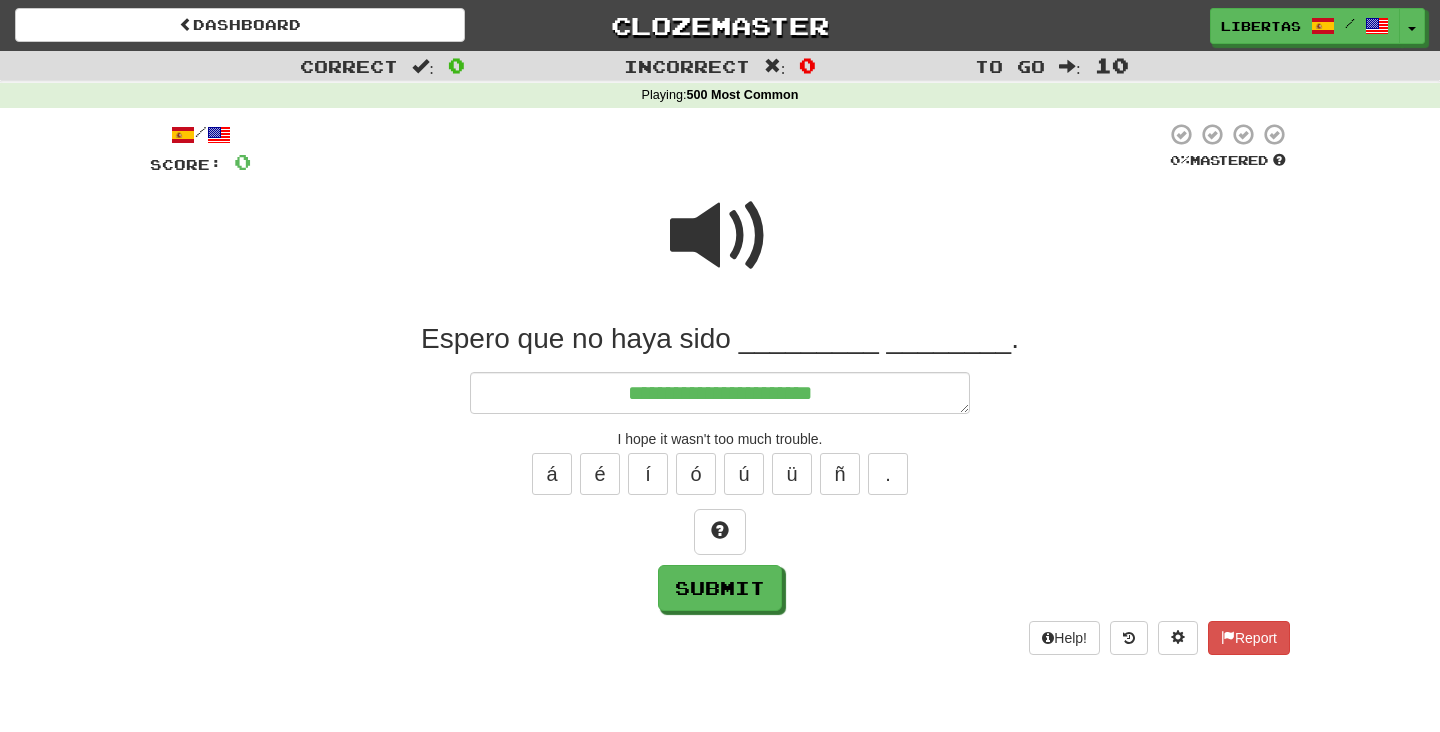 click at bounding box center (720, 236) 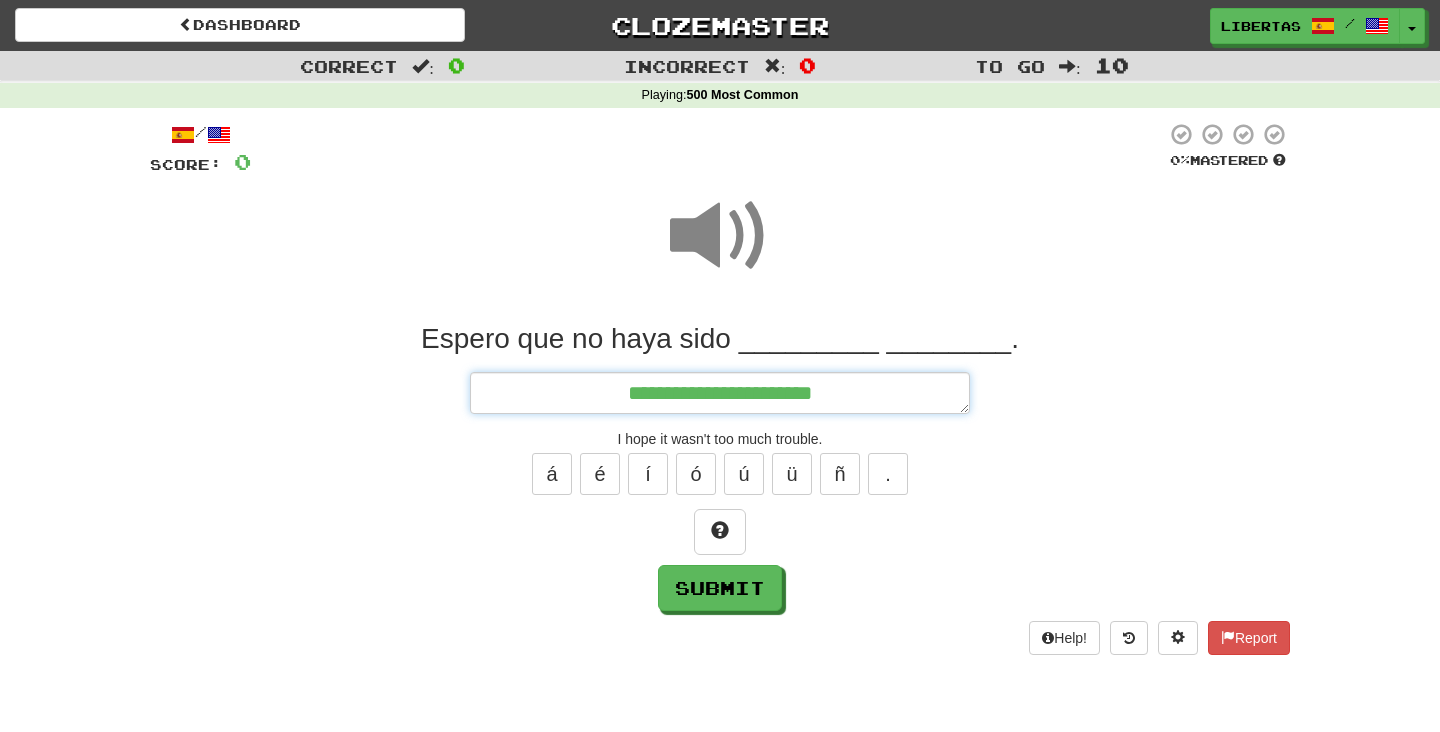 click on "**********" at bounding box center (720, 393) 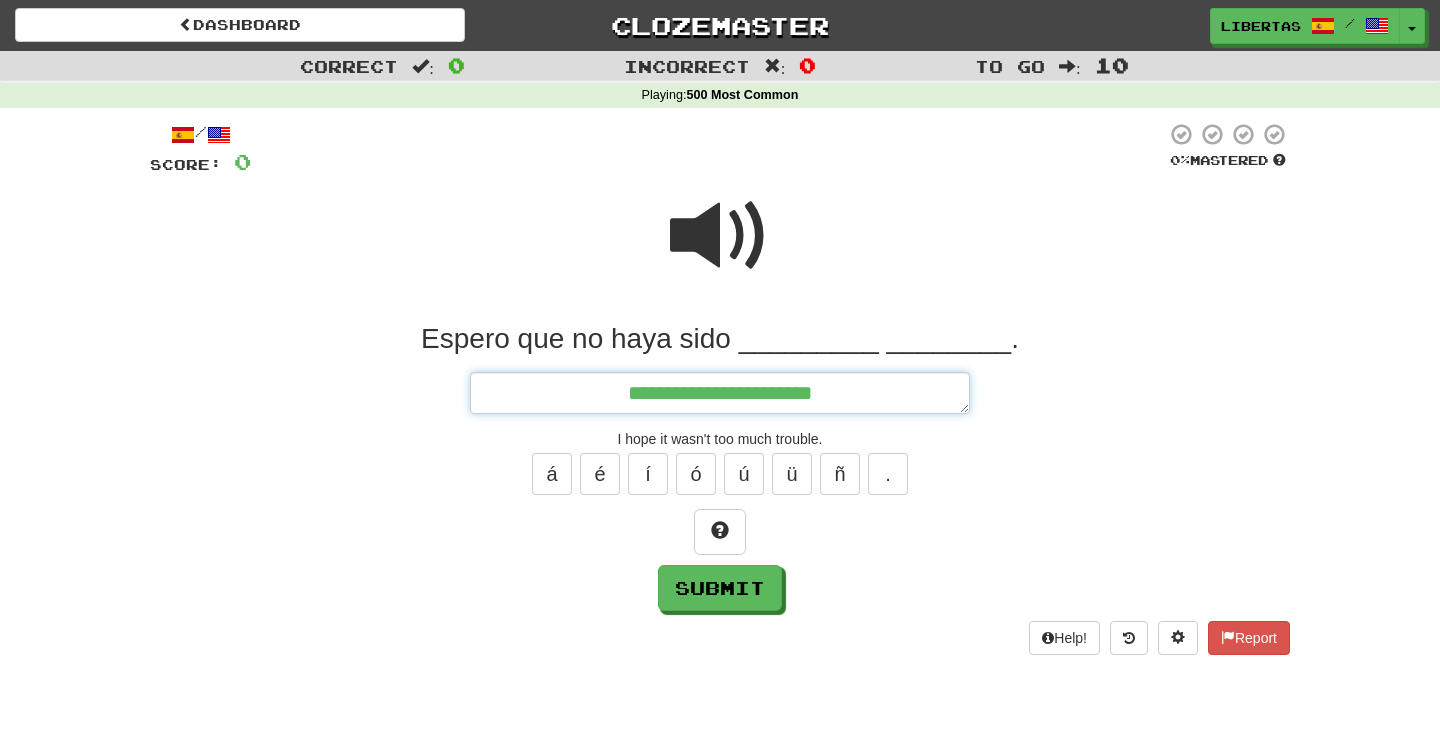 type on "*" 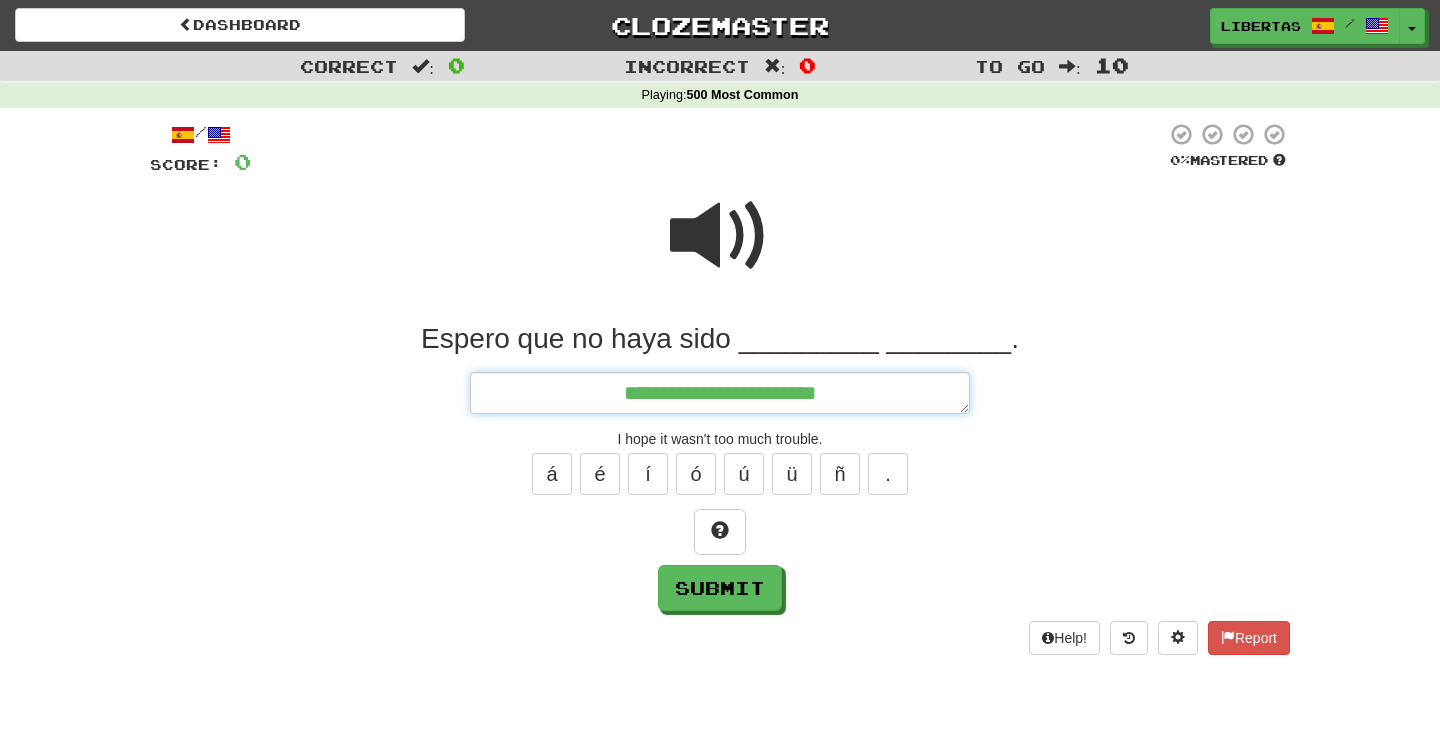 type on "*" 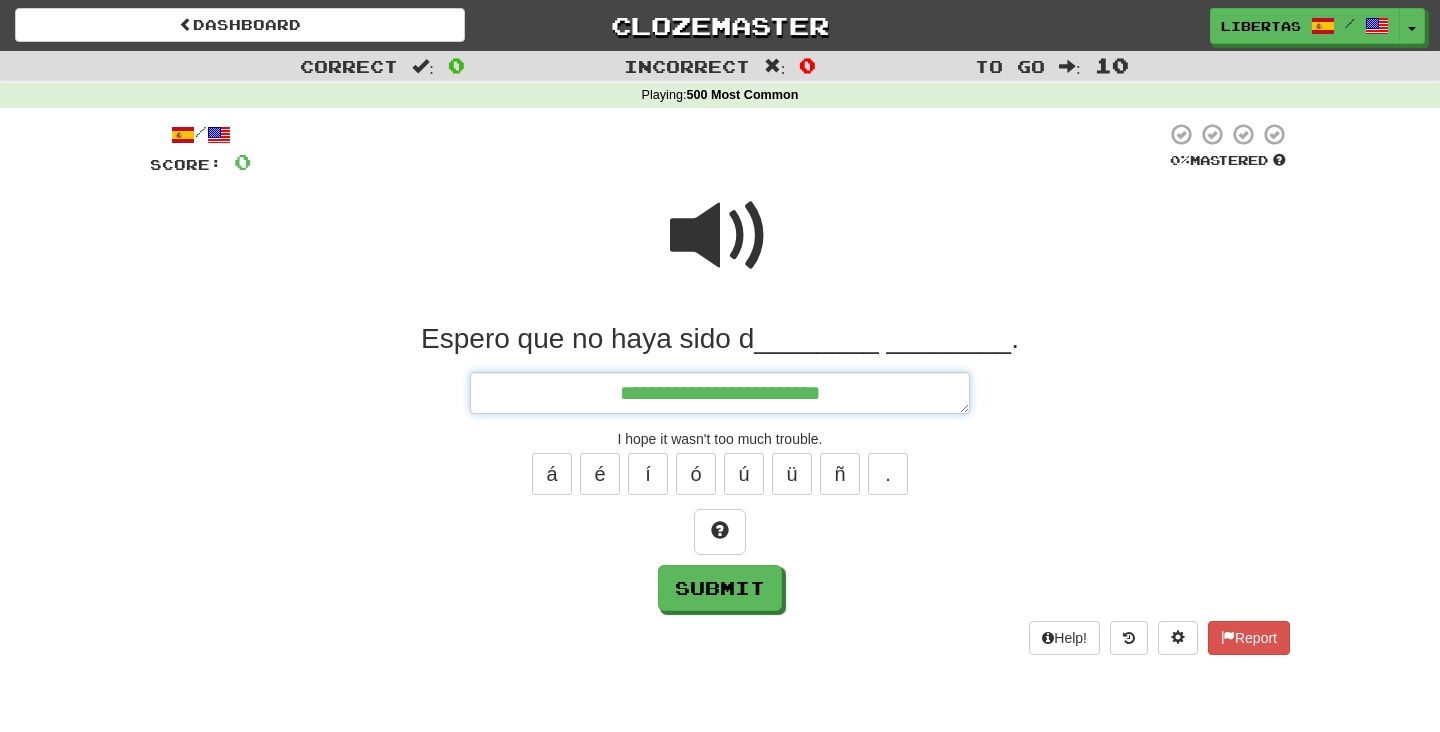 type on "*" 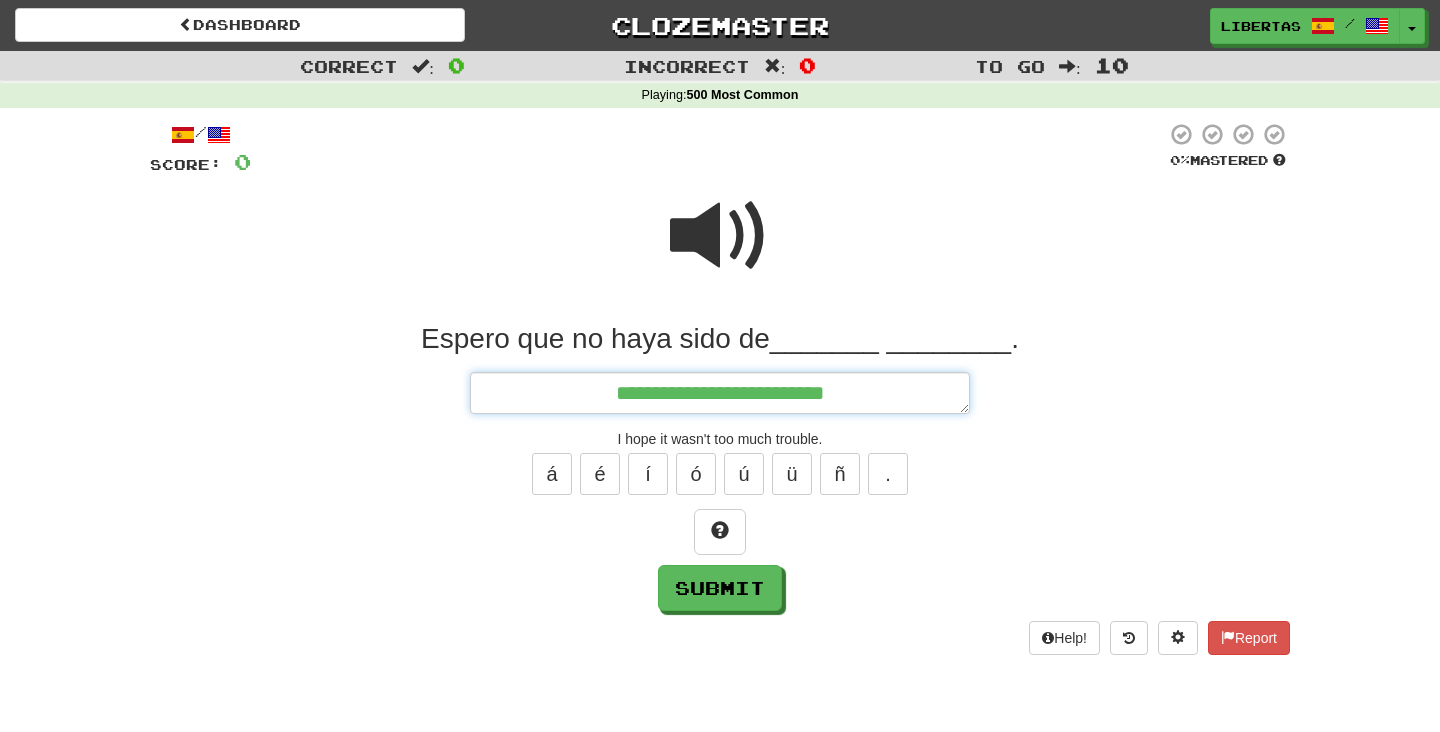 type on "*" 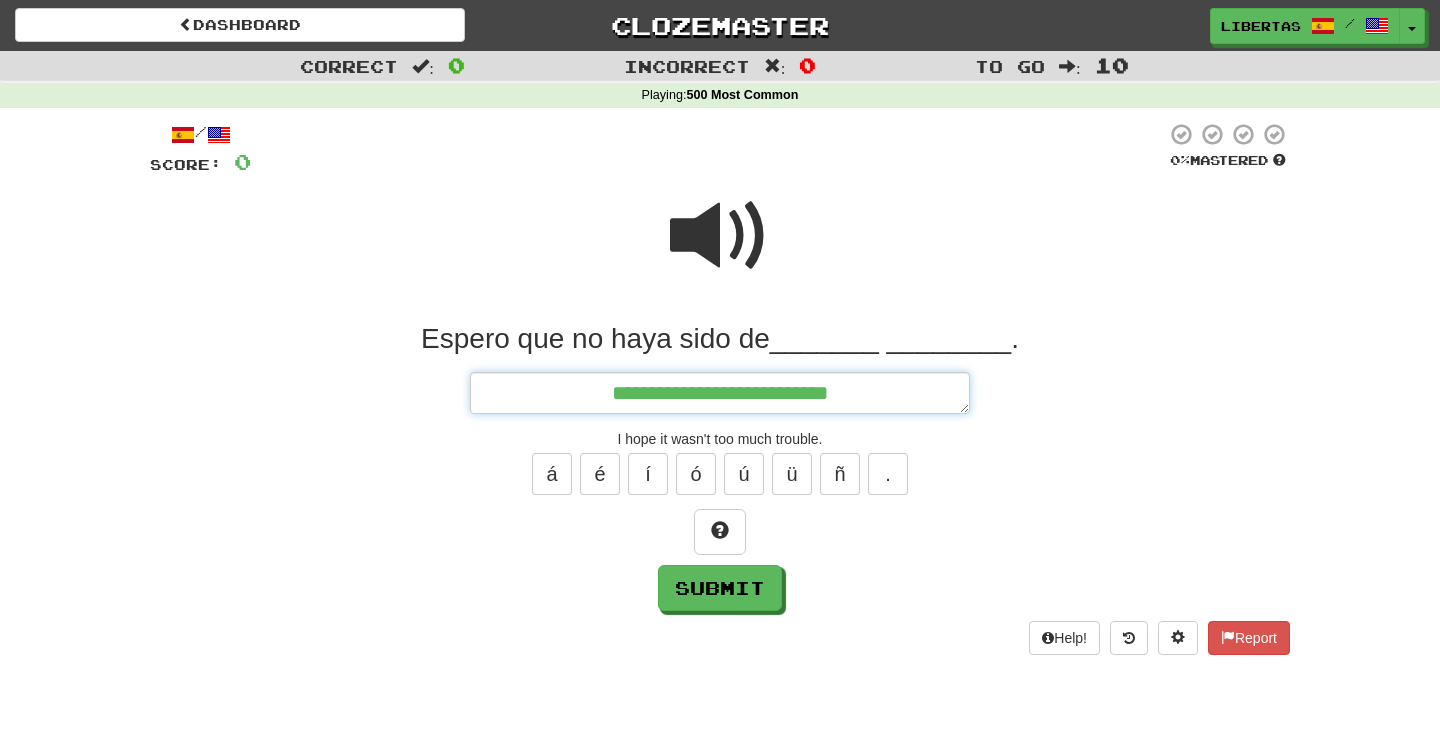 type on "*" 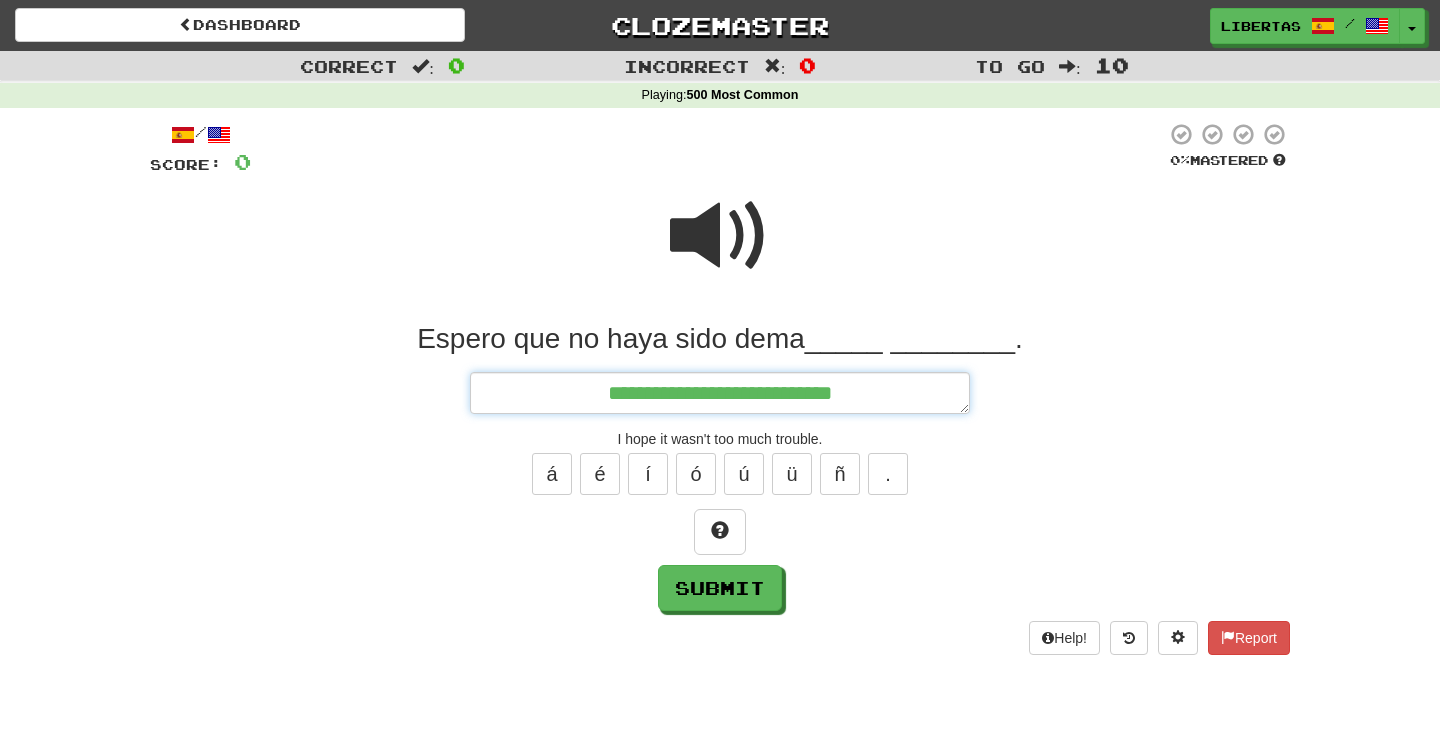 type on "*" 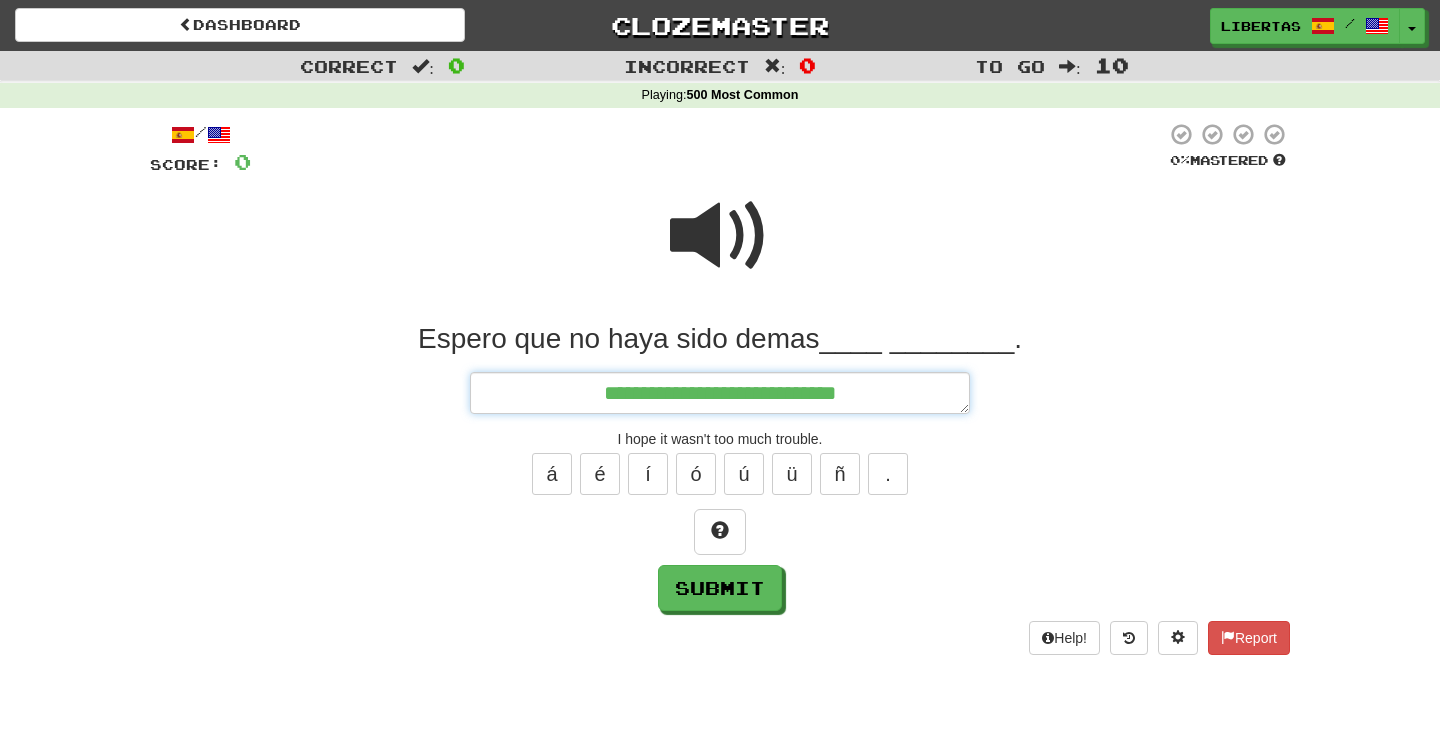 type on "*" 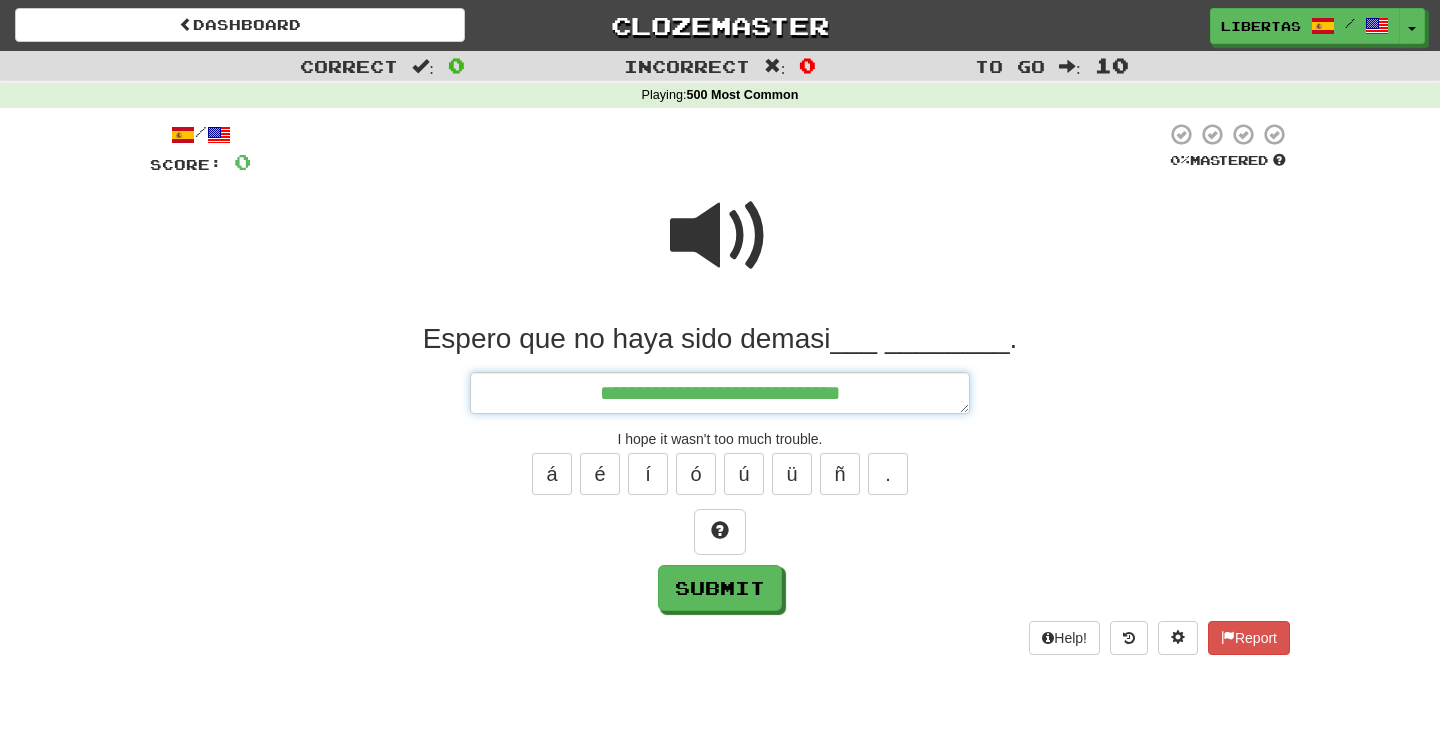 type on "*" 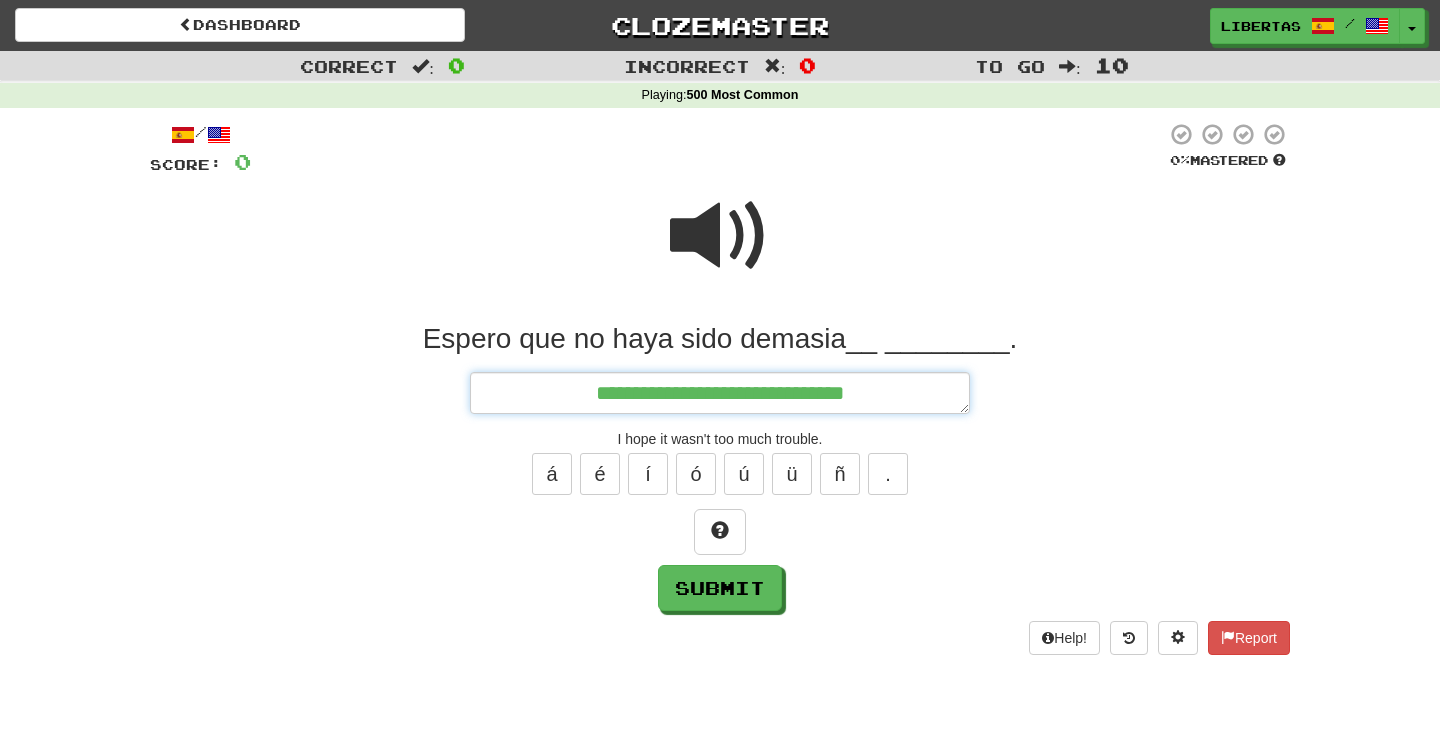 type on "*" 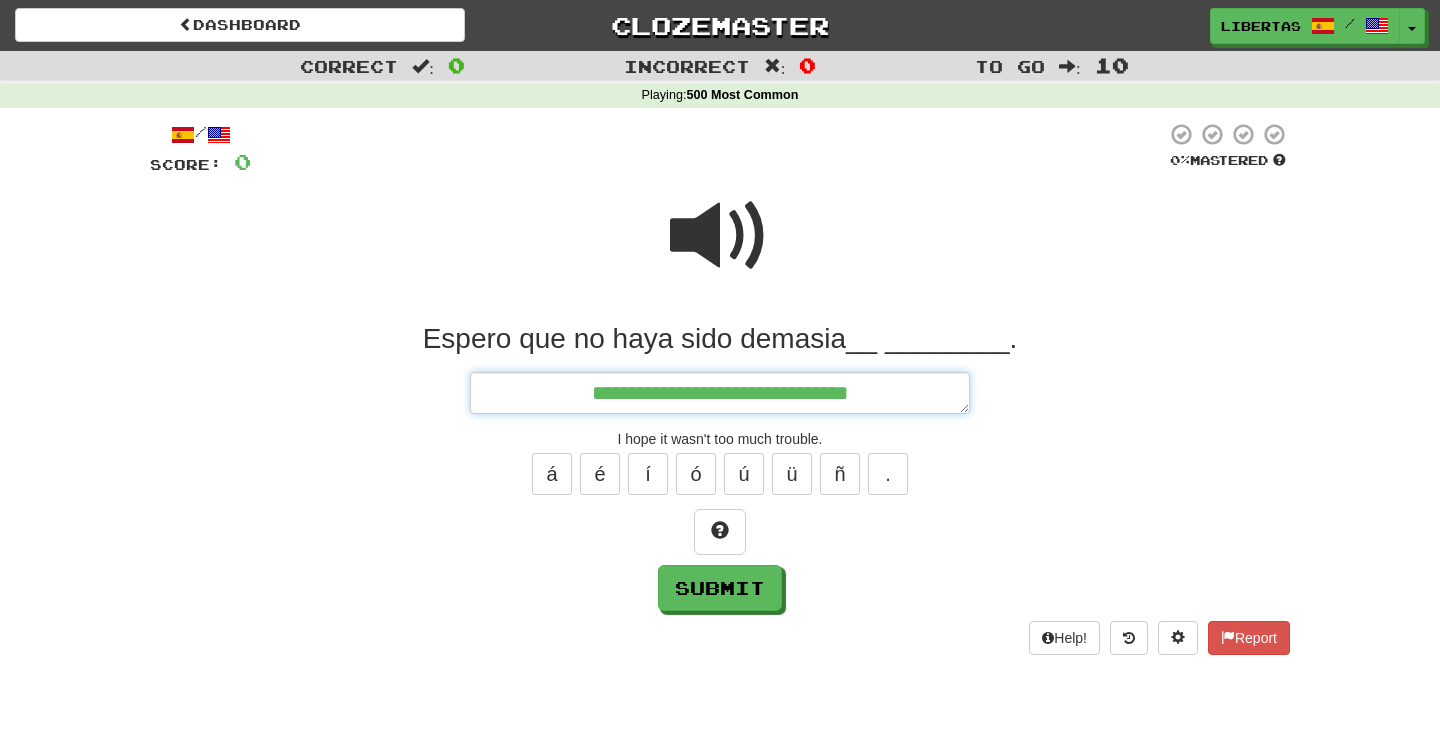 type on "*" 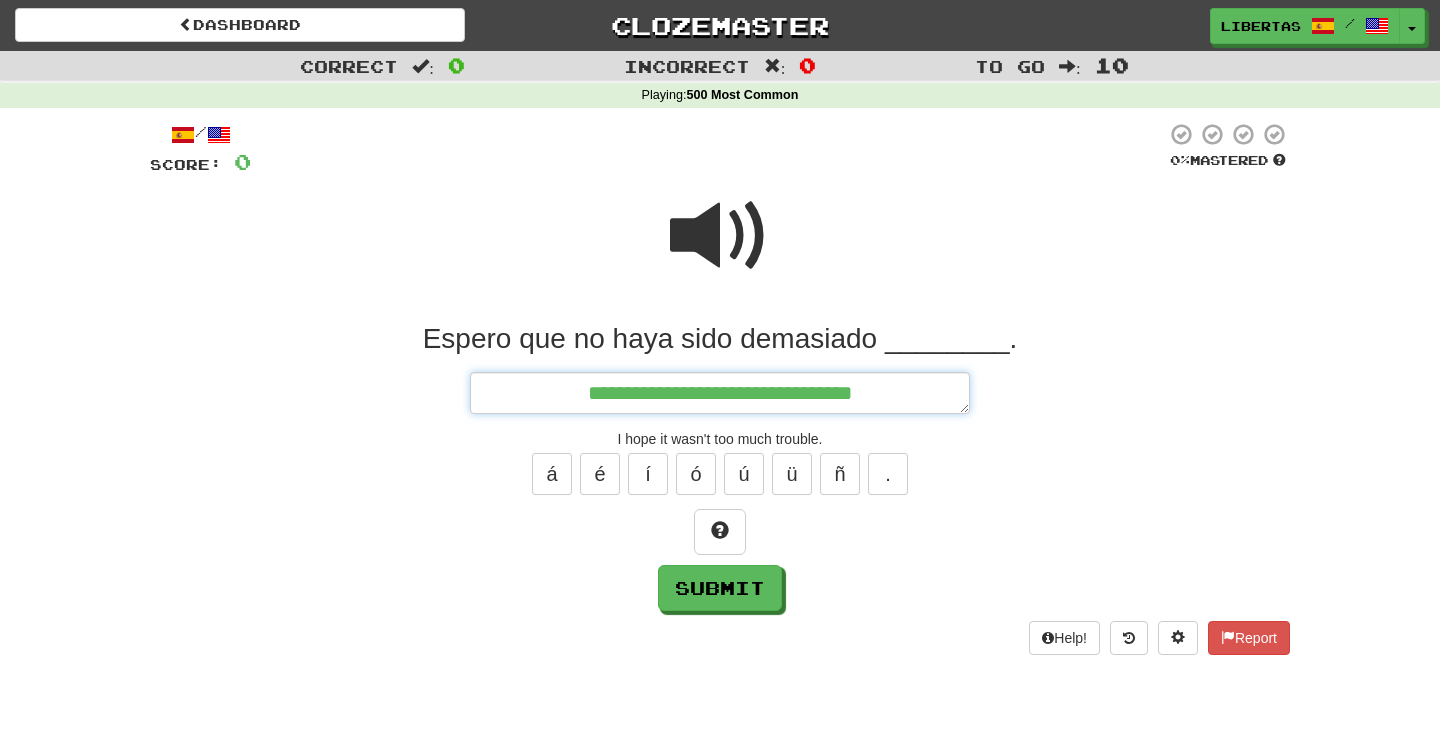 type on "*" 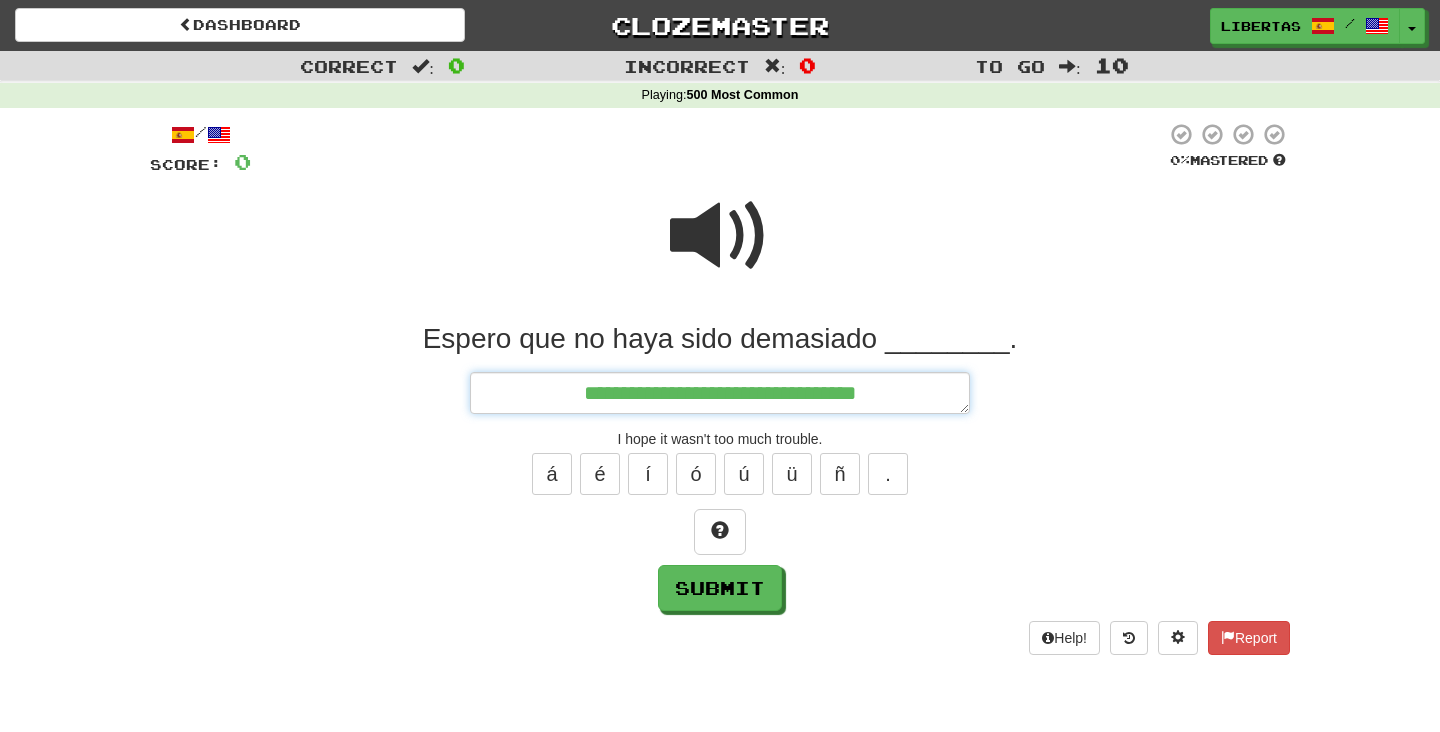 type on "**********" 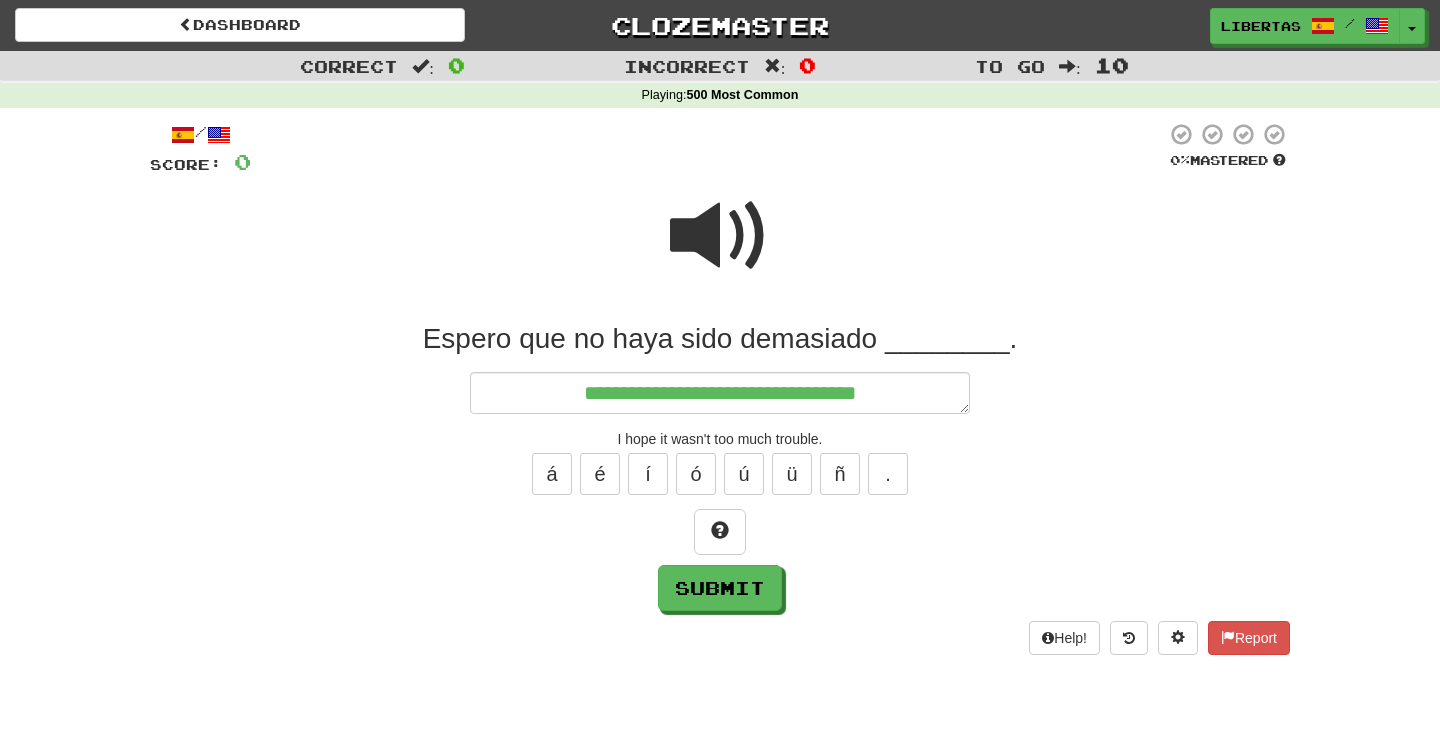 click at bounding box center (720, 236) 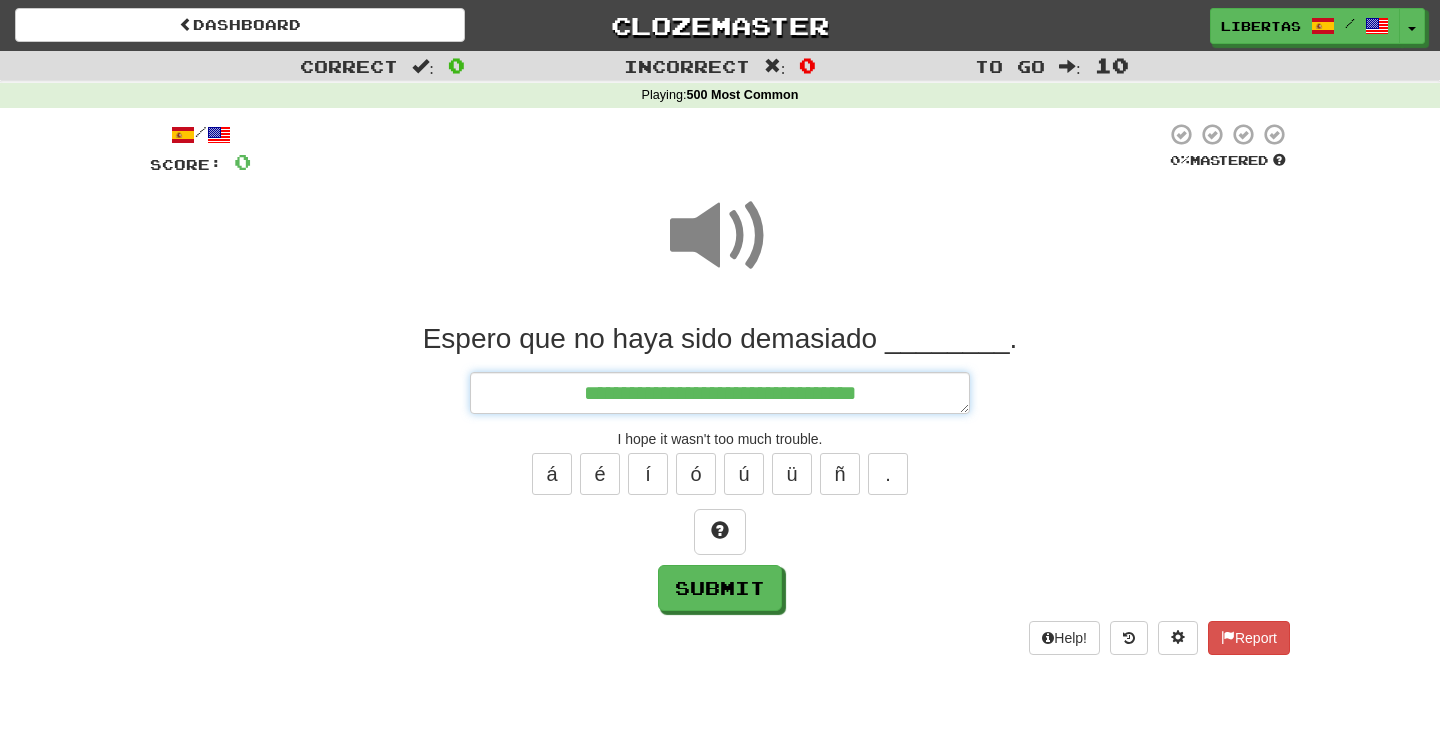 click on "**********" at bounding box center (720, 393) 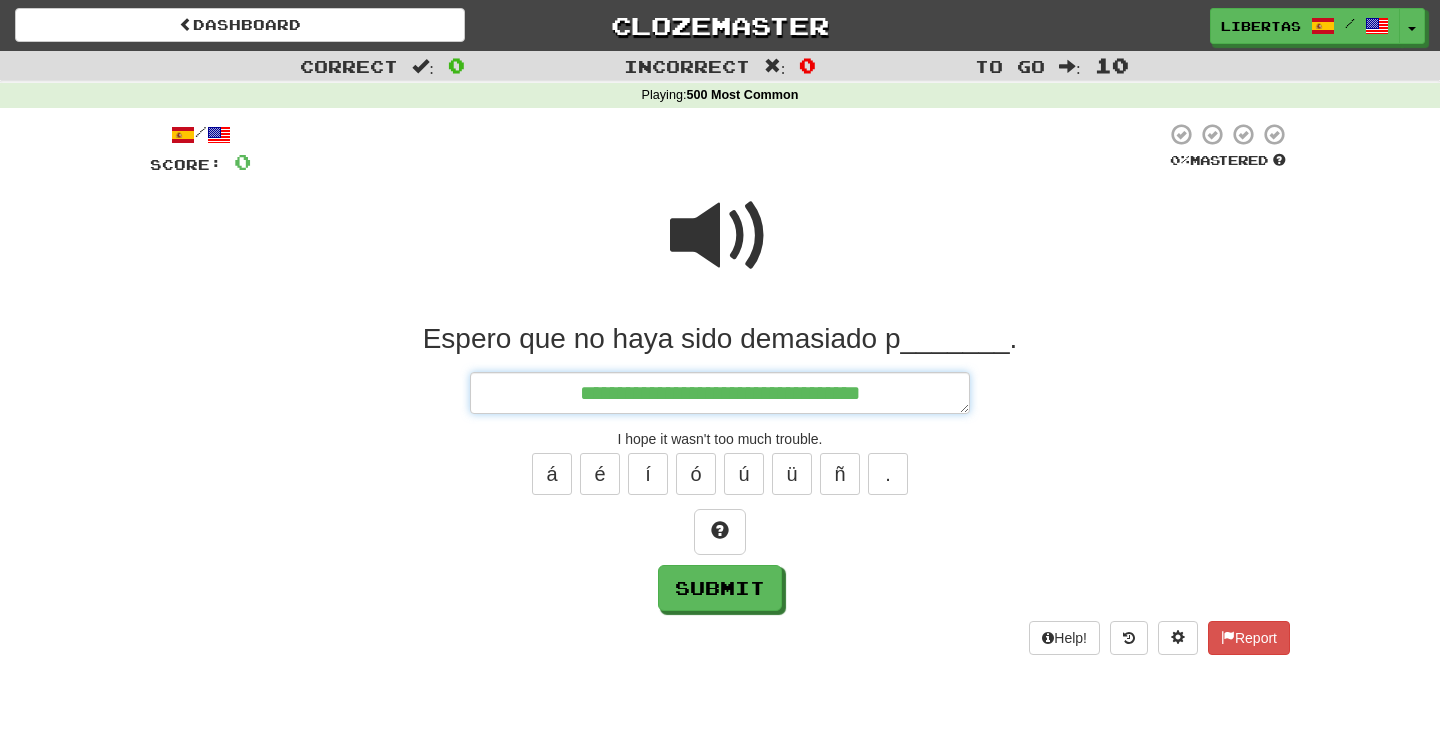 type on "*" 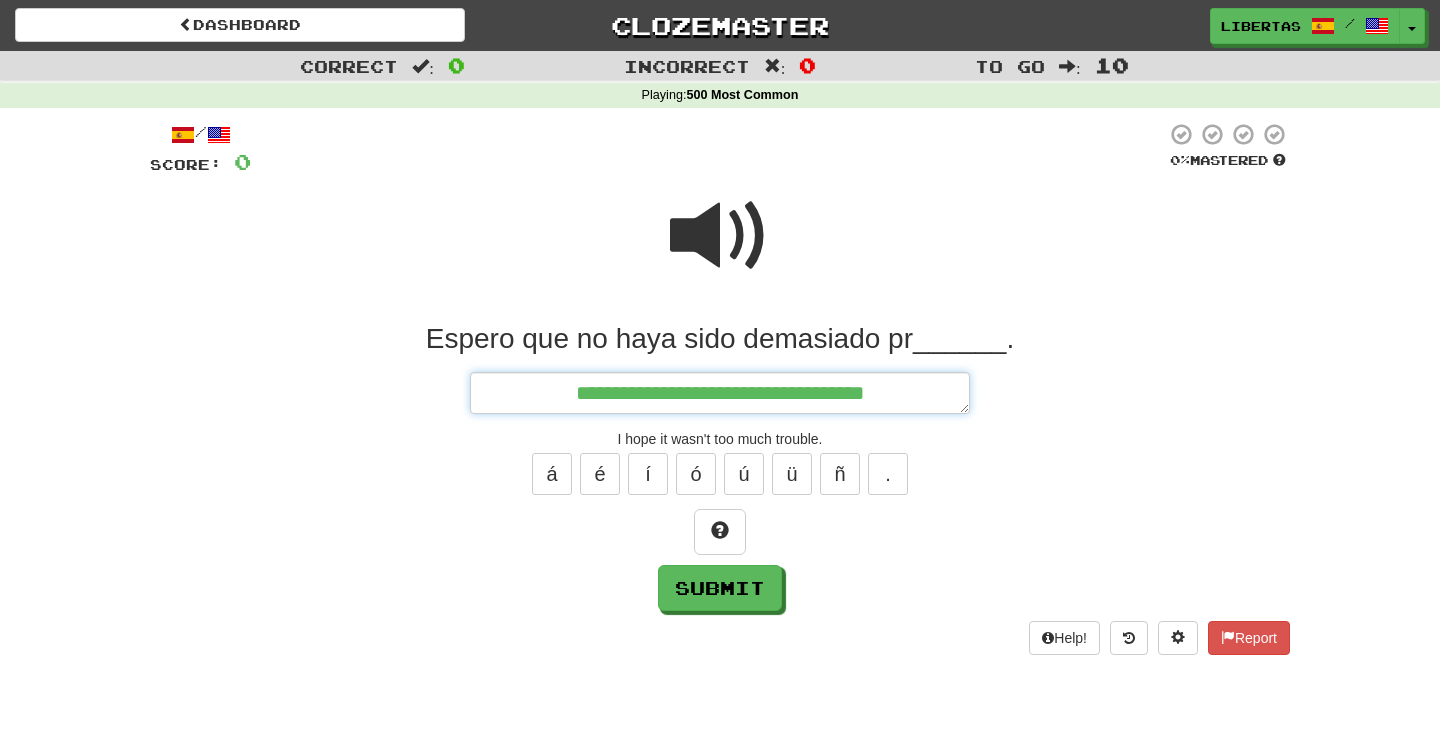 type on "*" 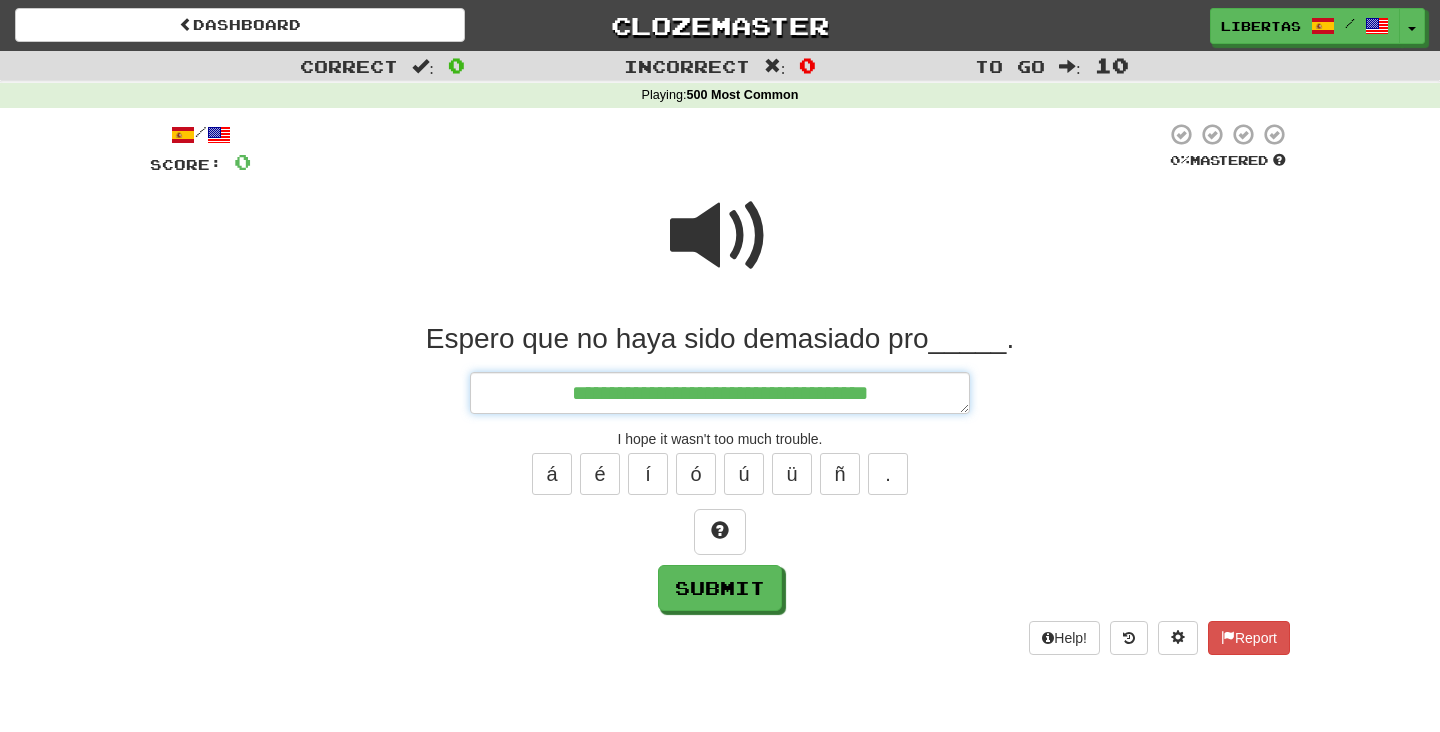 type on "*" 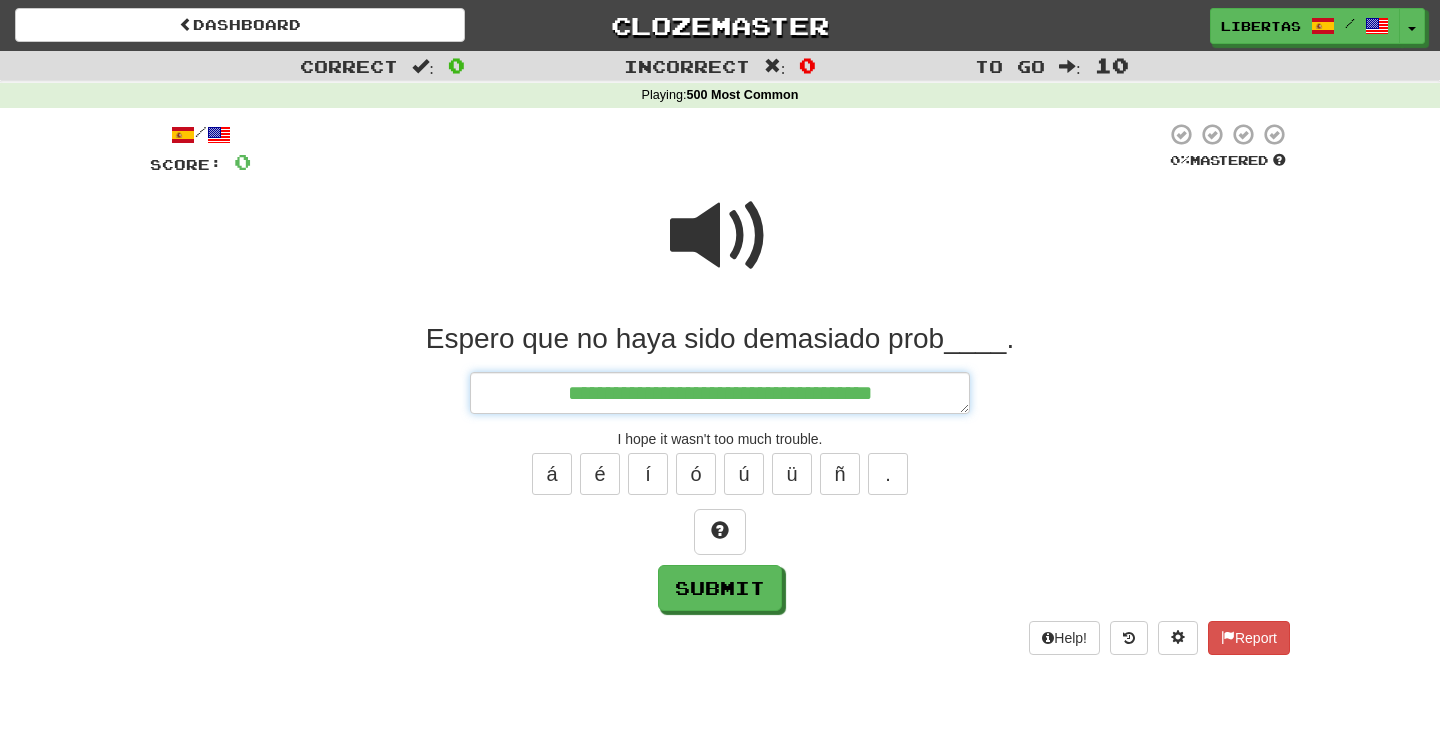 type on "*" 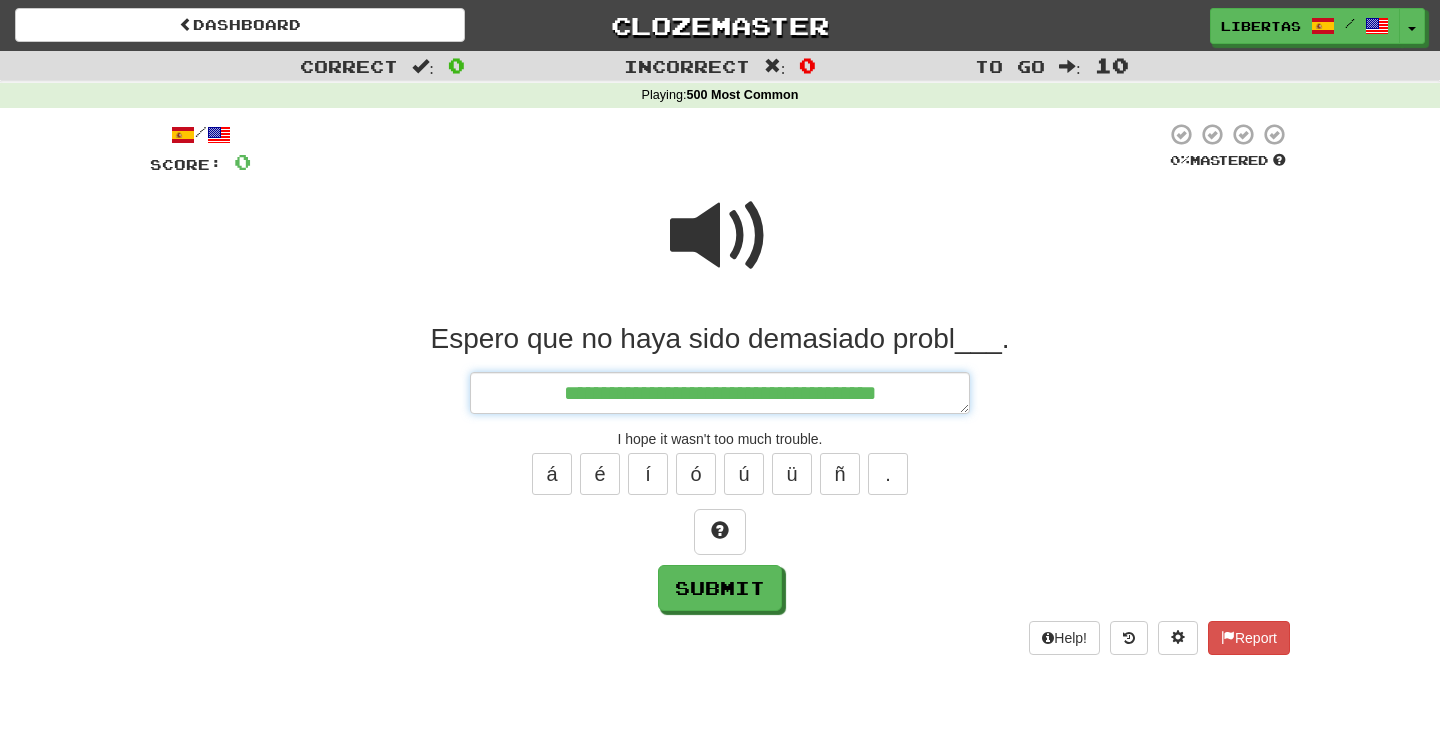 type on "*" 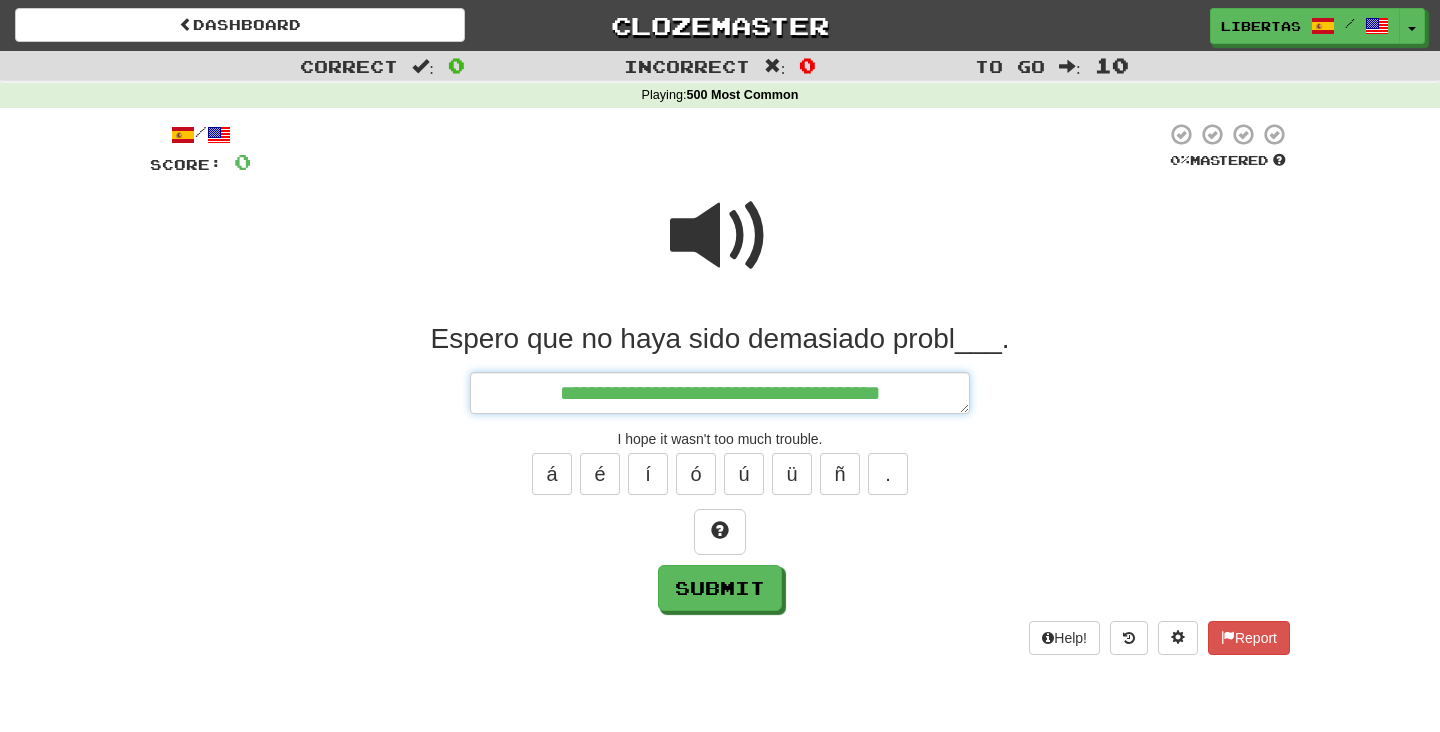type on "*" 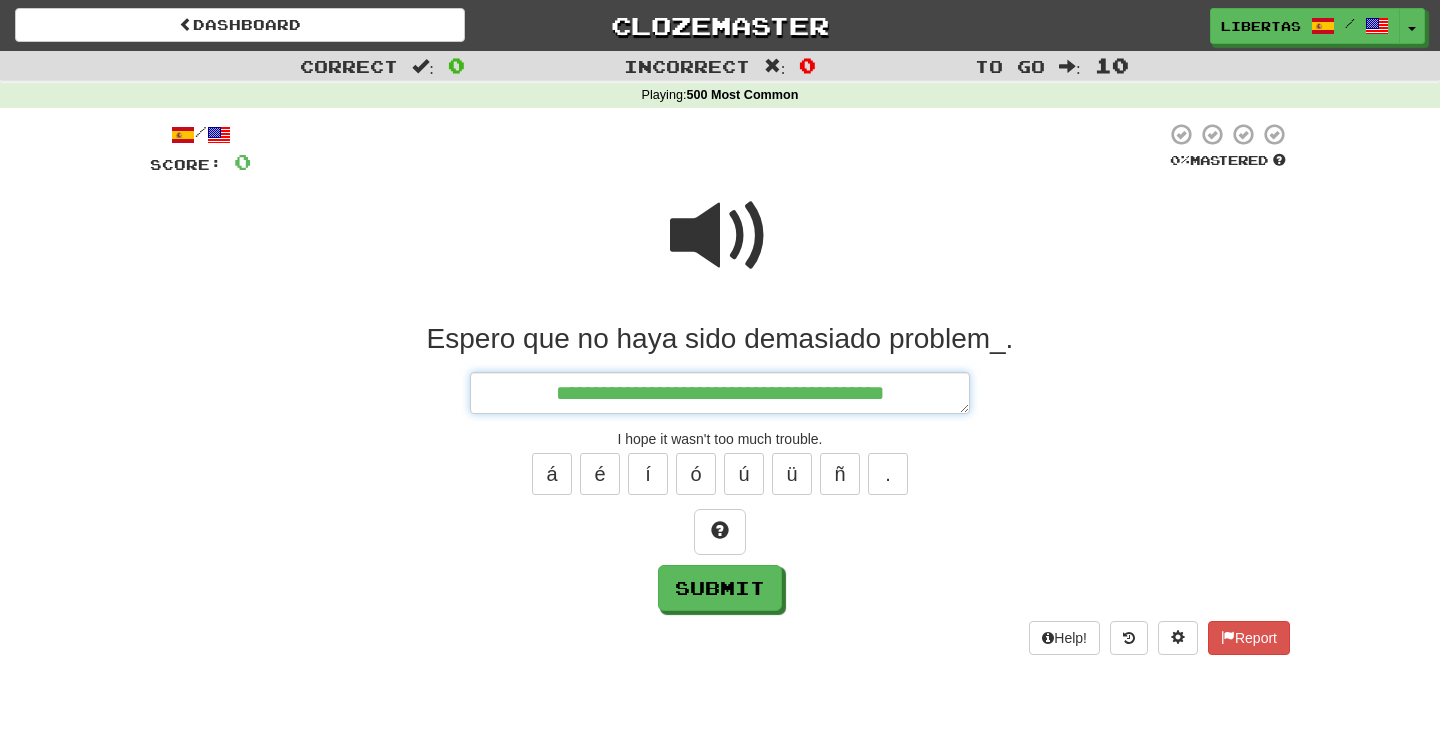 type on "*" 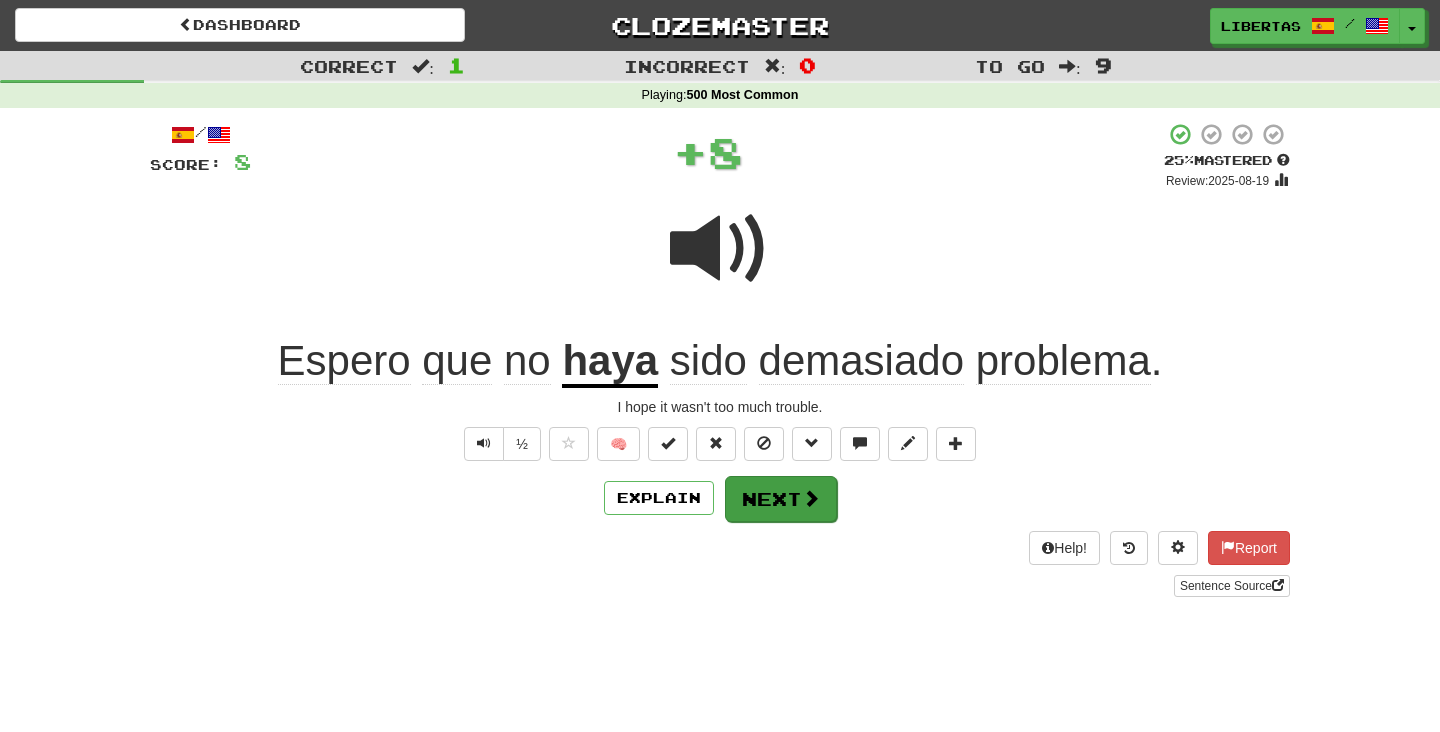 click on "Next" at bounding box center (781, 499) 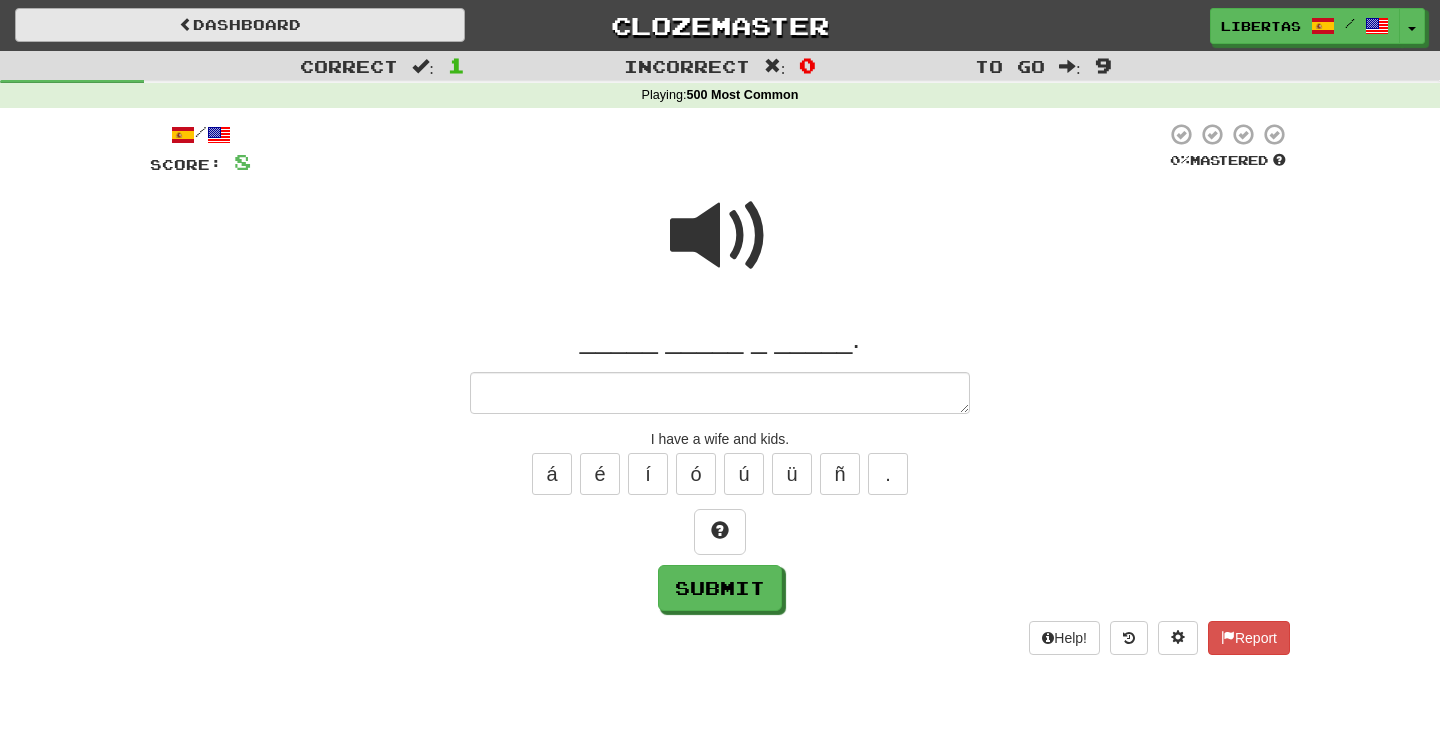 click on "Dashboard" at bounding box center [240, 25] 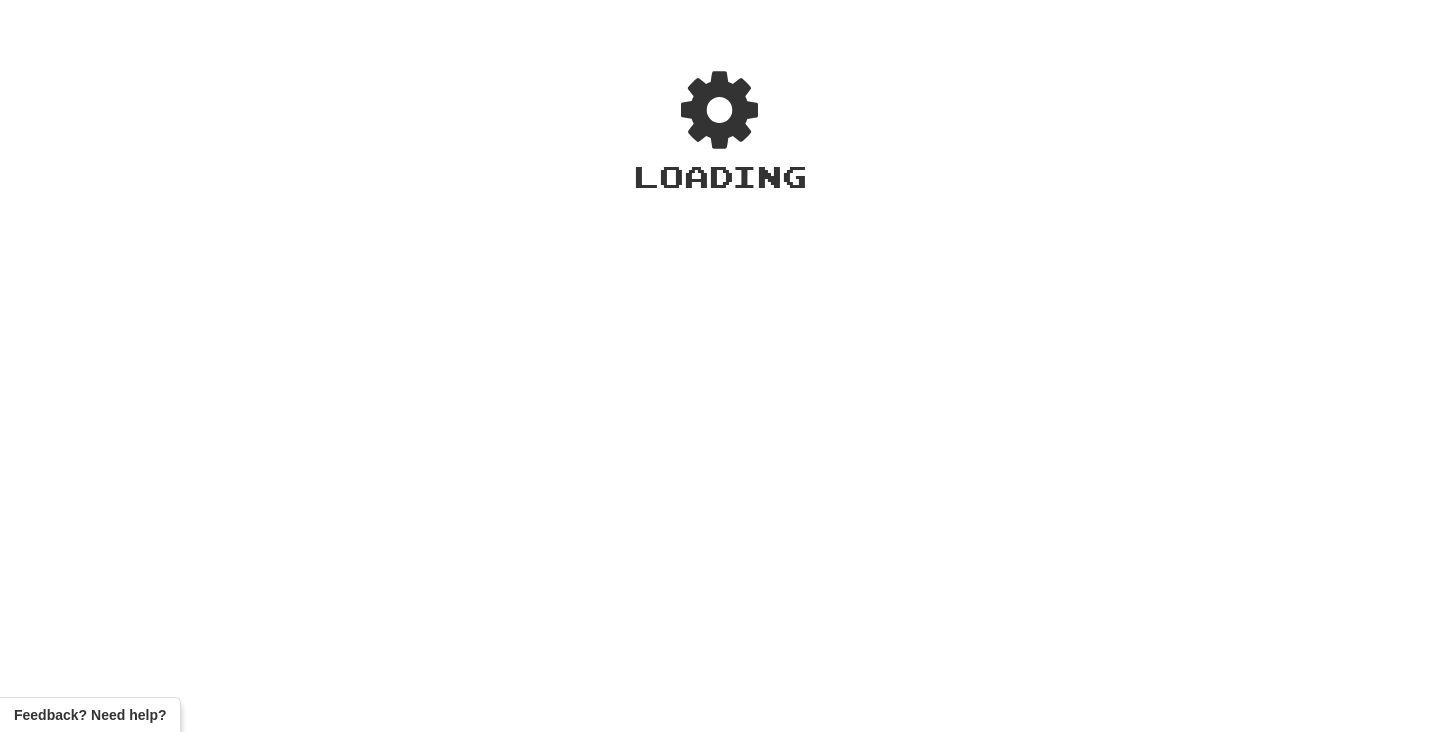scroll, scrollTop: 0, scrollLeft: 0, axis: both 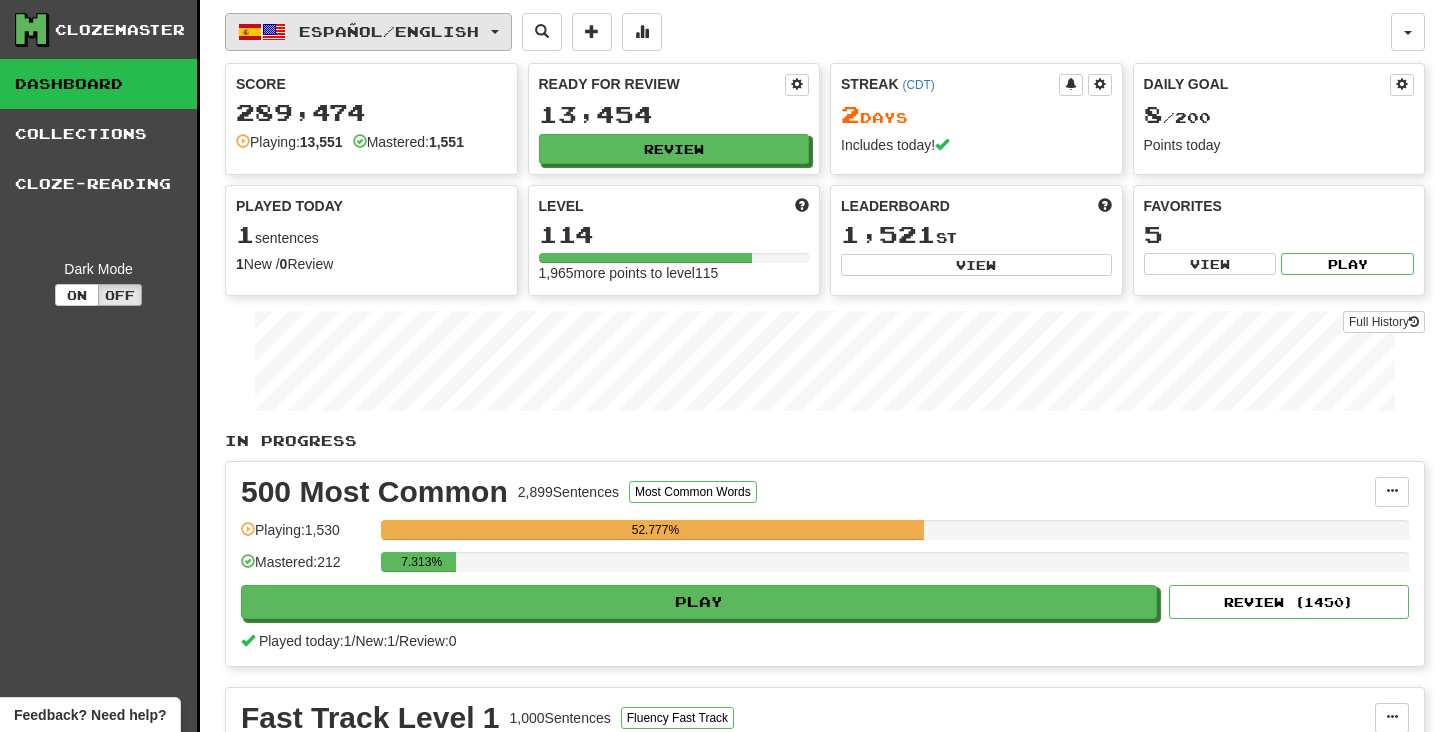 click on "Español  /  English" at bounding box center [368, 32] 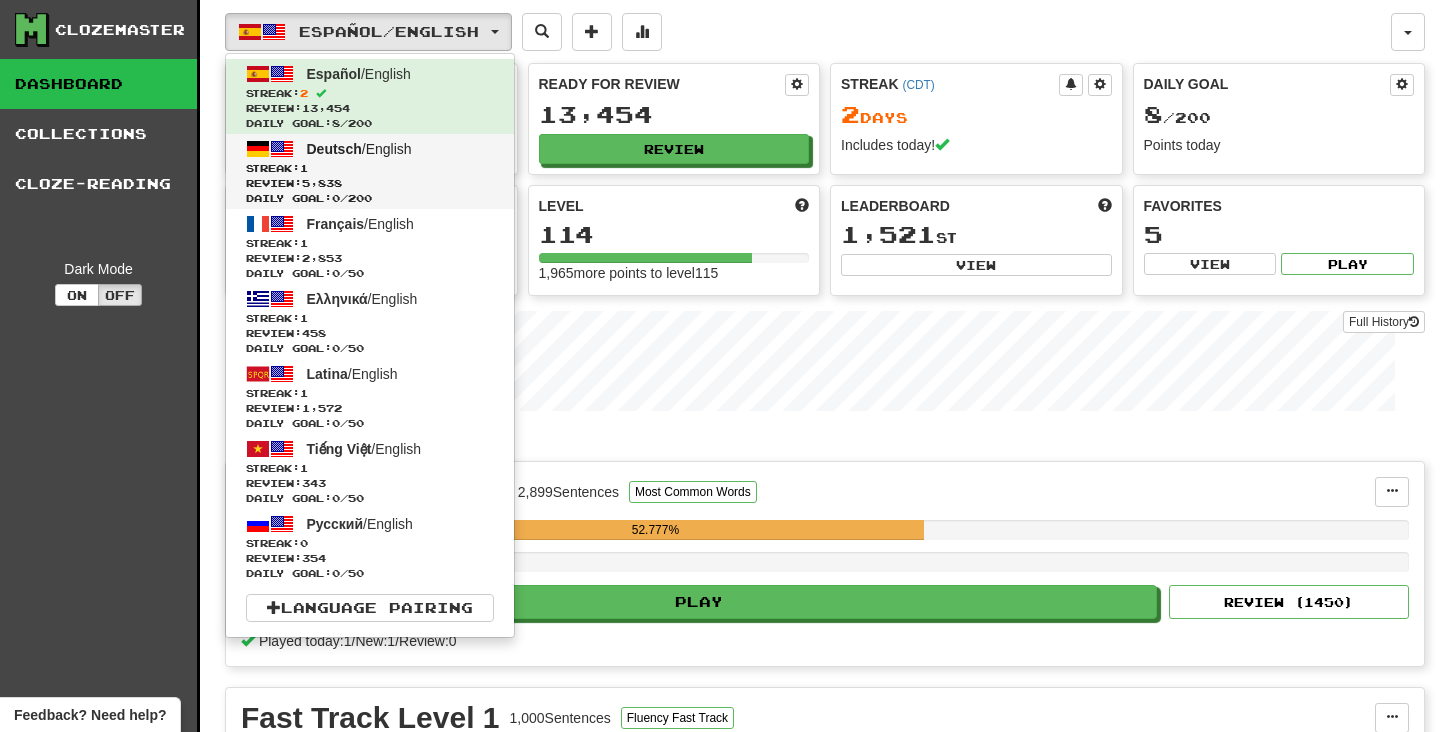 click on "Streak:  1" at bounding box center (370, 168) 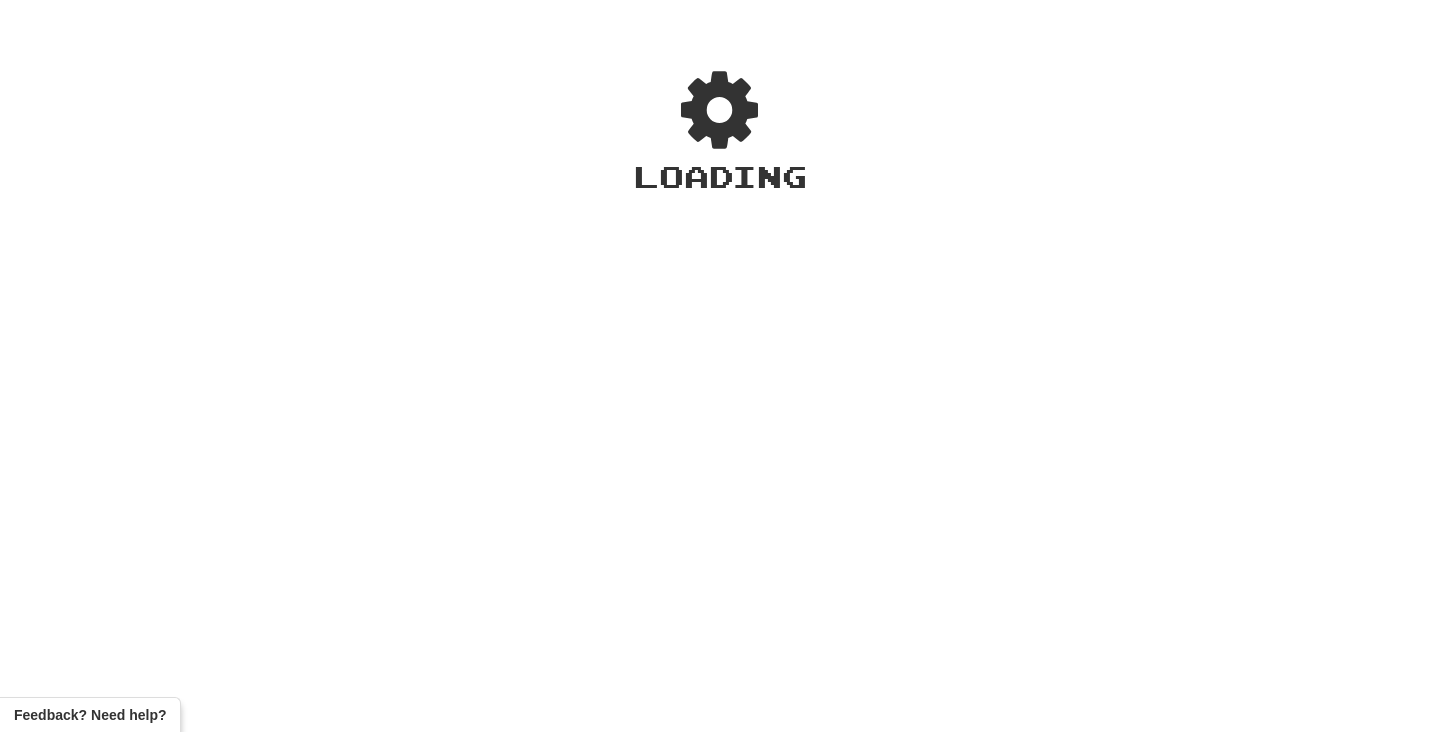scroll, scrollTop: 0, scrollLeft: 0, axis: both 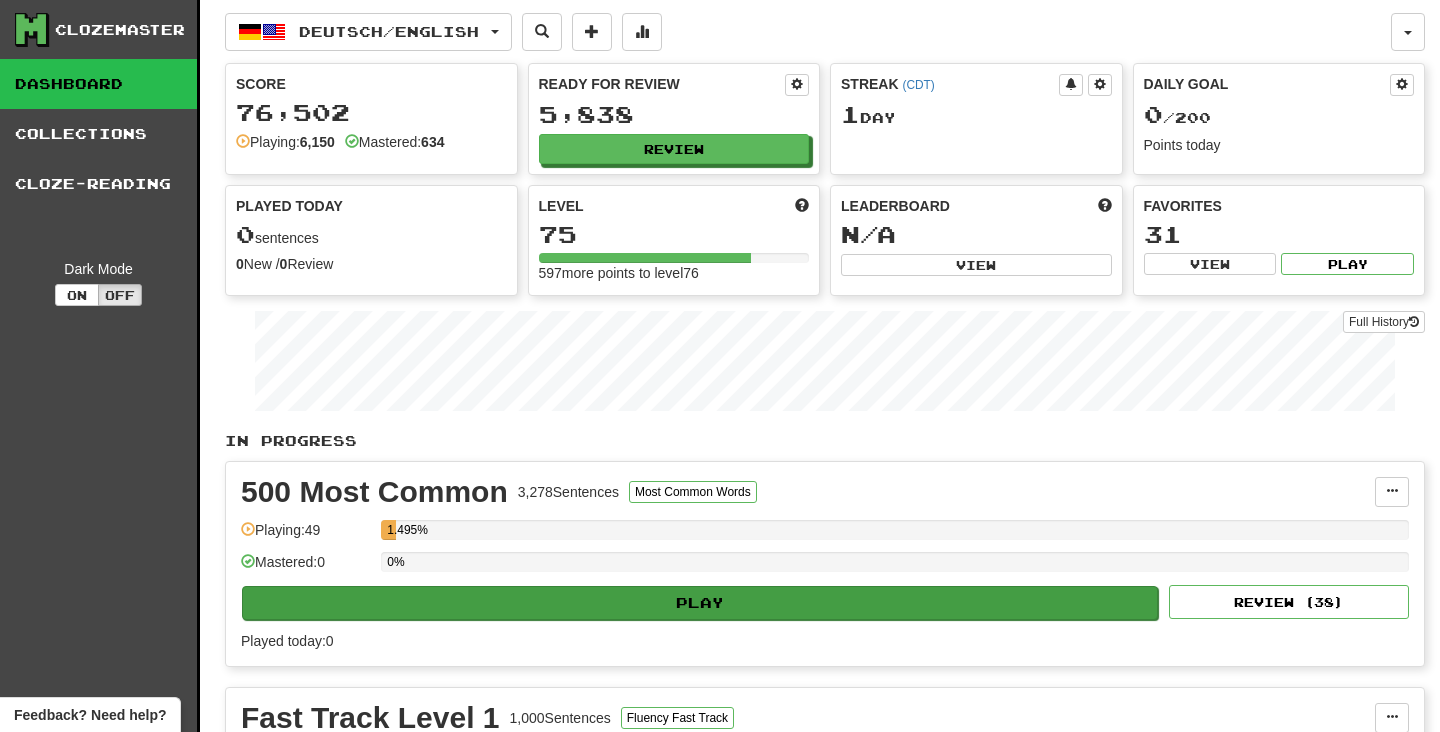 click on "Play" at bounding box center [700, 603] 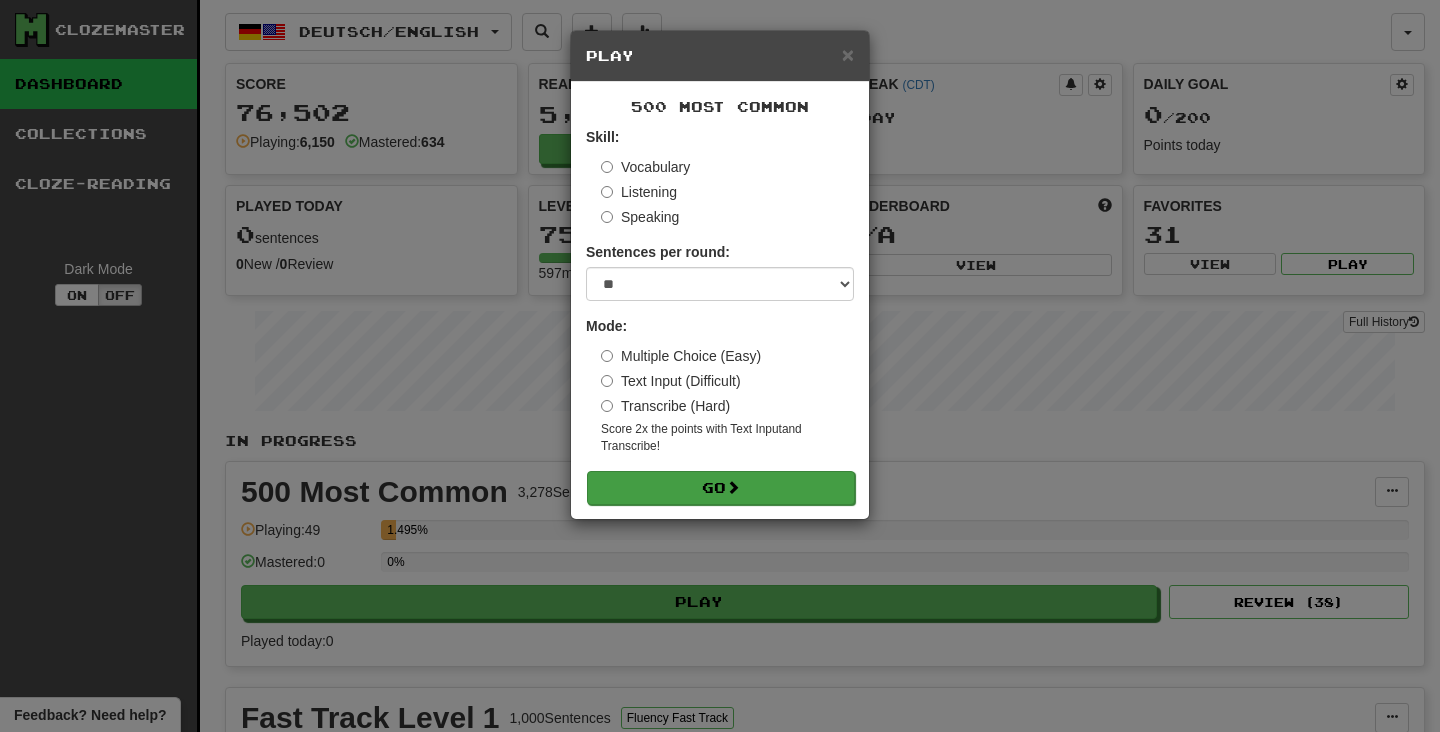 click on "Go" at bounding box center [721, 488] 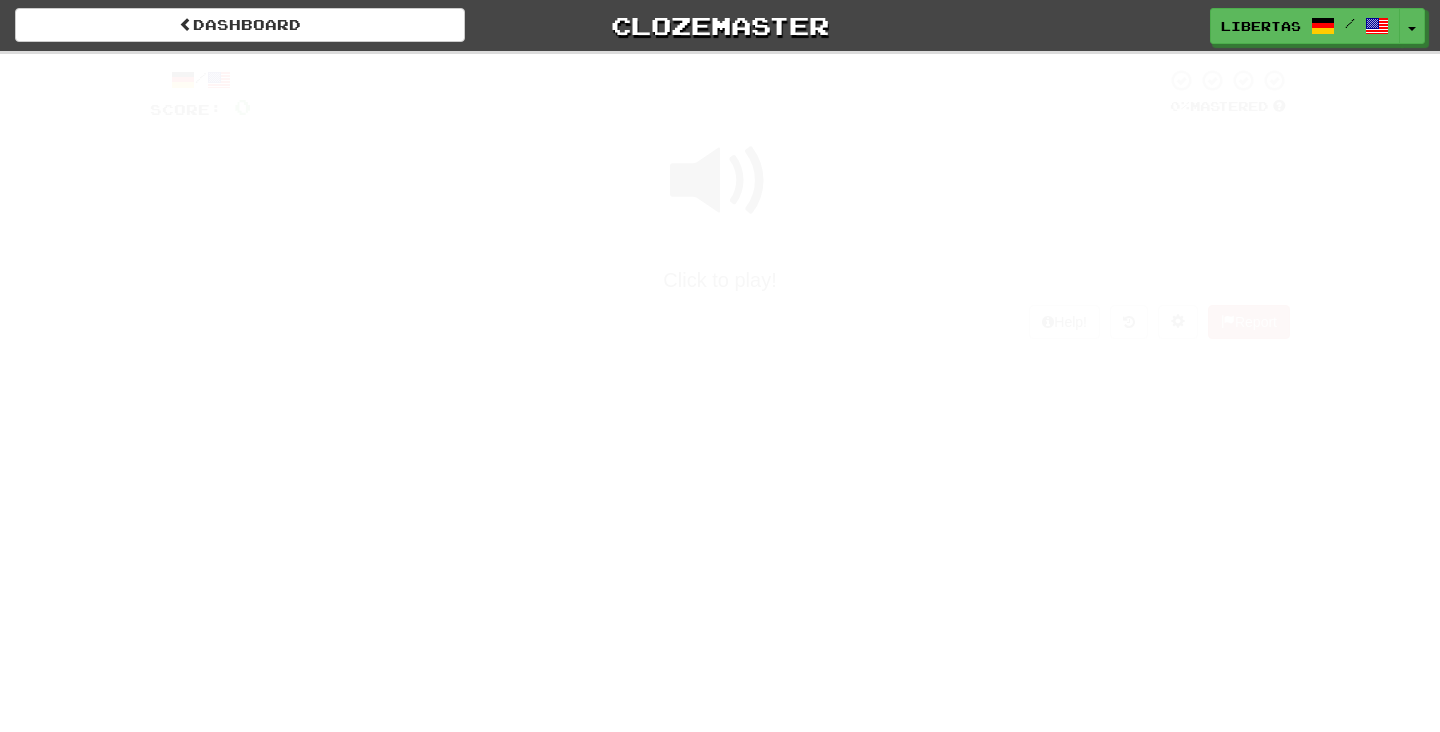 scroll, scrollTop: 0, scrollLeft: 0, axis: both 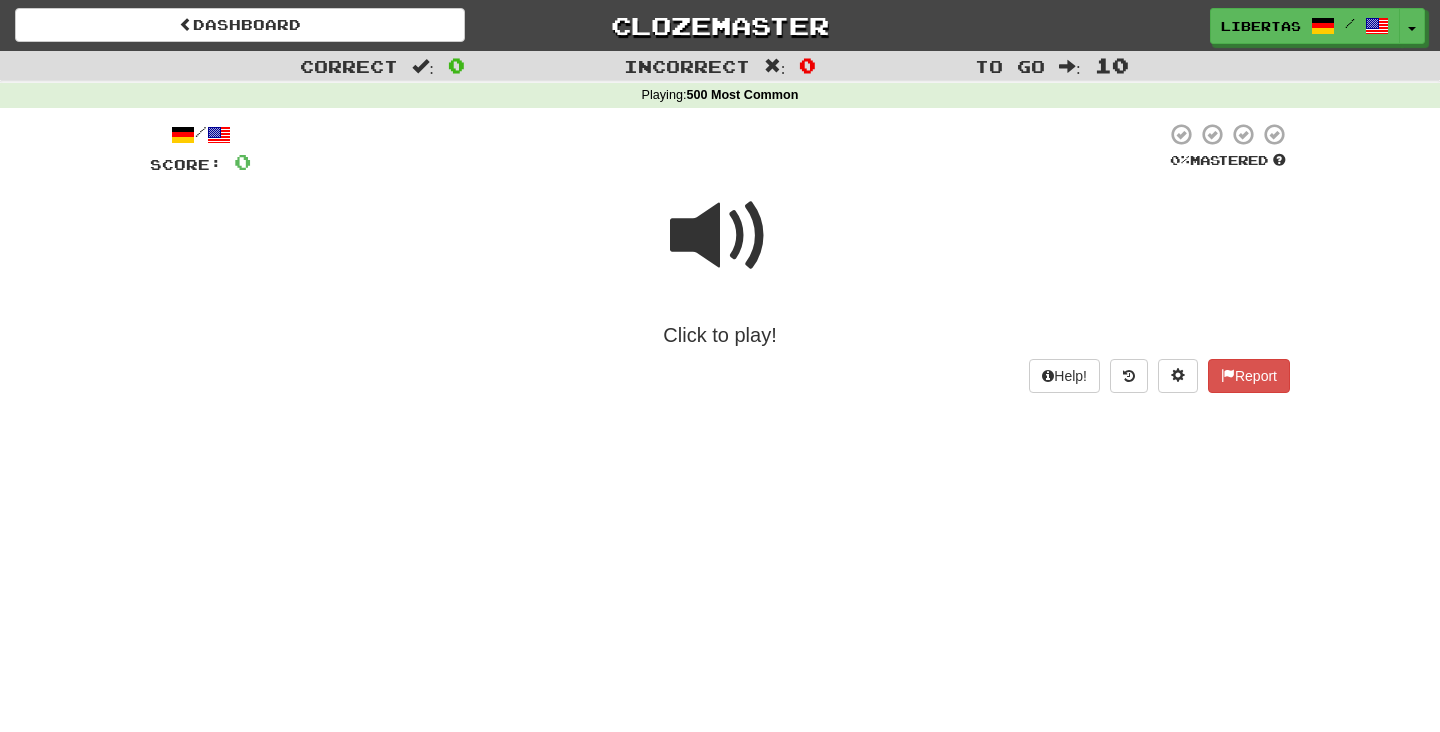 click at bounding box center (720, 236) 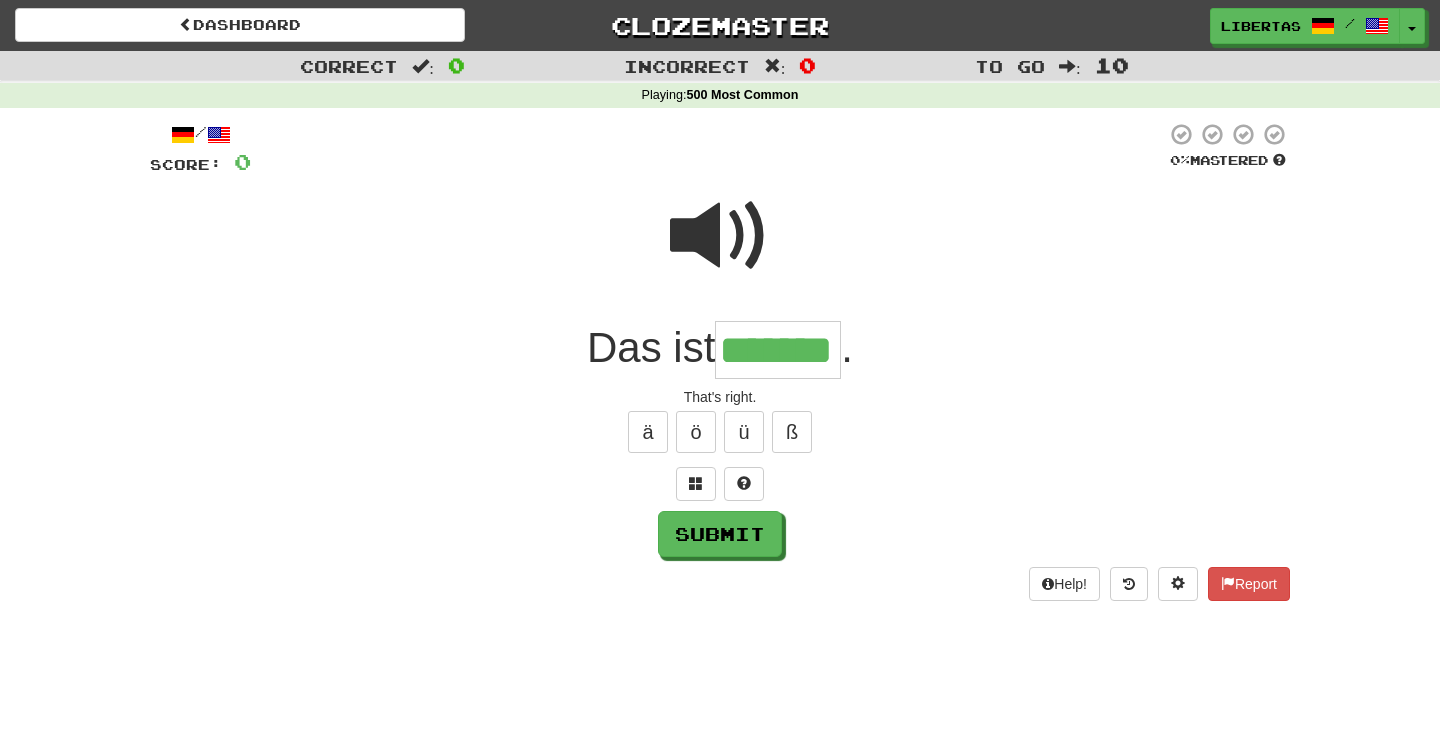 type on "*******" 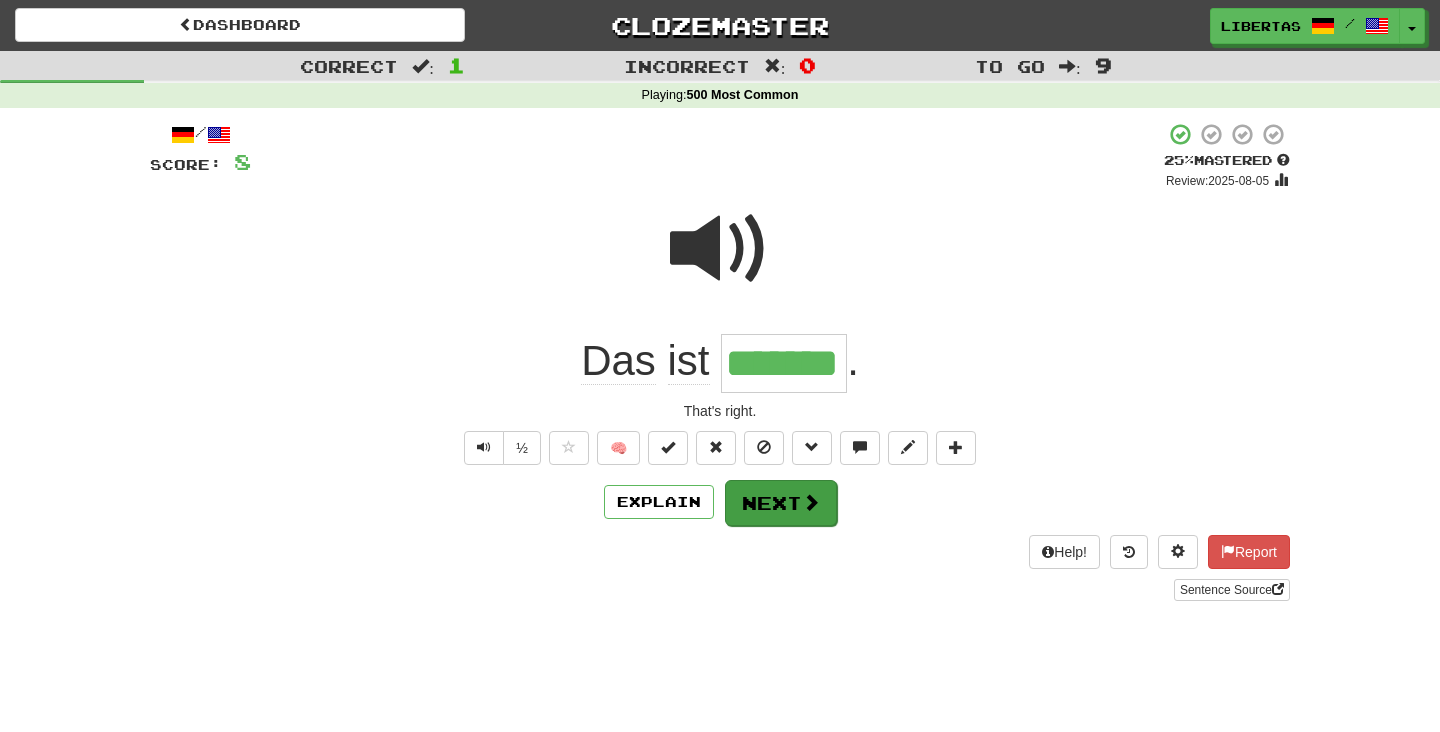 click on "Next" at bounding box center (781, 503) 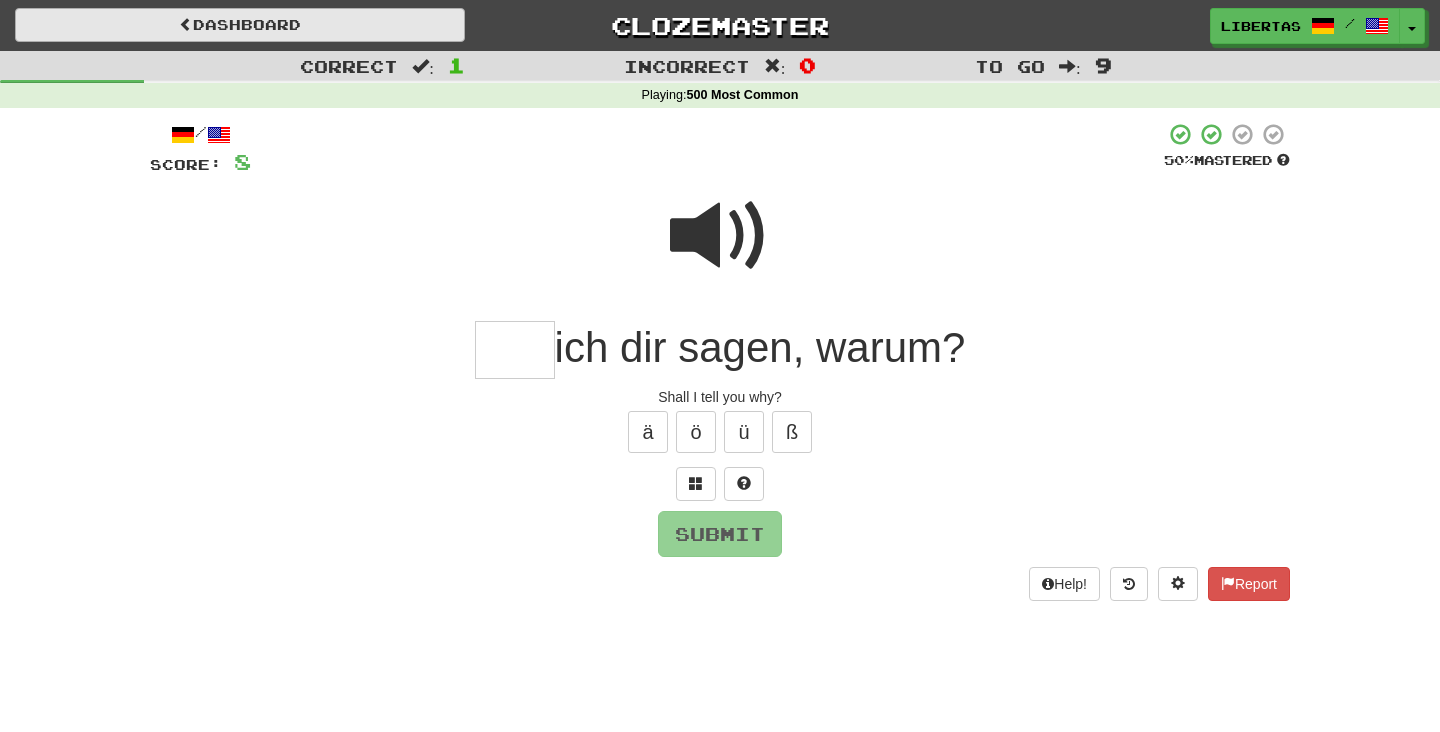 click on "Dashboard" at bounding box center (240, 25) 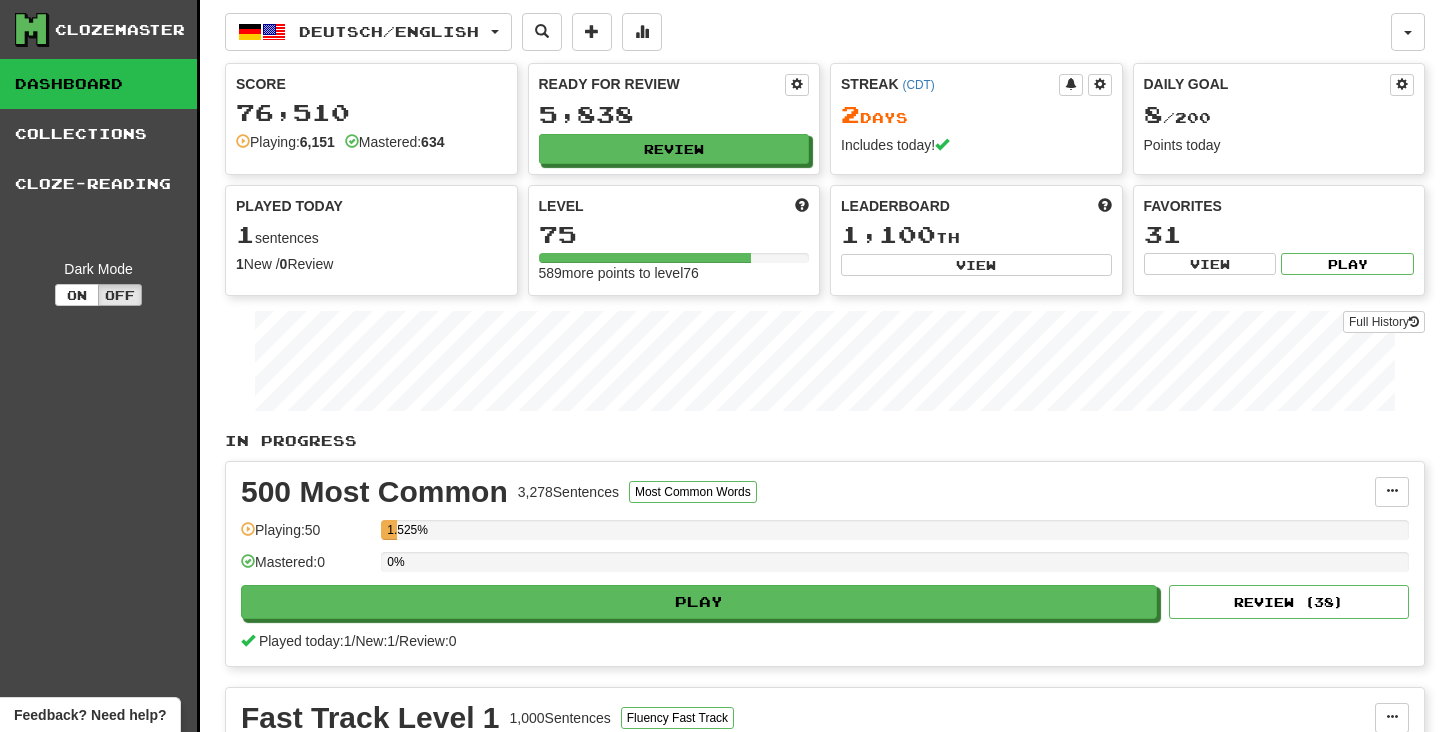 scroll, scrollTop: 0, scrollLeft: 0, axis: both 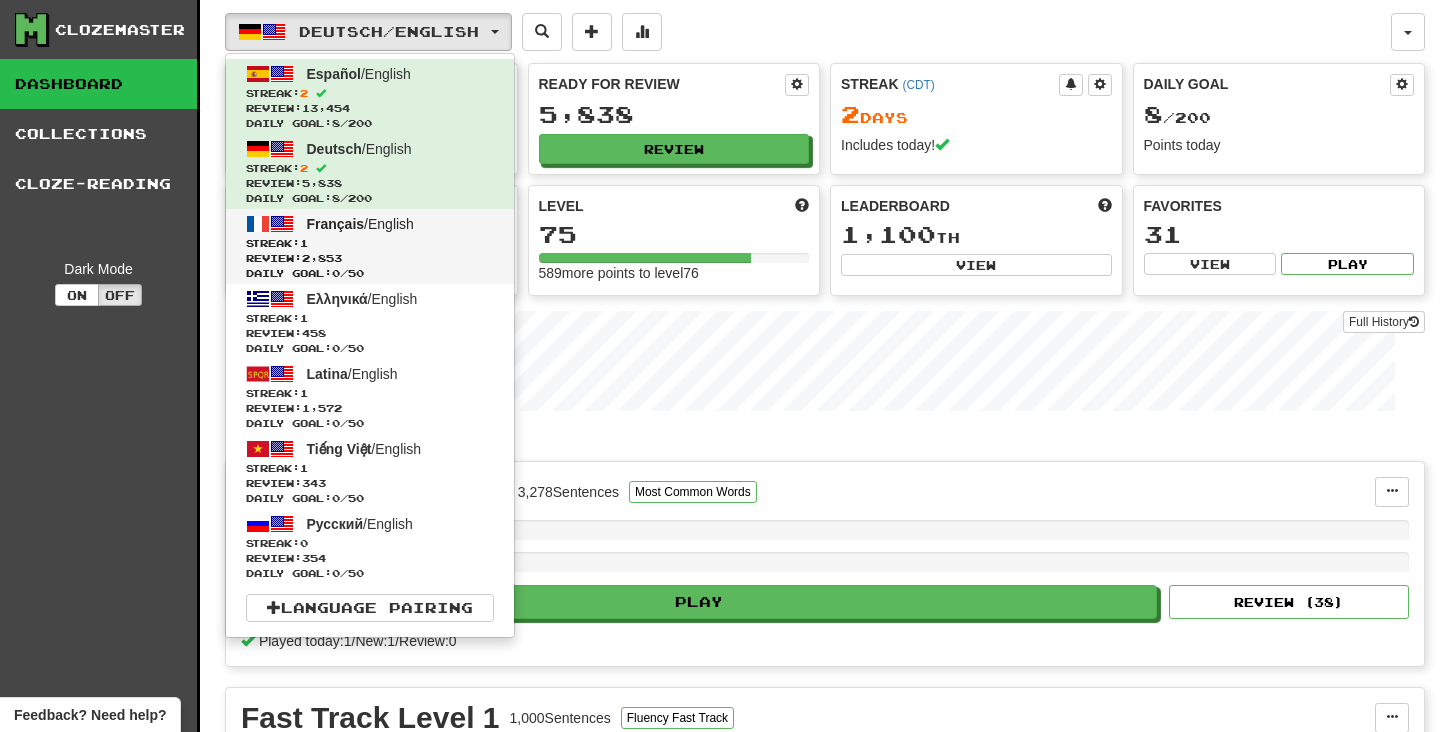 click on "Français  /  English" at bounding box center [360, 224] 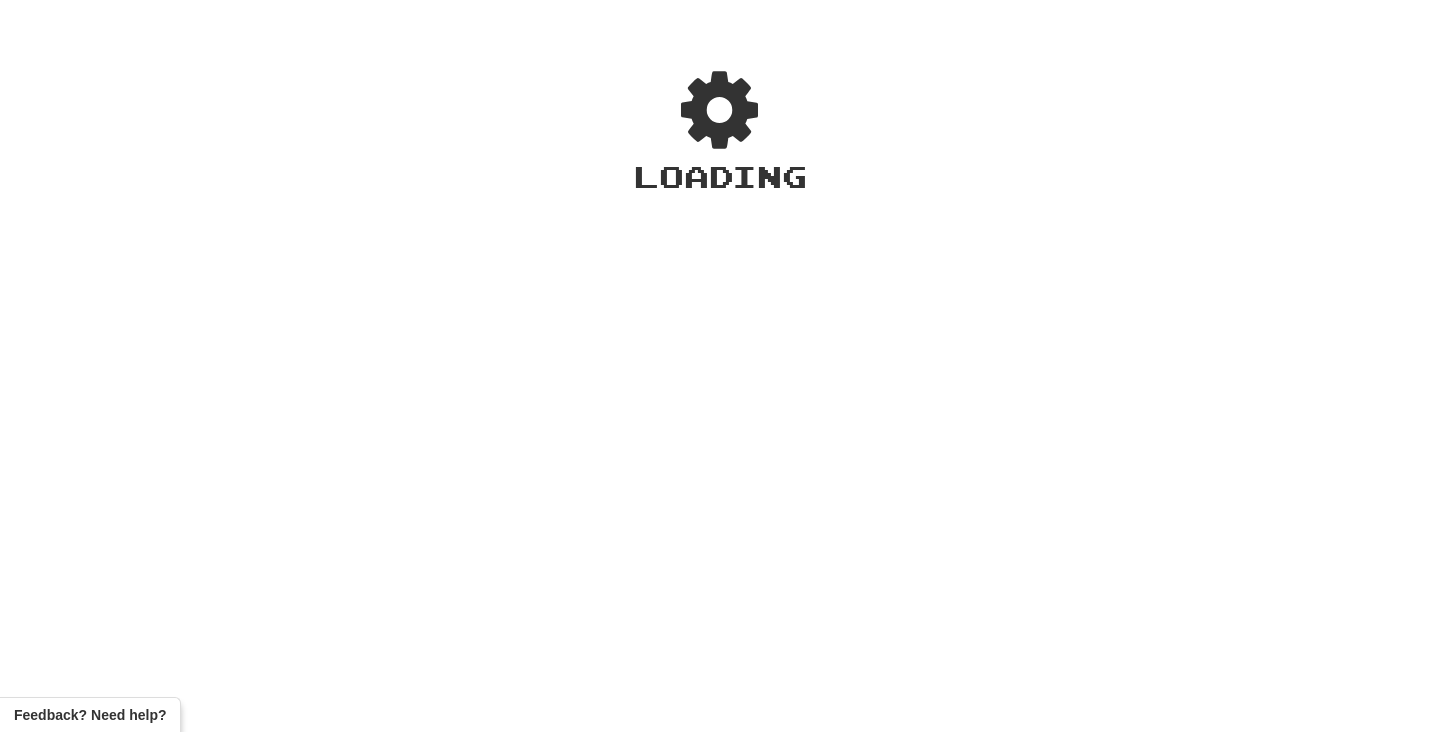 scroll, scrollTop: 0, scrollLeft: 0, axis: both 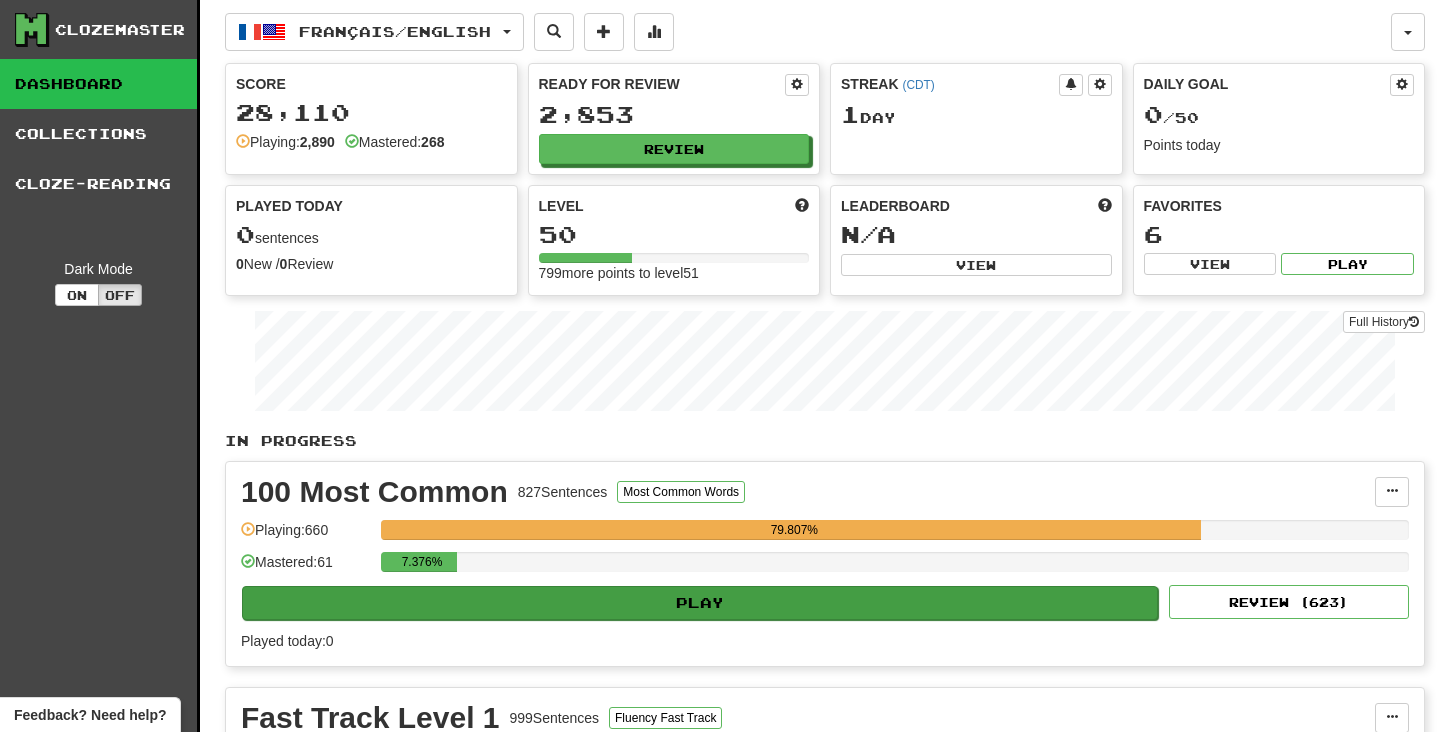 click on "Play" at bounding box center (700, 603) 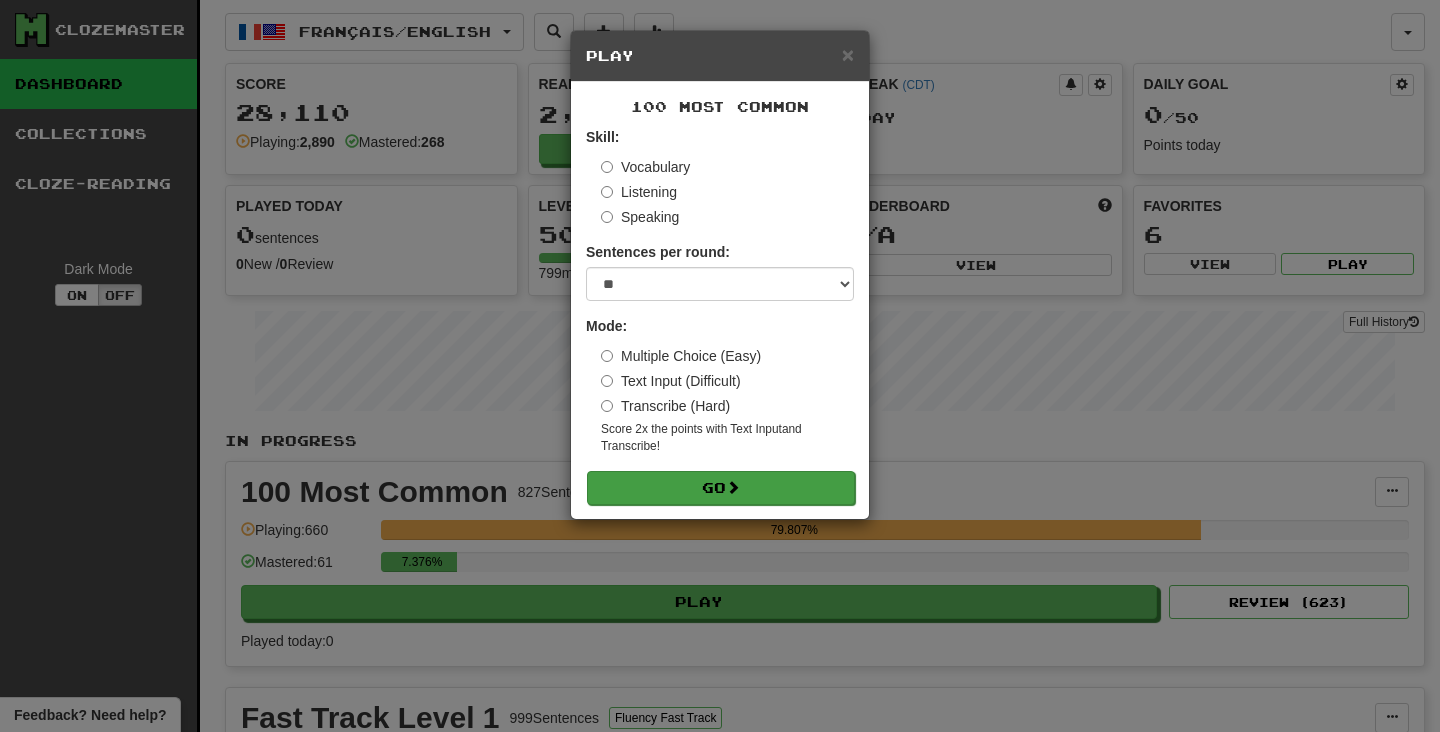click on "Go" at bounding box center (721, 488) 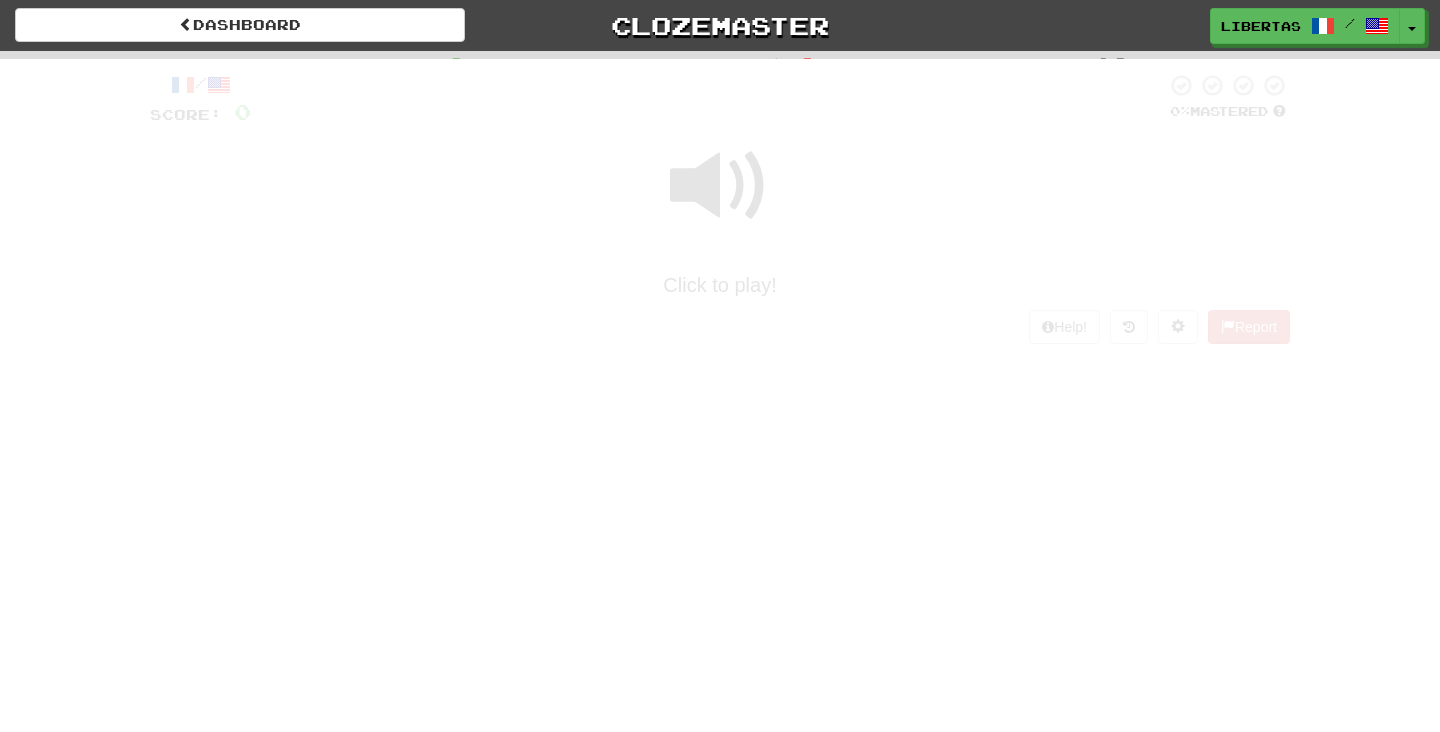 scroll, scrollTop: 0, scrollLeft: 0, axis: both 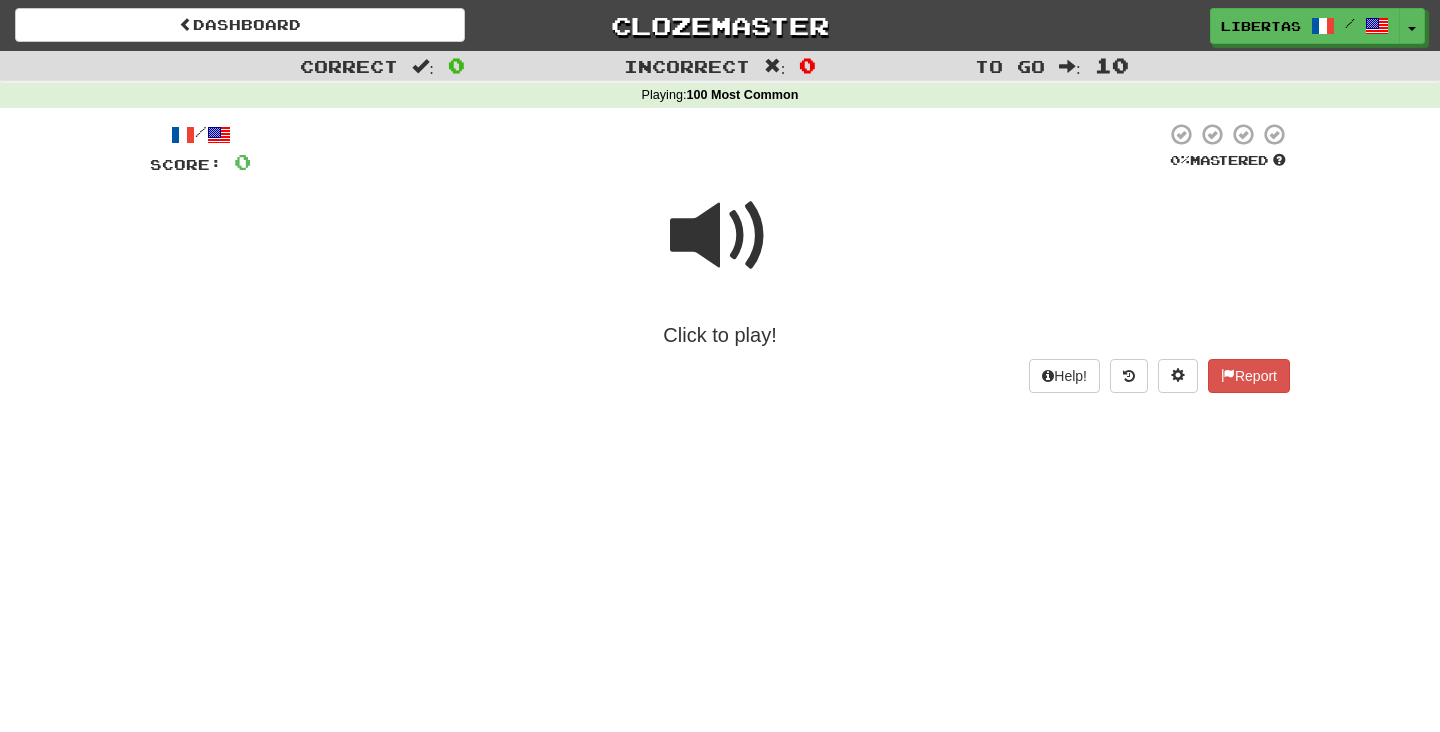 click at bounding box center [720, 236] 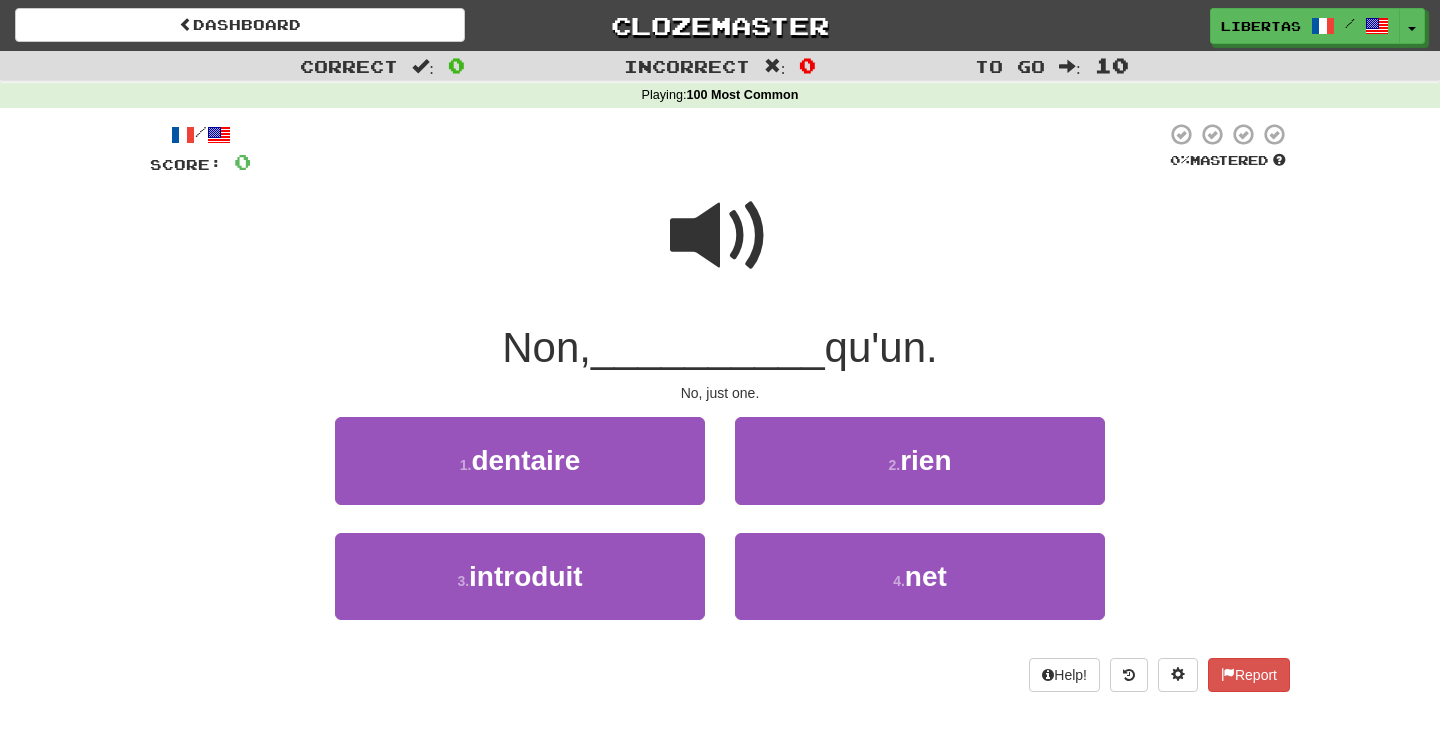 click at bounding box center (720, 236) 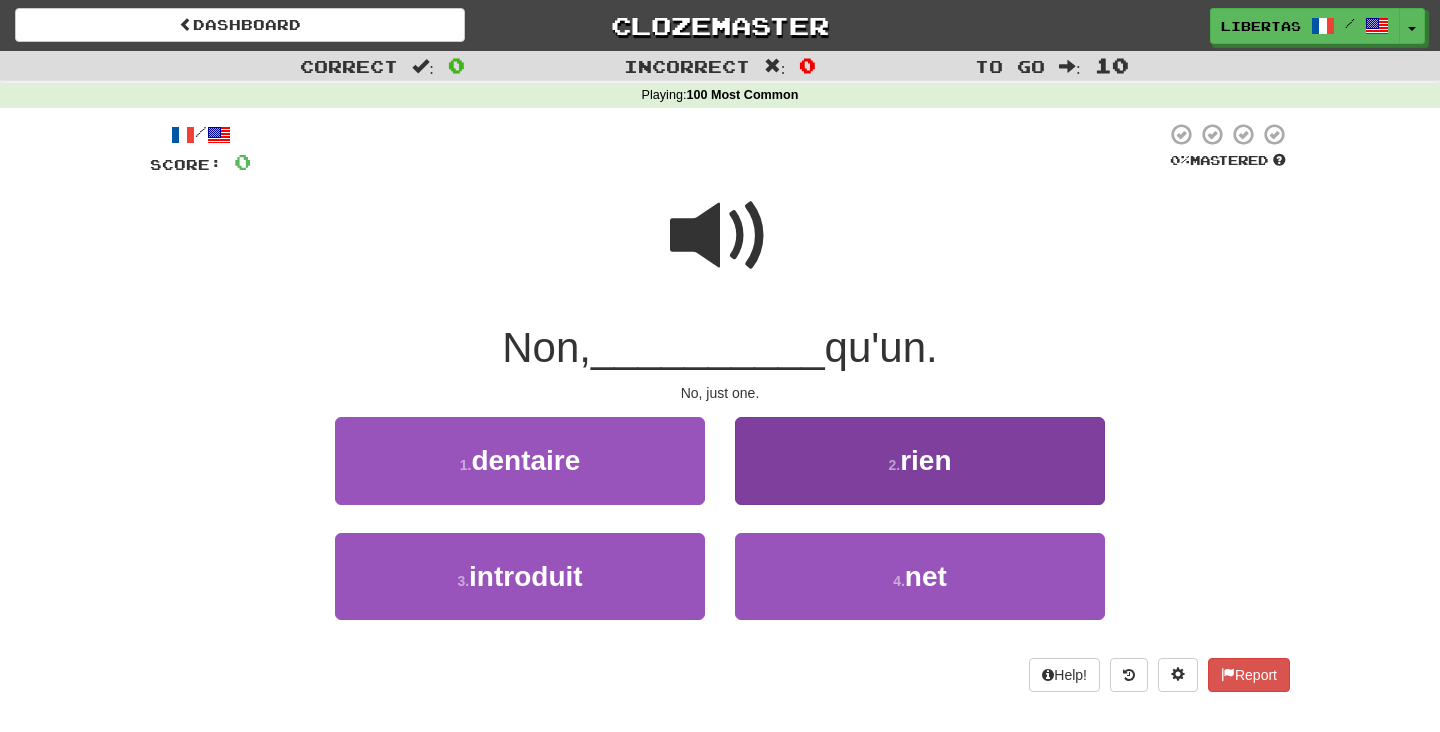 click on "2 .  rien" at bounding box center [920, 460] 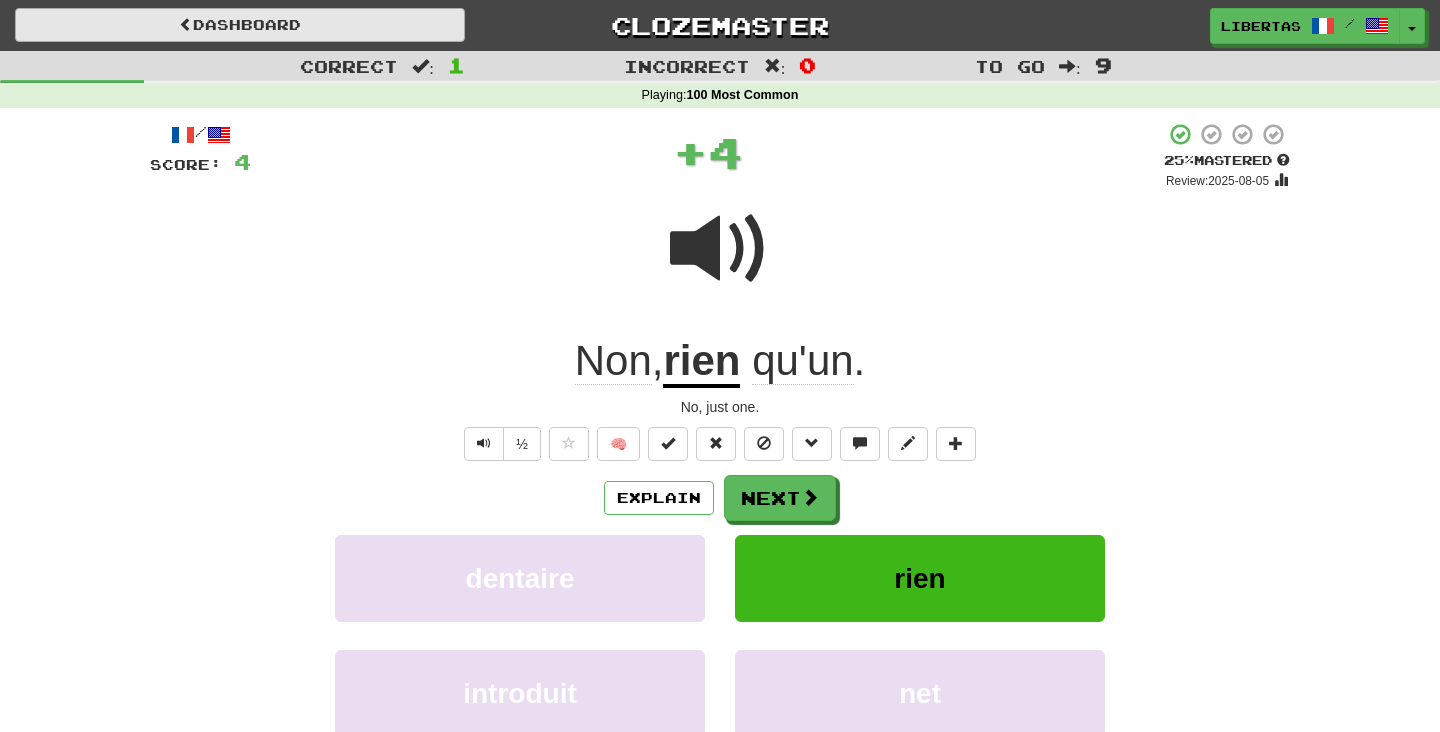 click on "Dashboard" at bounding box center [240, 25] 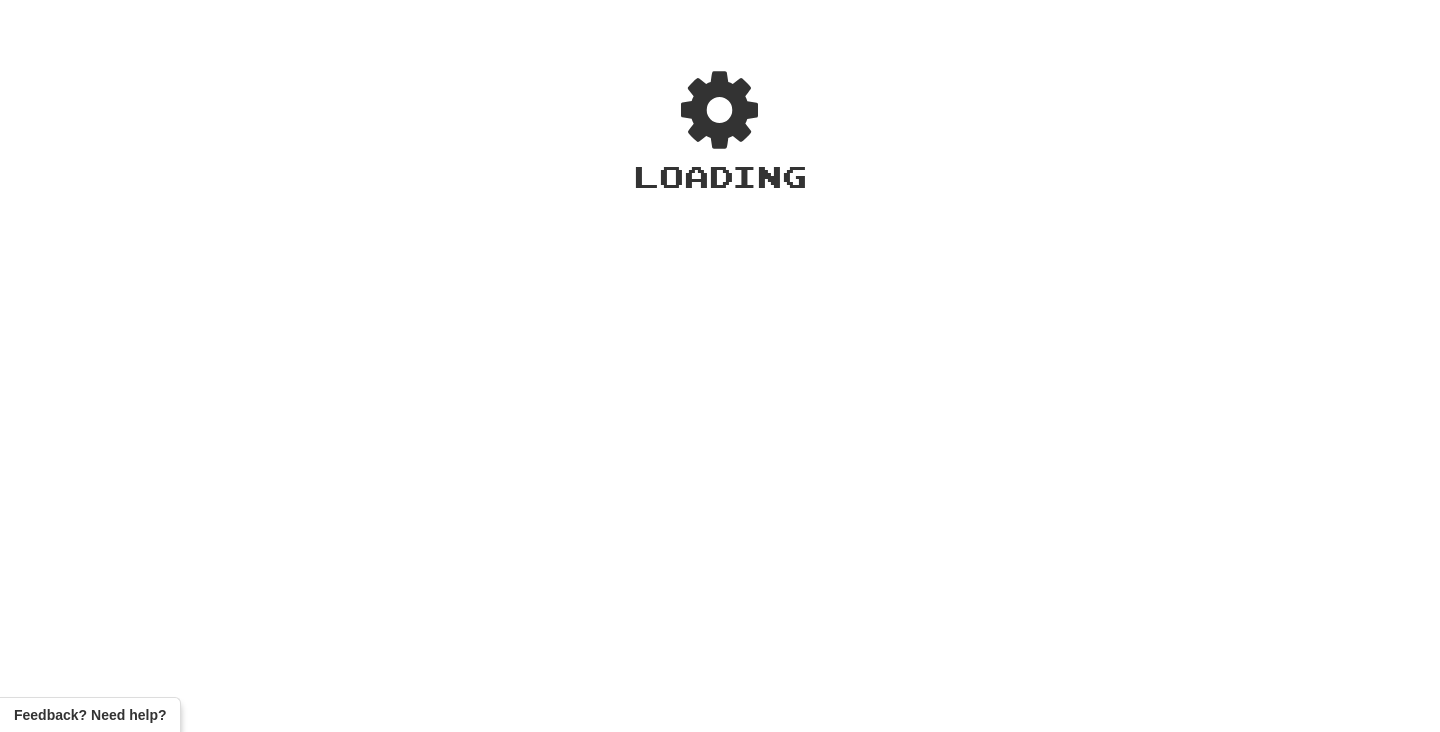 scroll, scrollTop: 0, scrollLeft: 0, axis: both 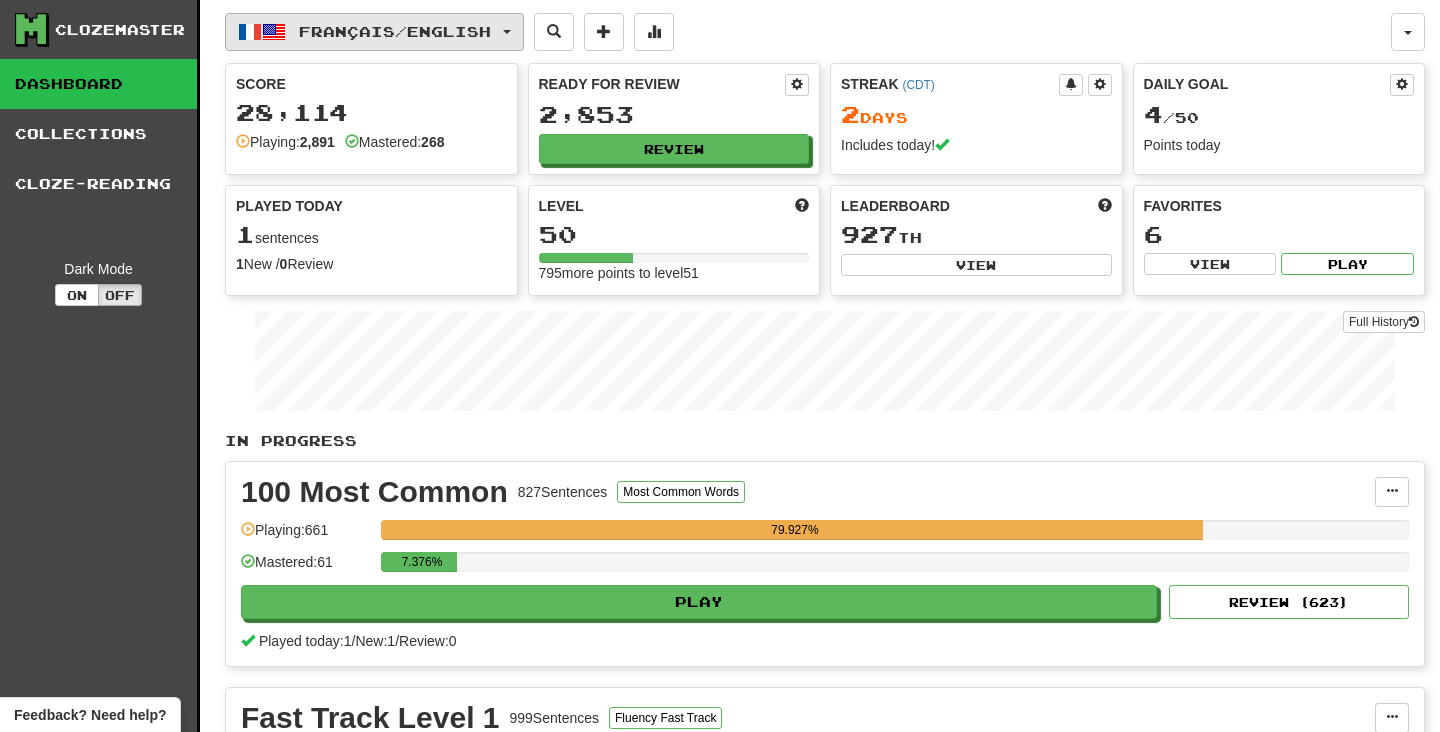 click on "Français  /  English" at bounding box center (395, 31) 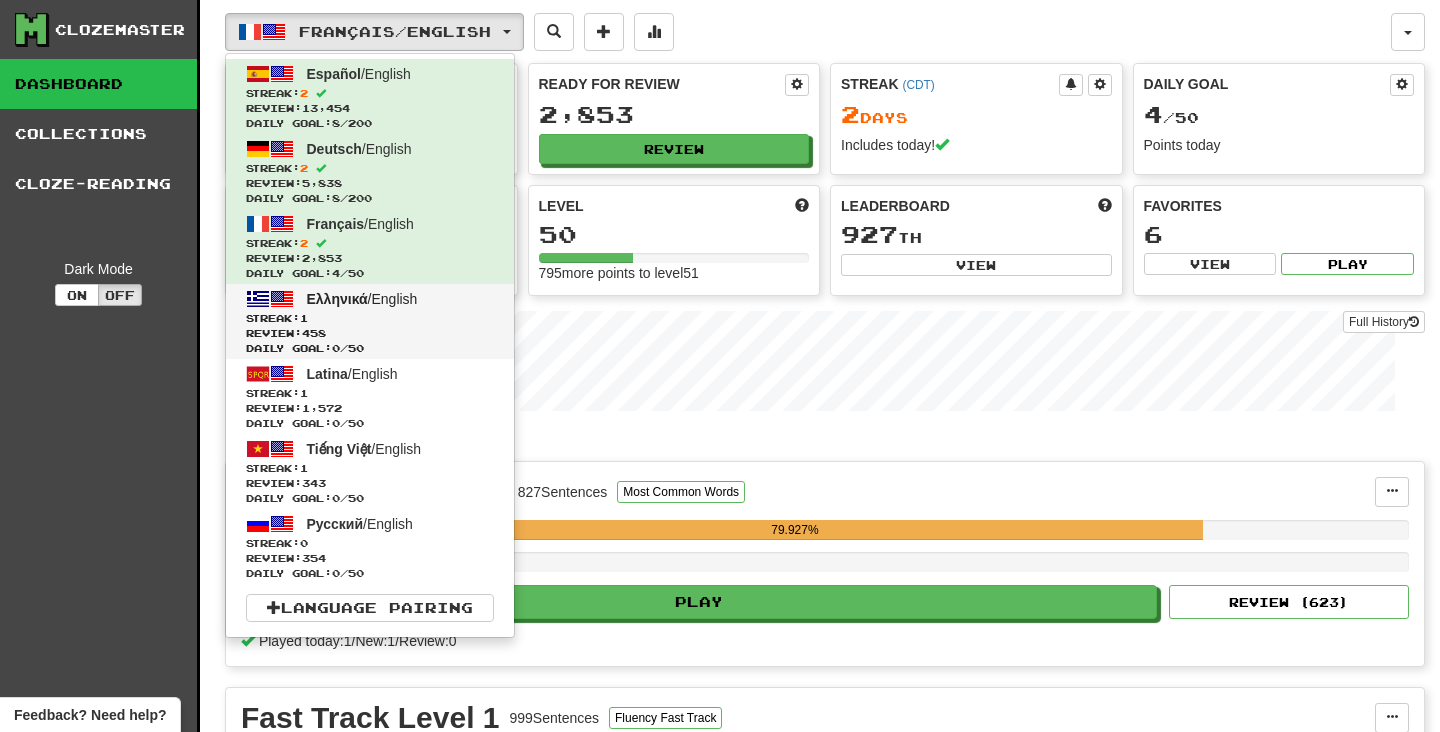 click on "Review:  458" at bounding box center (370, 333) 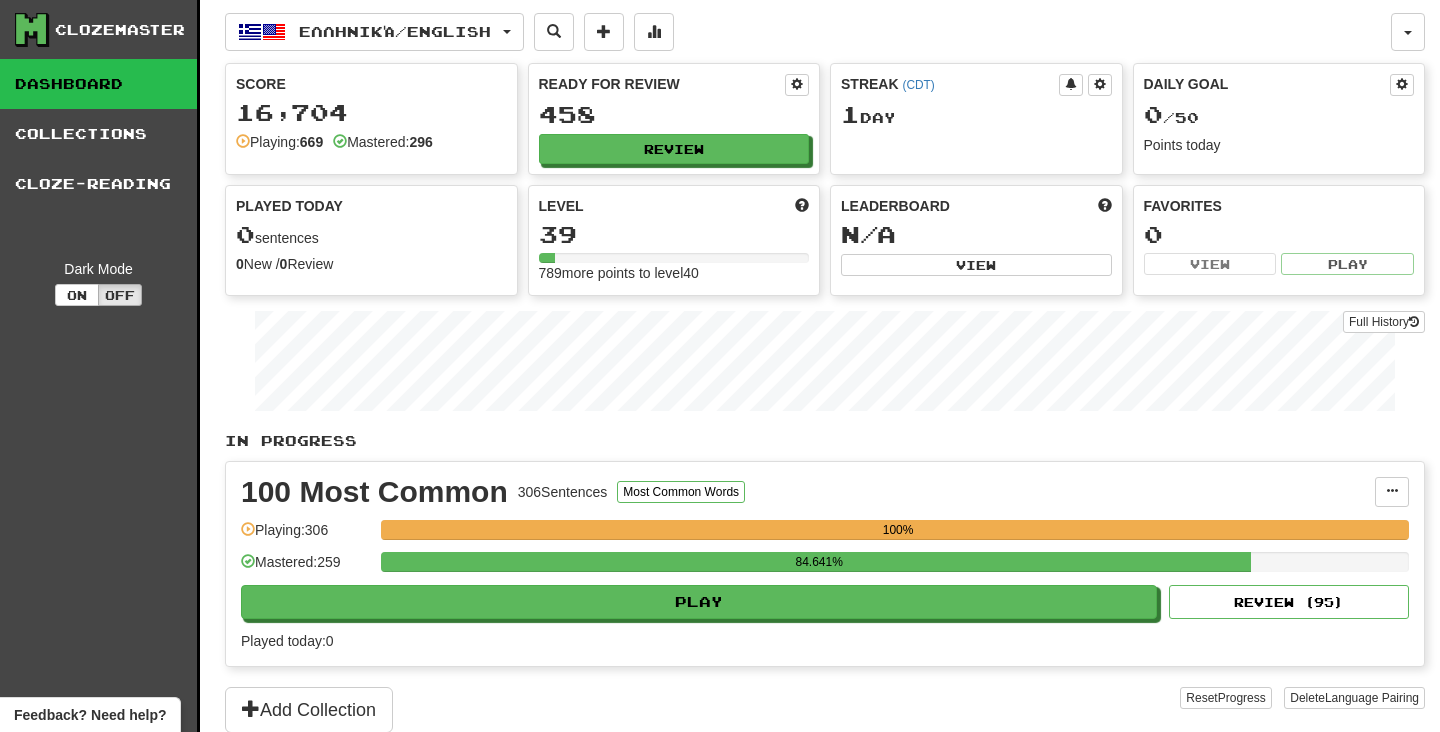 scroll, scrollTop: 0, scrollLeft: 0, axis: both 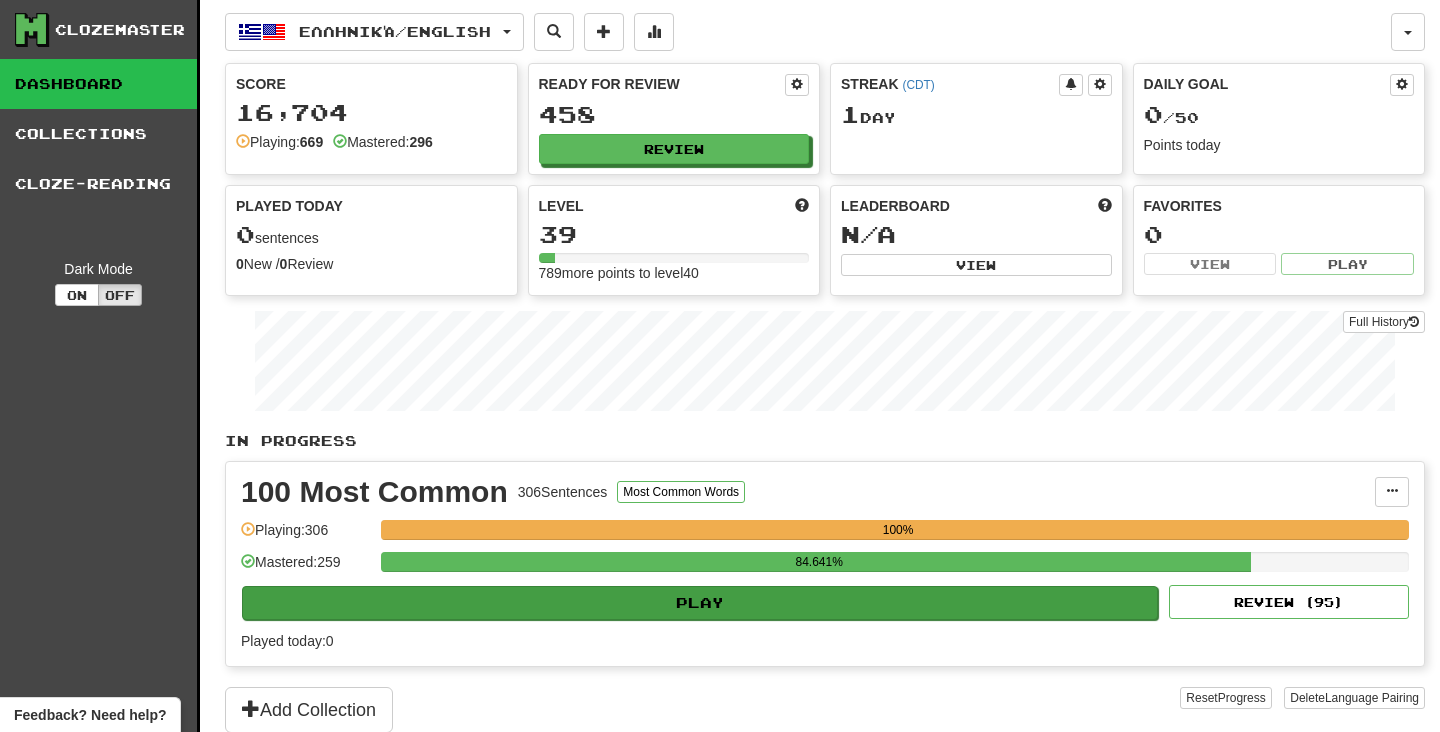 click on "Play" at bounding box center (700, 603) 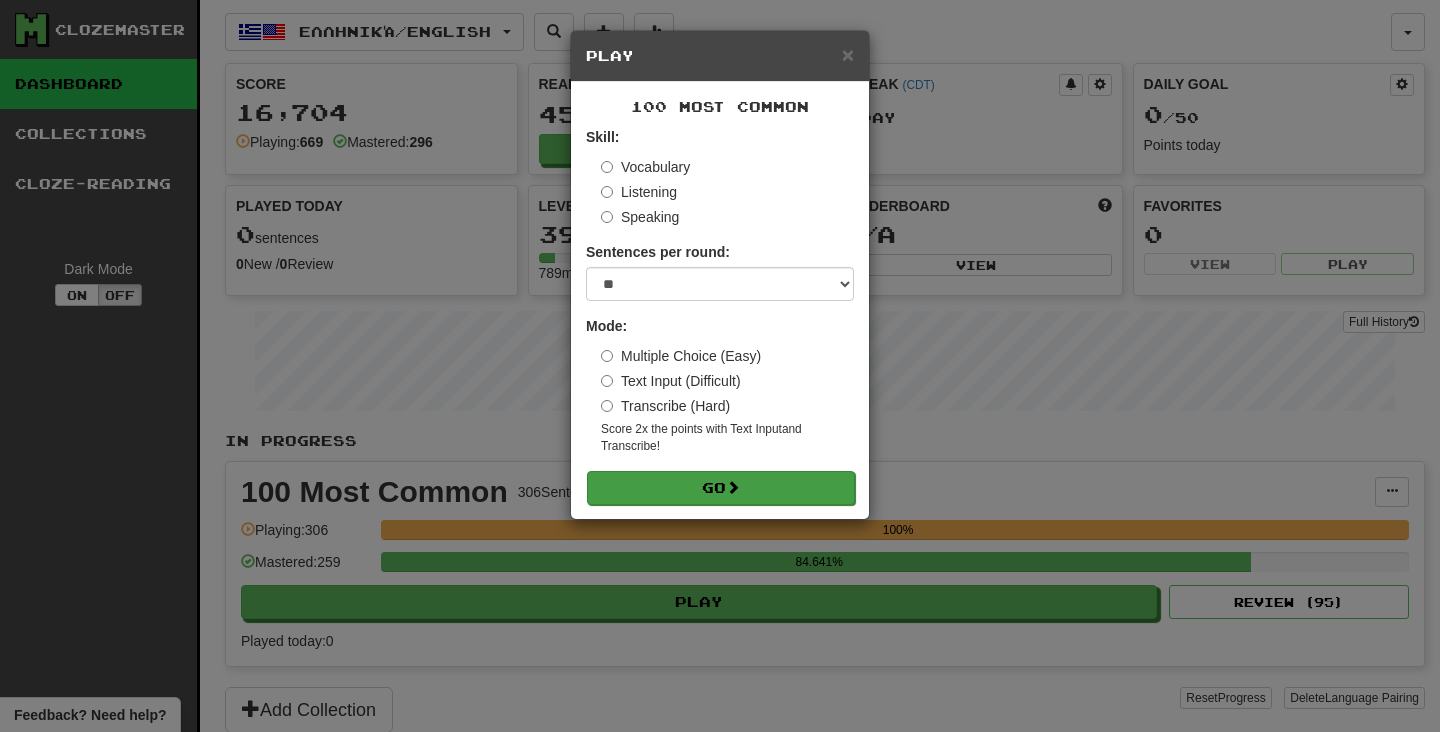 click on "Go" at bounding box center (721, 488) 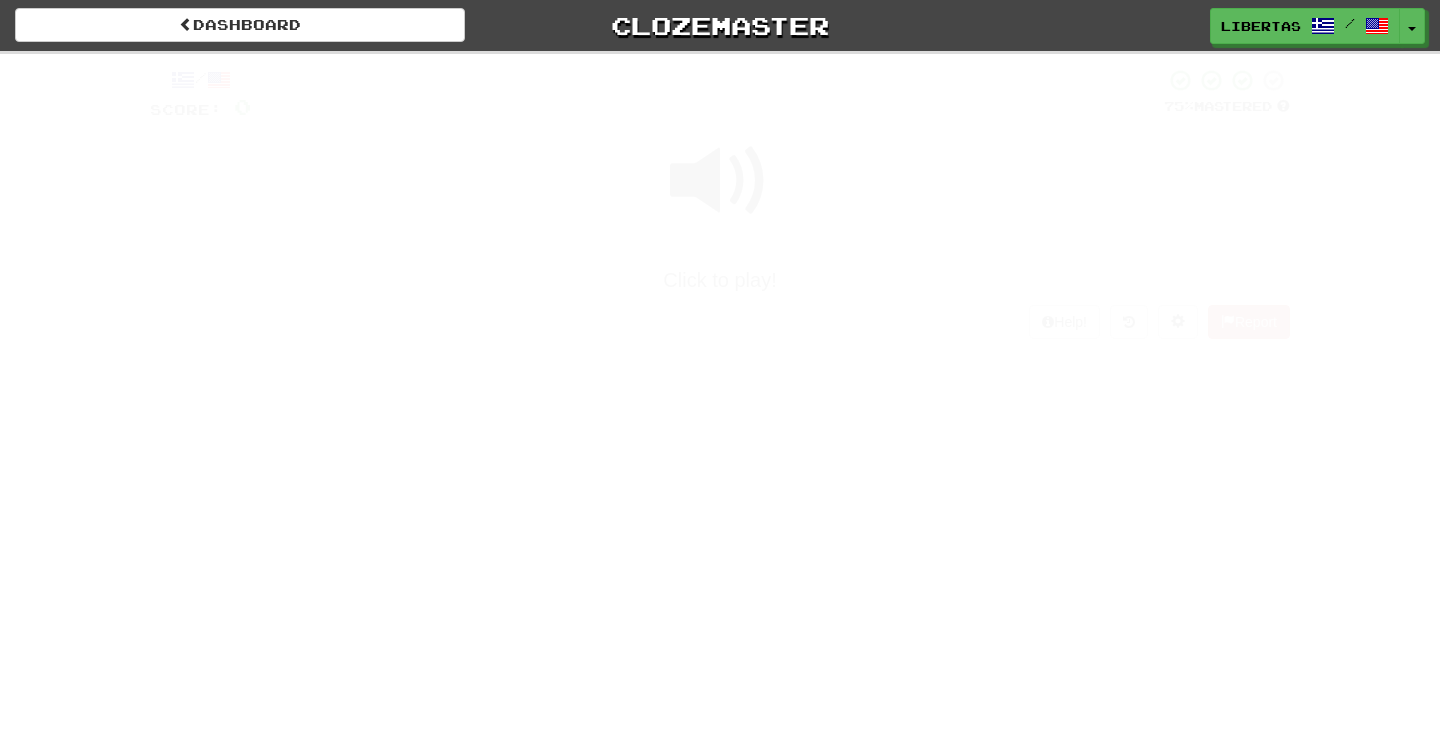 scroll, scrollTop: 0, scrollLeft: 0, axis: both 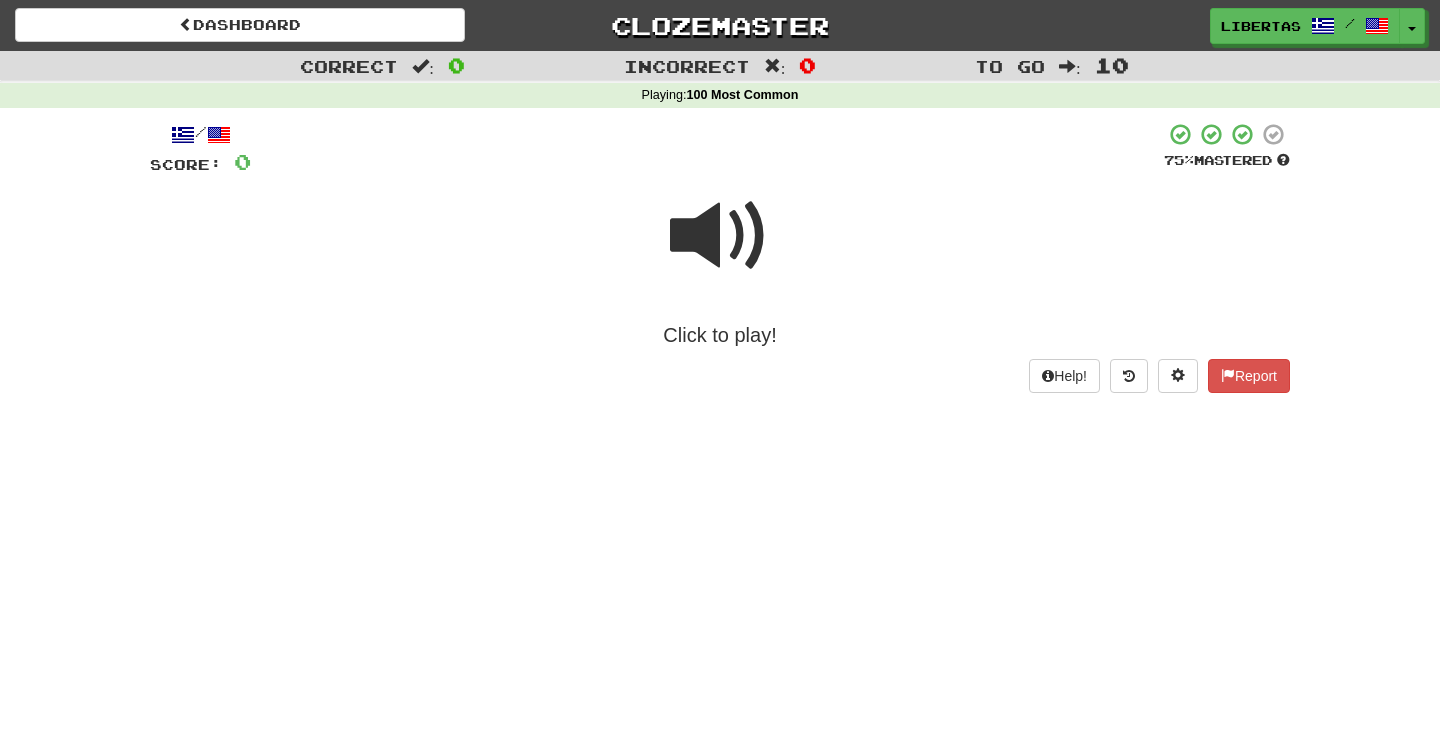 click at bounding box center [720, 236] 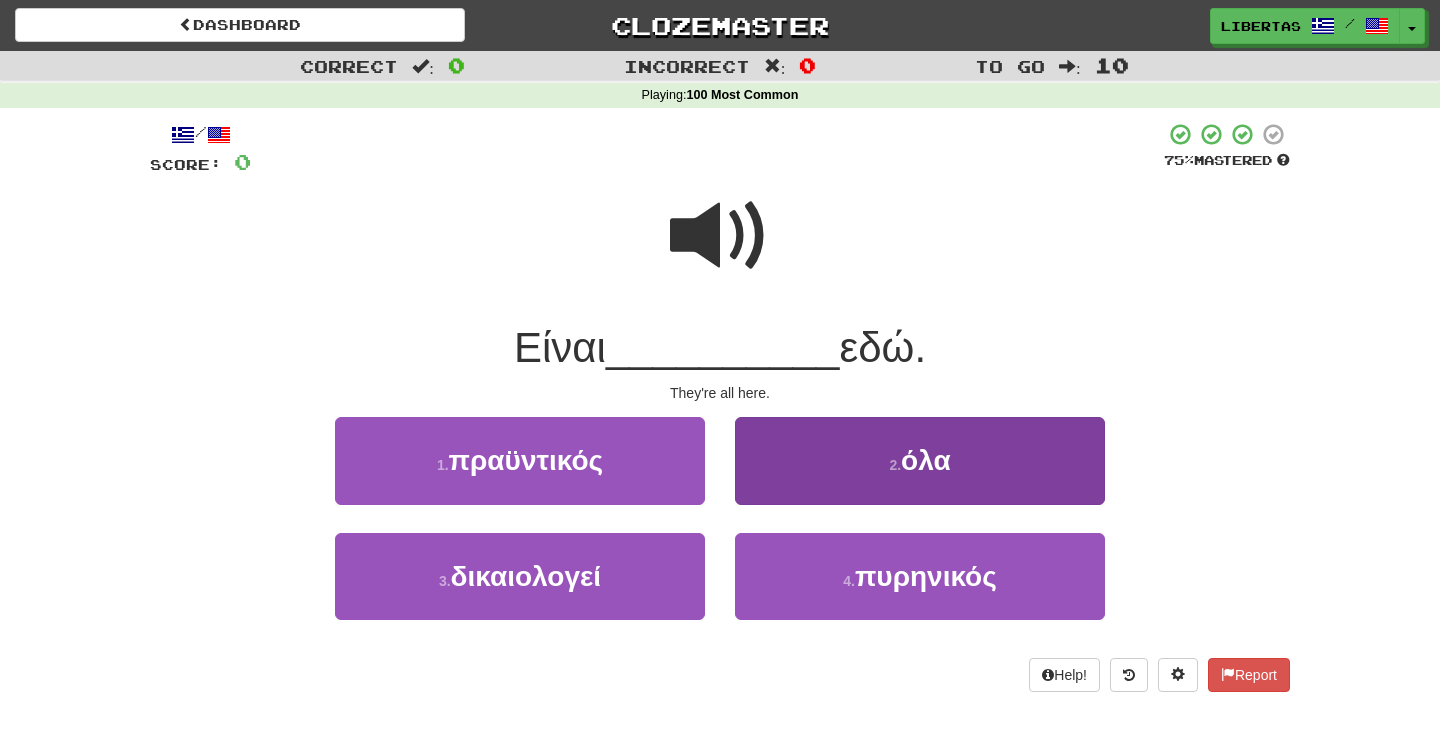 click on "2 .  όλα" at bounding box center (920, 460) 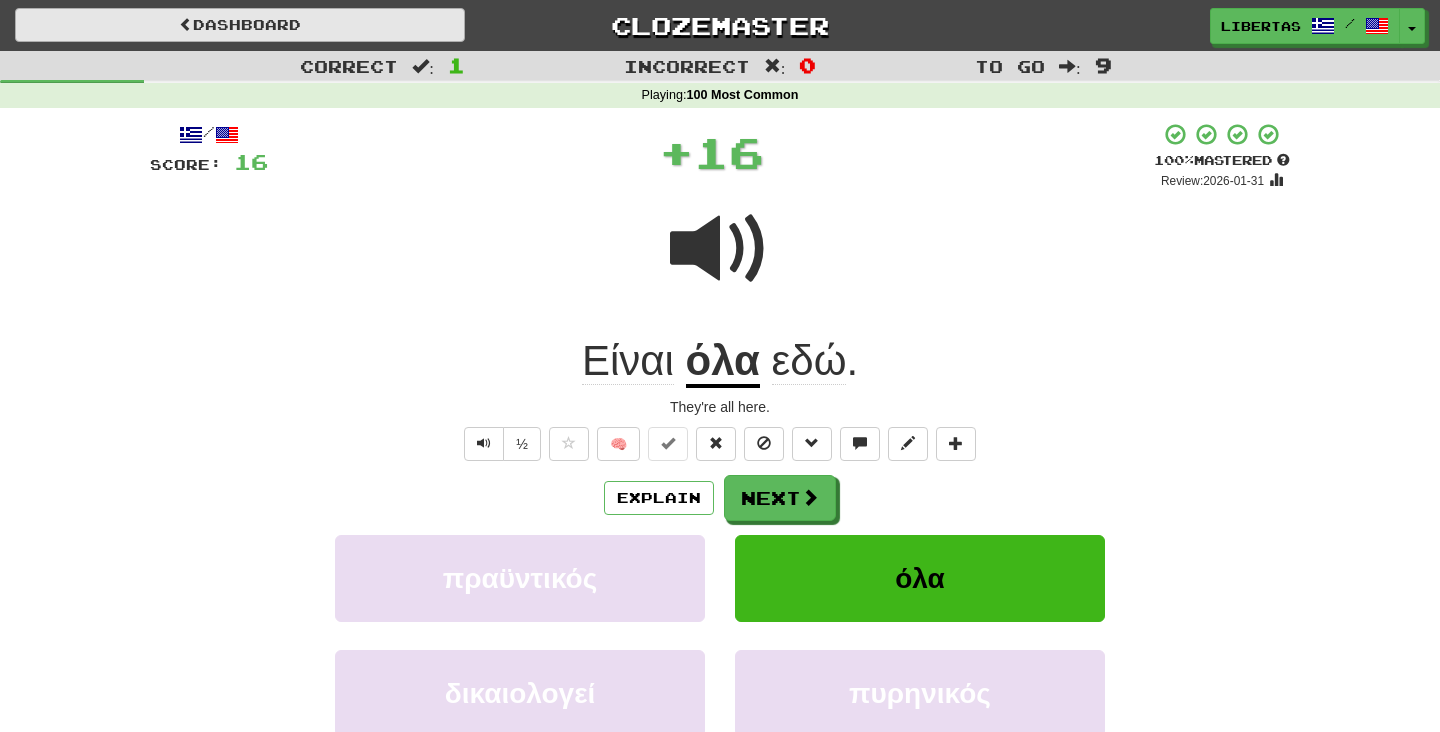 click on "Dashboard" at bounding box center [240, 25] 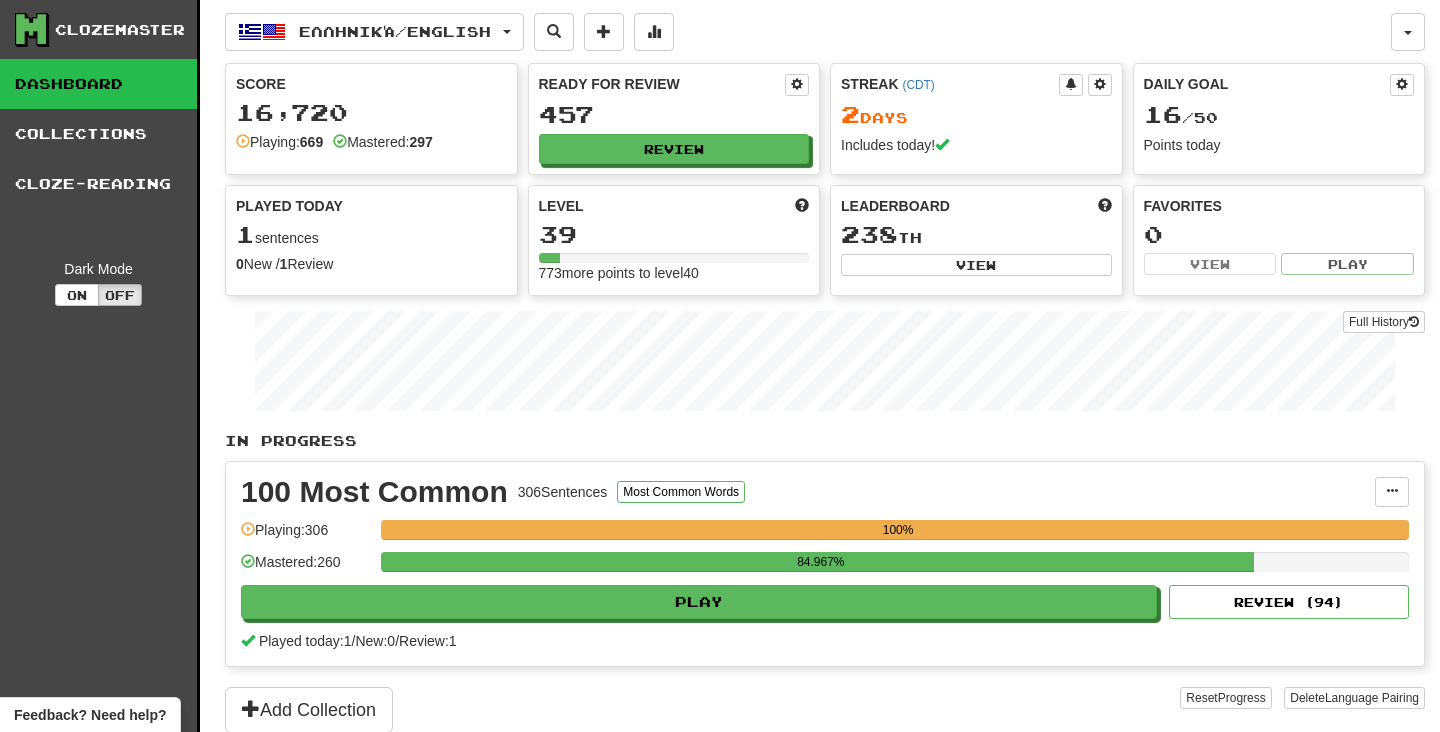 scroll, scrollTop: 0, scrollLeft: 0, axis: both 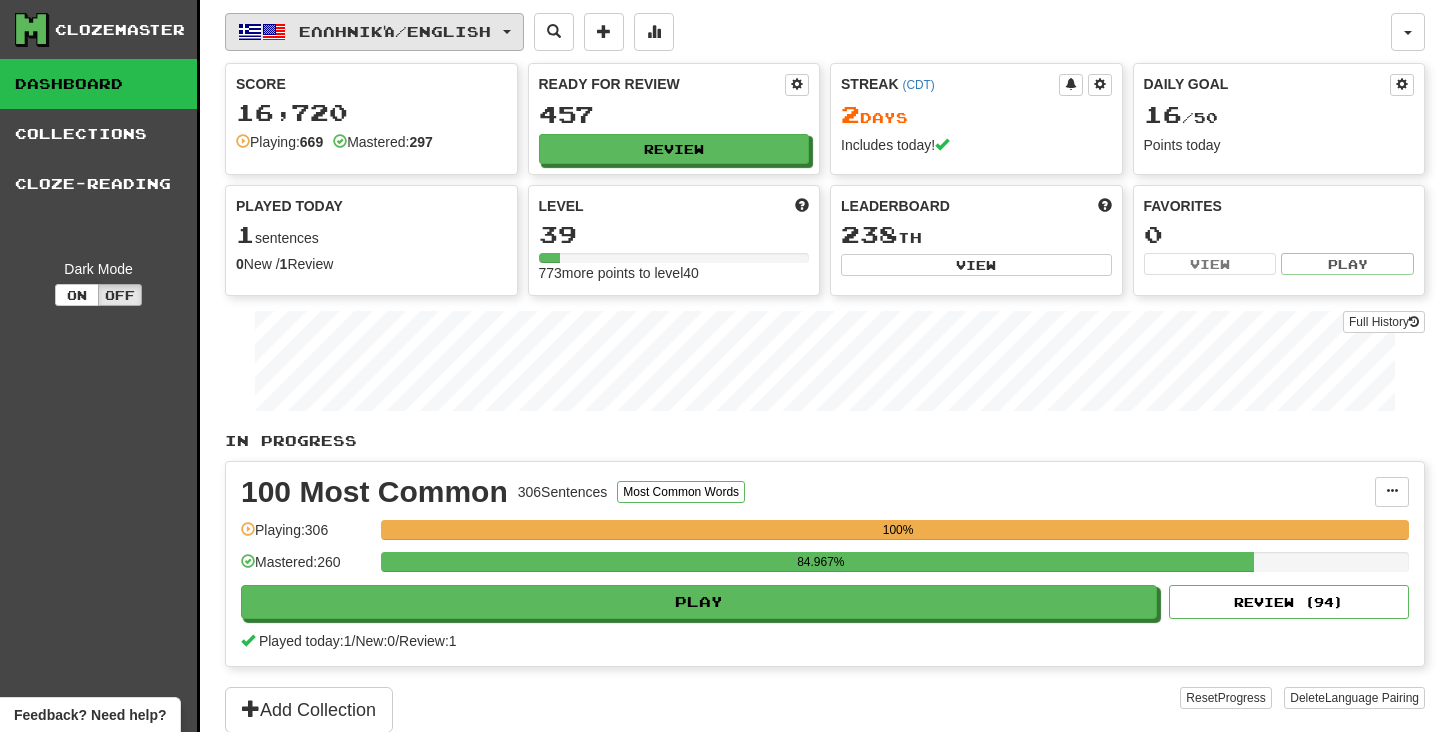 click on "Ελληνικά  /  English" at bounding box center [395, 31] 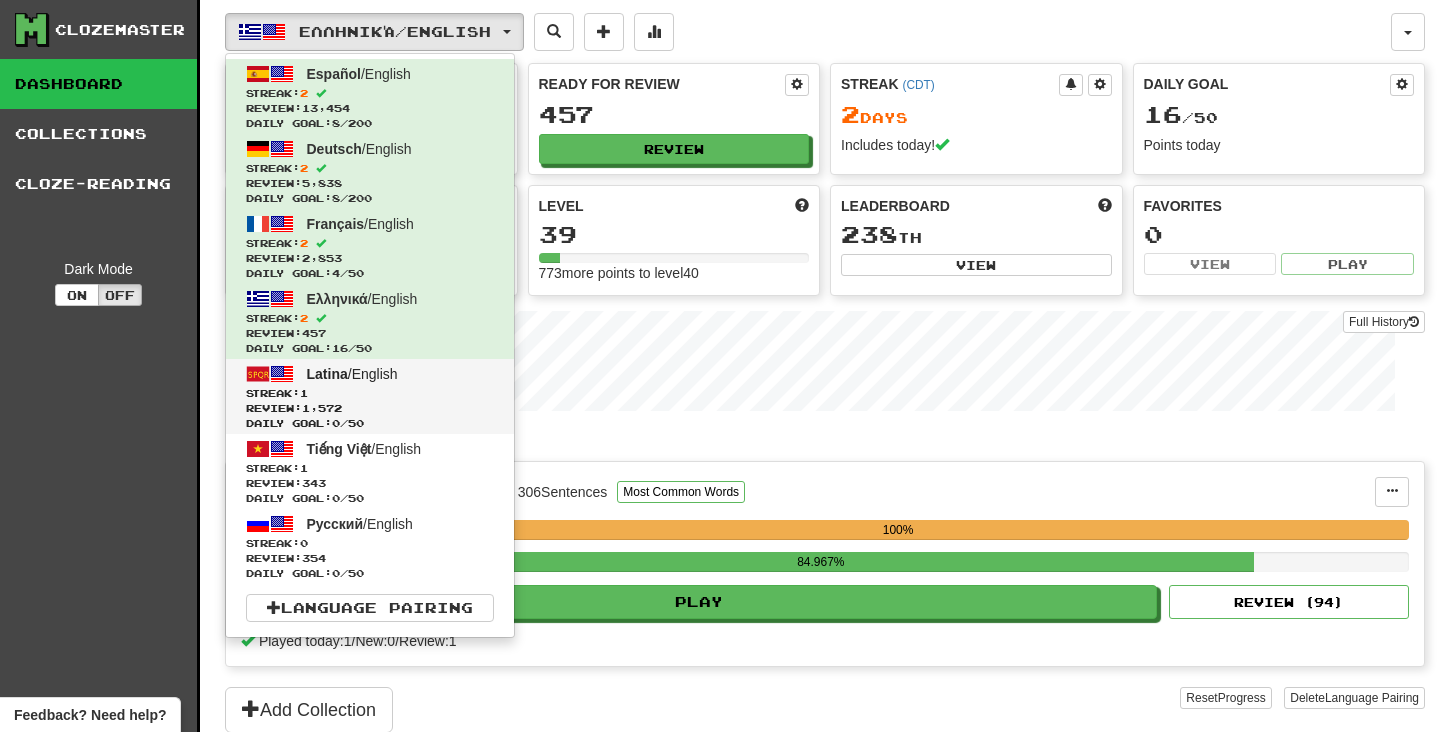 click on "Latina  /  English Streak:  1   Review:  1,572 Daily Goal:  0  /  50" at bounding box center (370, 396) 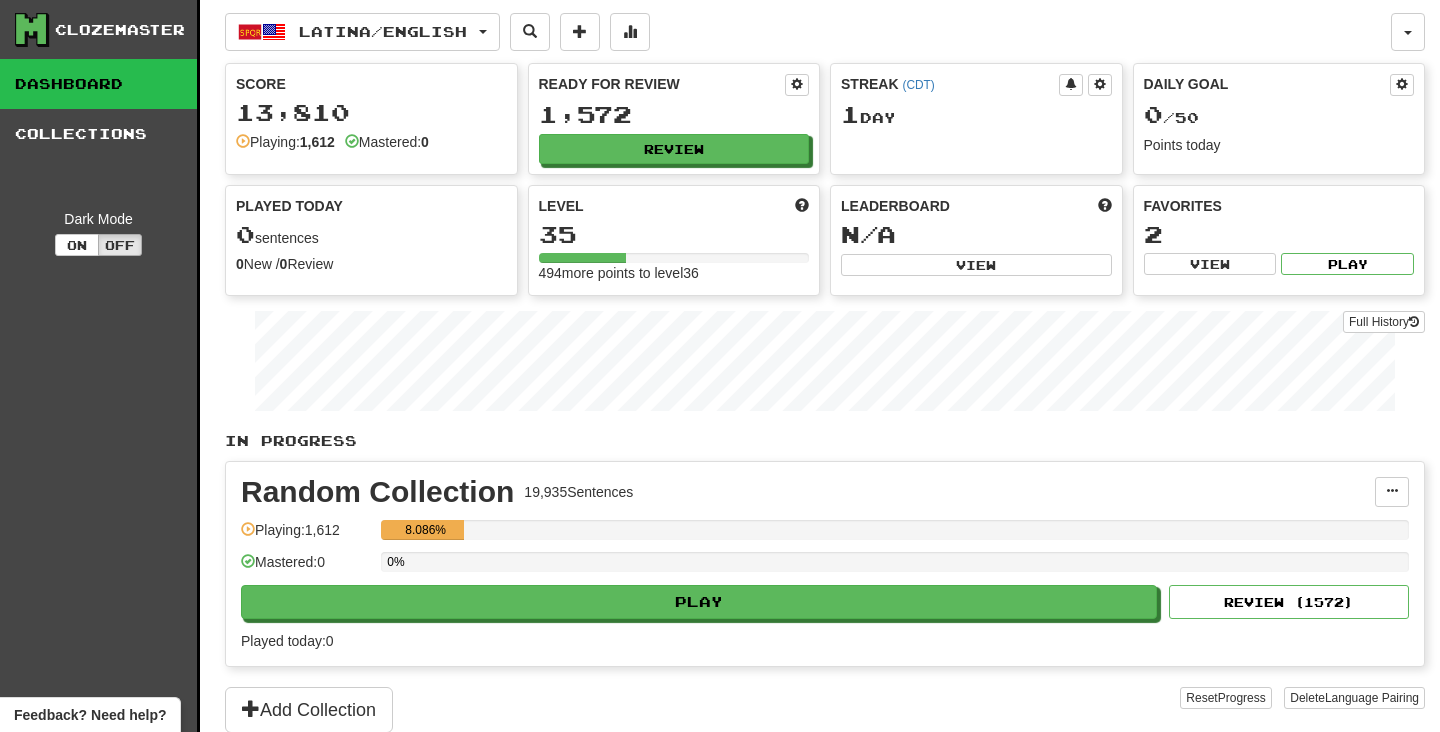 scroll, scrollTop: 0, scrollLeft: 0, axis: both 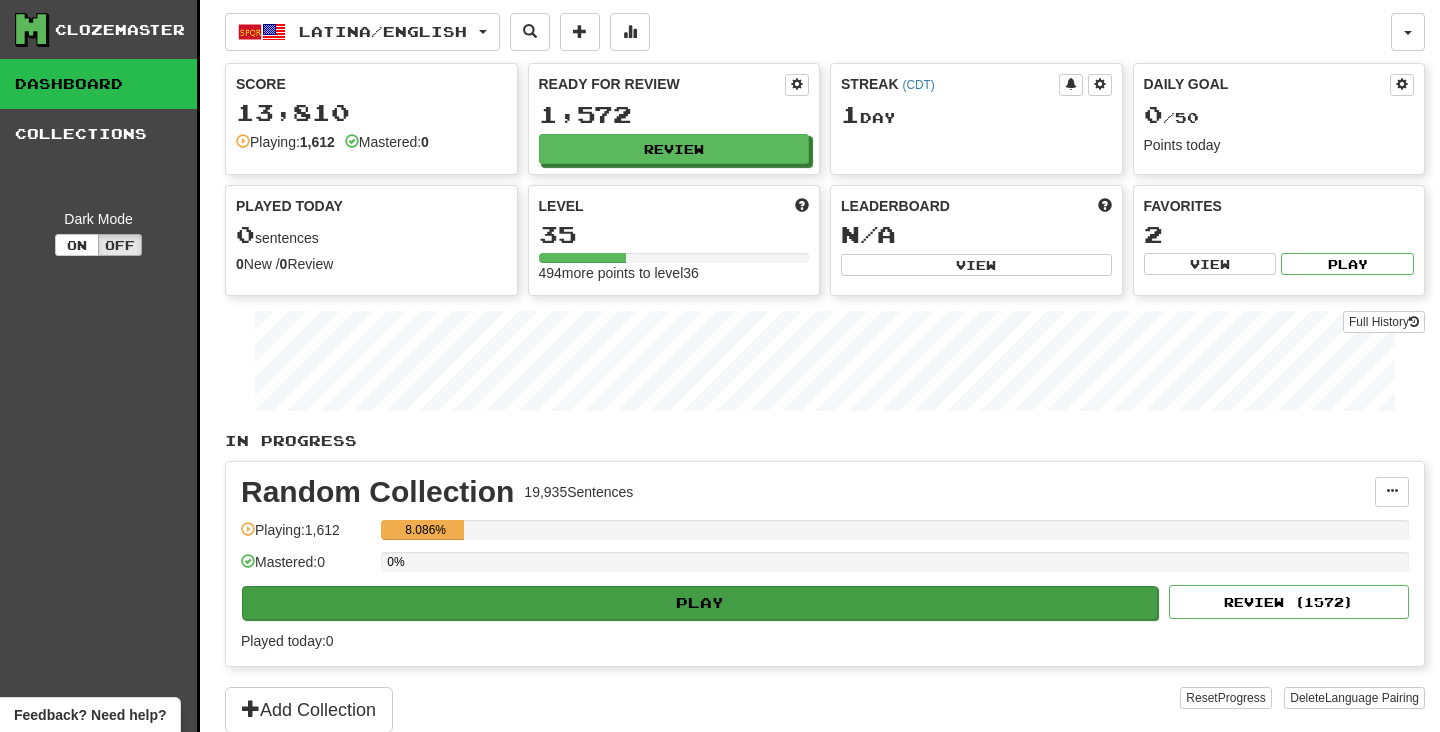 click on "Play" at bounding box center [700, 603] 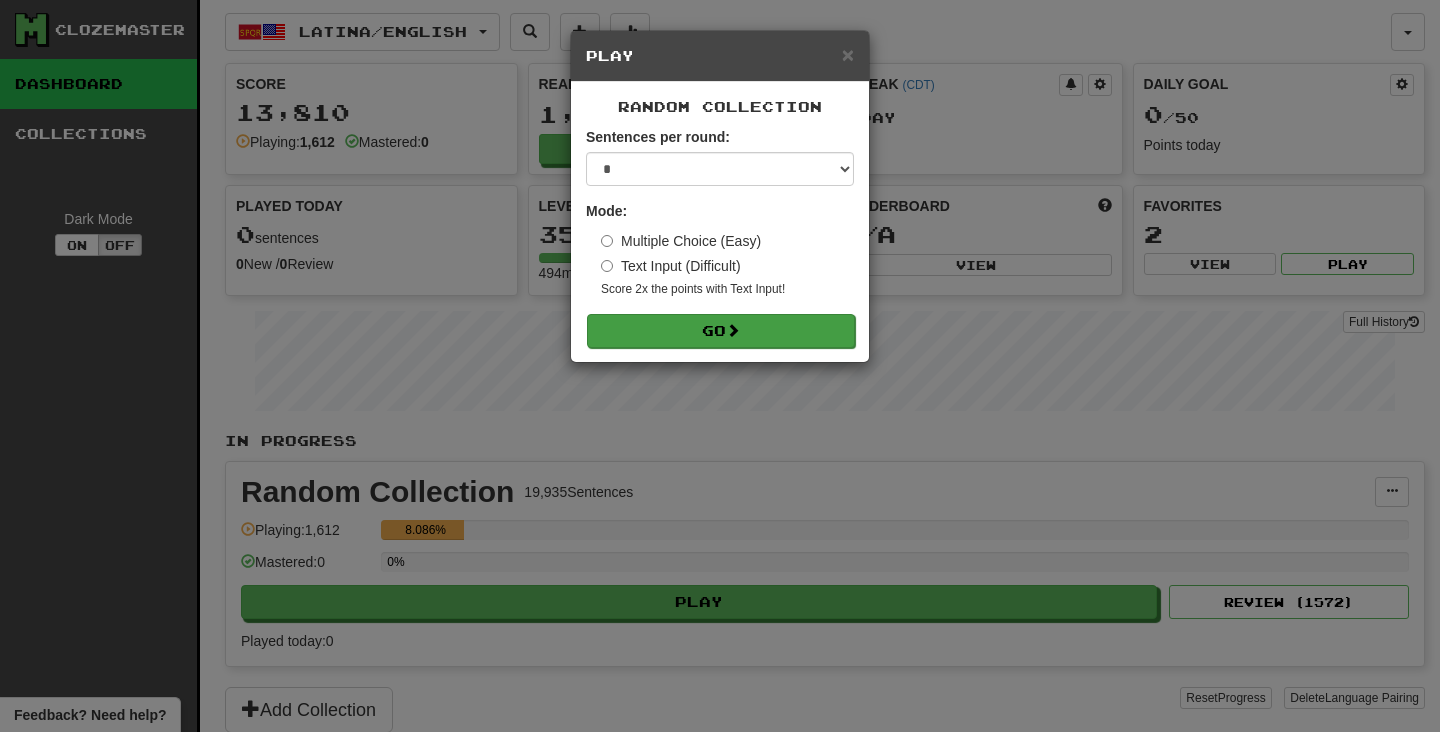 click on "Go" at bounding box center [721, 331] 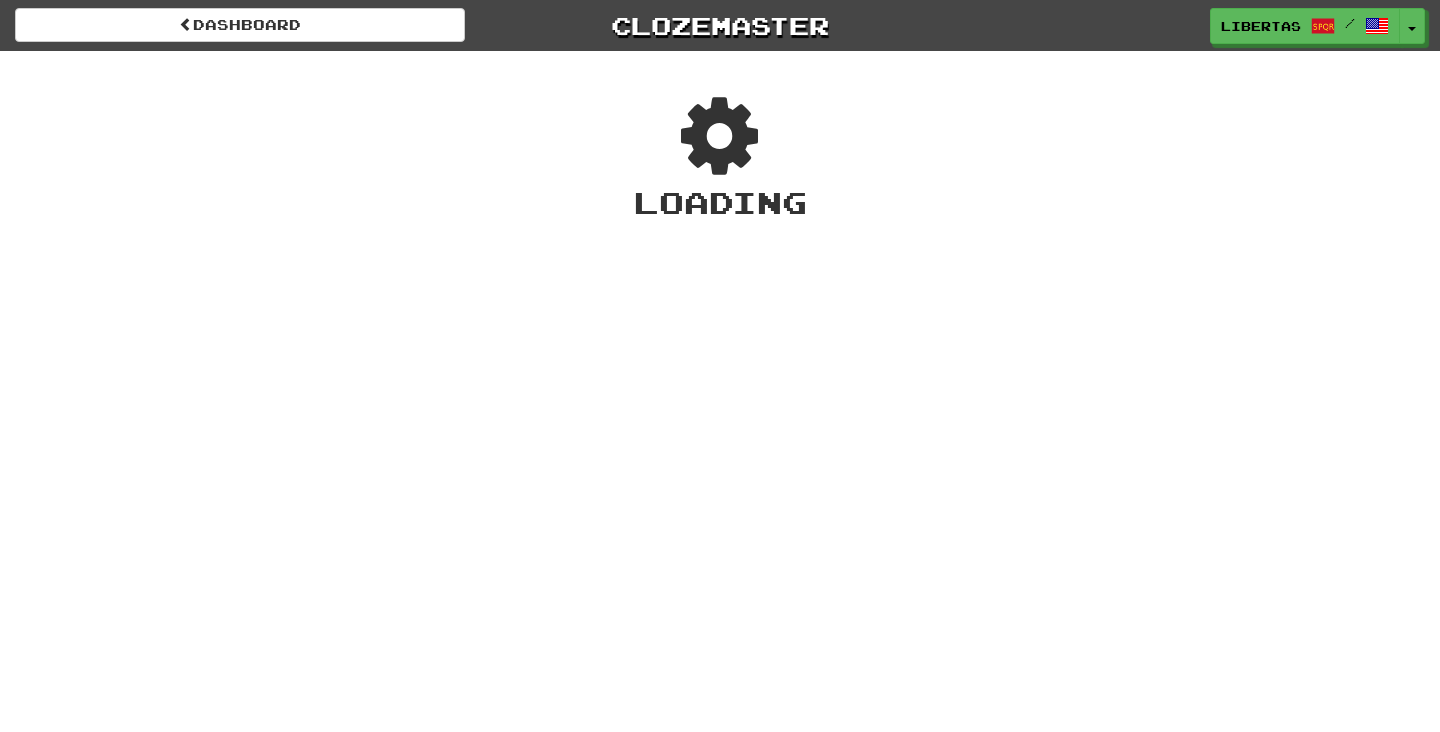 scroll, scrollTop: 0, scrollLeft: 0, axis: both 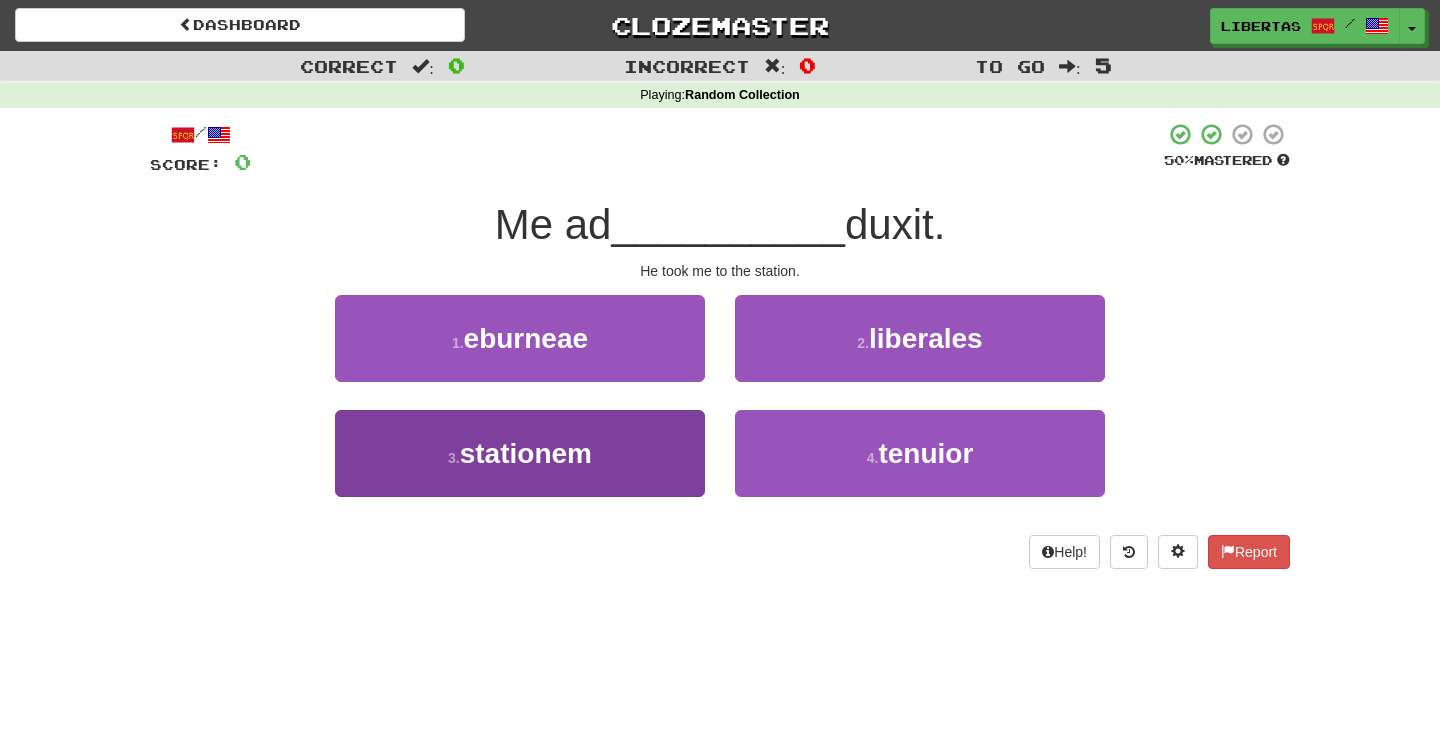 click on "3 .  stationem" at bounding box center [520, 453] 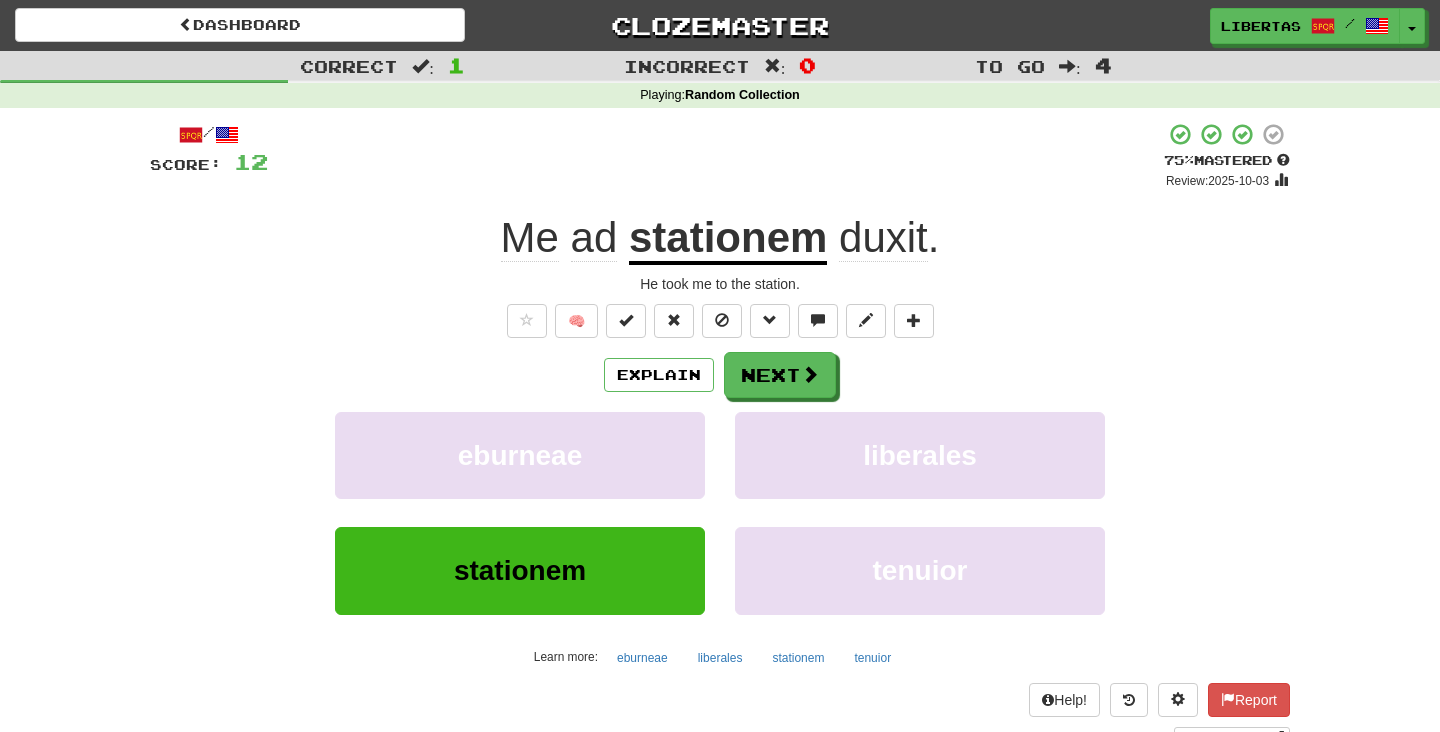 click on "stationem" at bounding box center (520, 570) 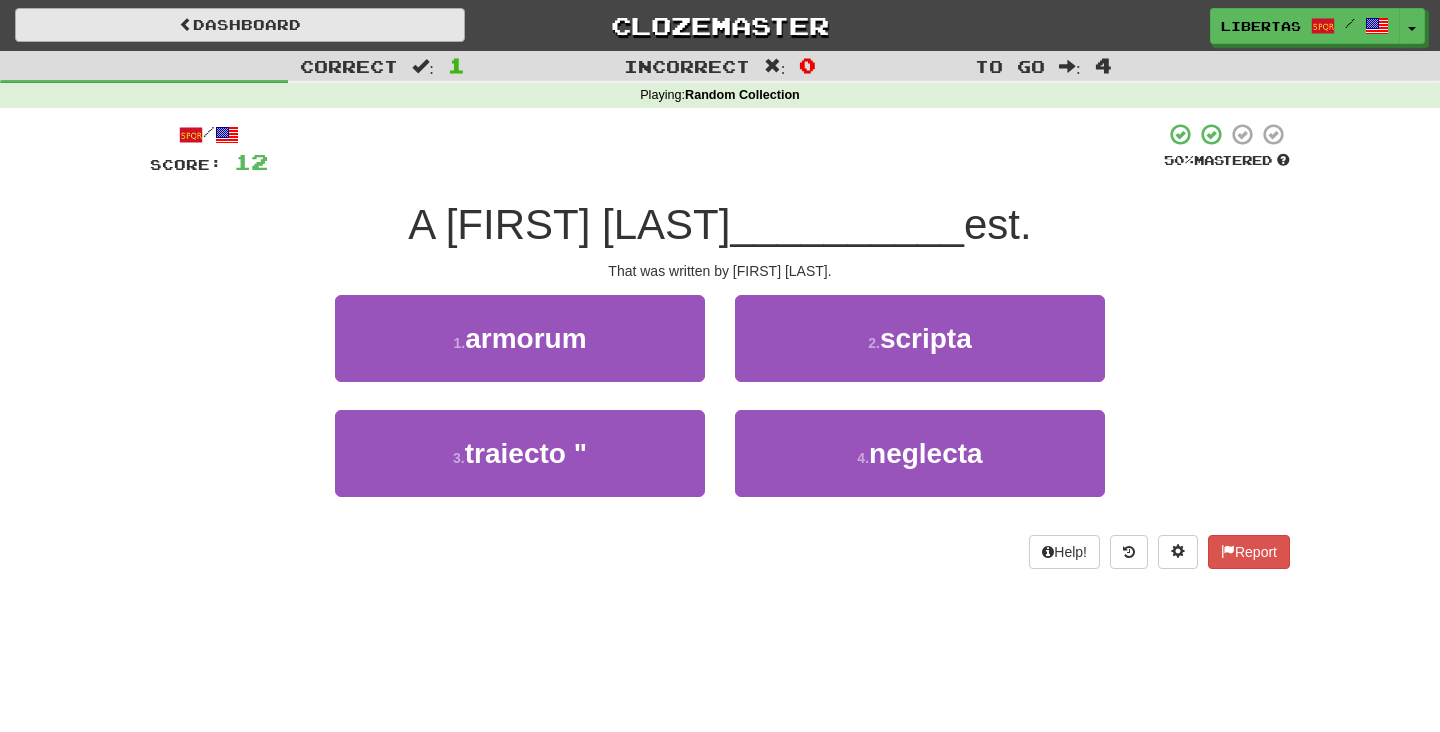 click on "Dashboard" at bounding box center [240, 25] 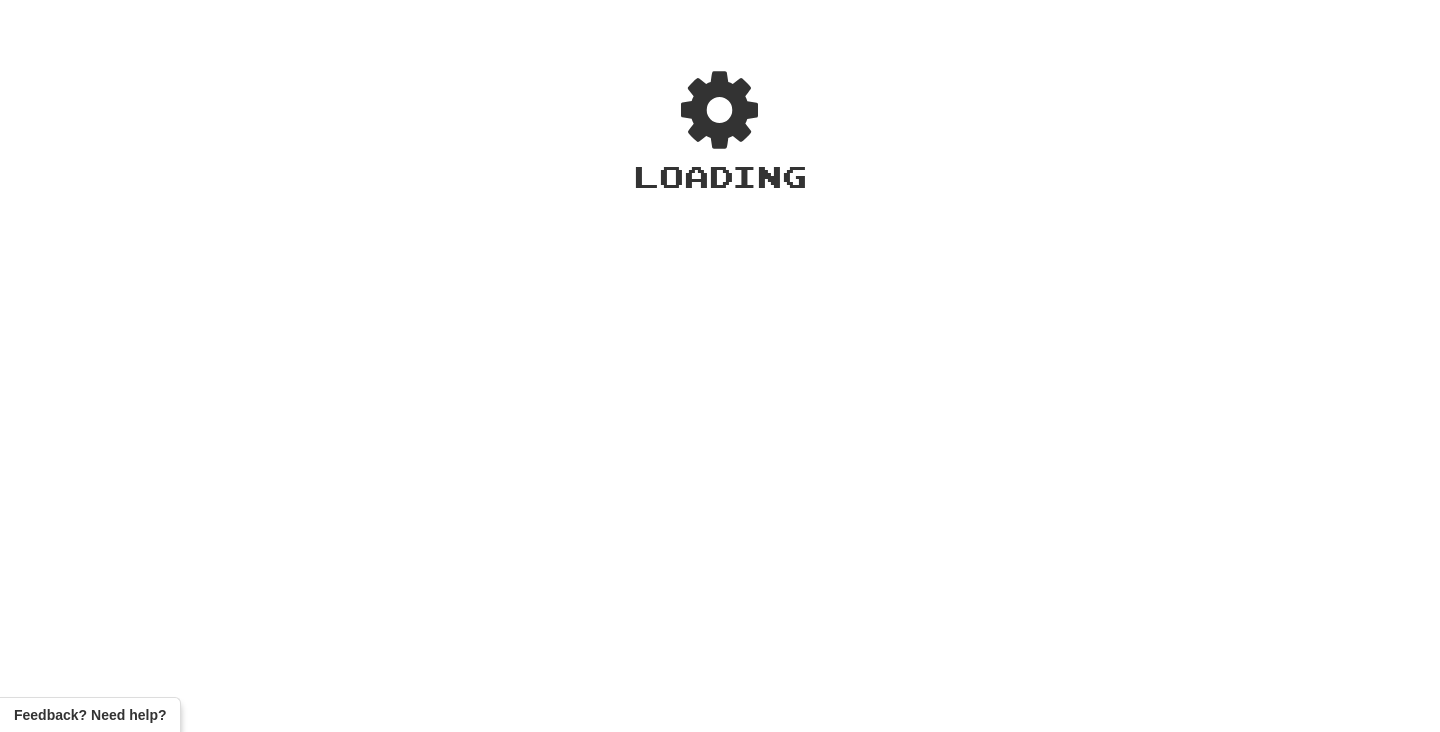 scroll, scrollTop: 0, scrollLeft: 0, axis: both 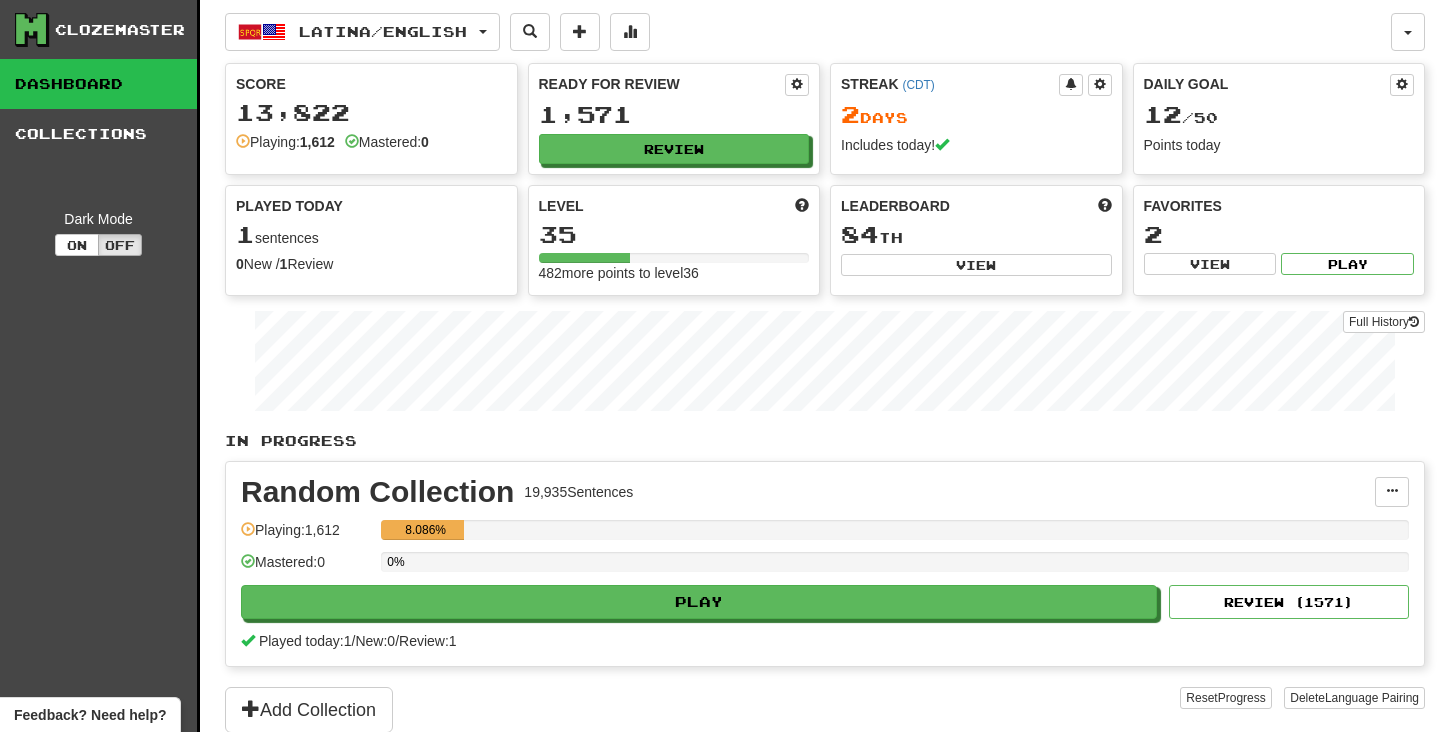 click on "Latina  /  English" at bounding box center [383, 31] 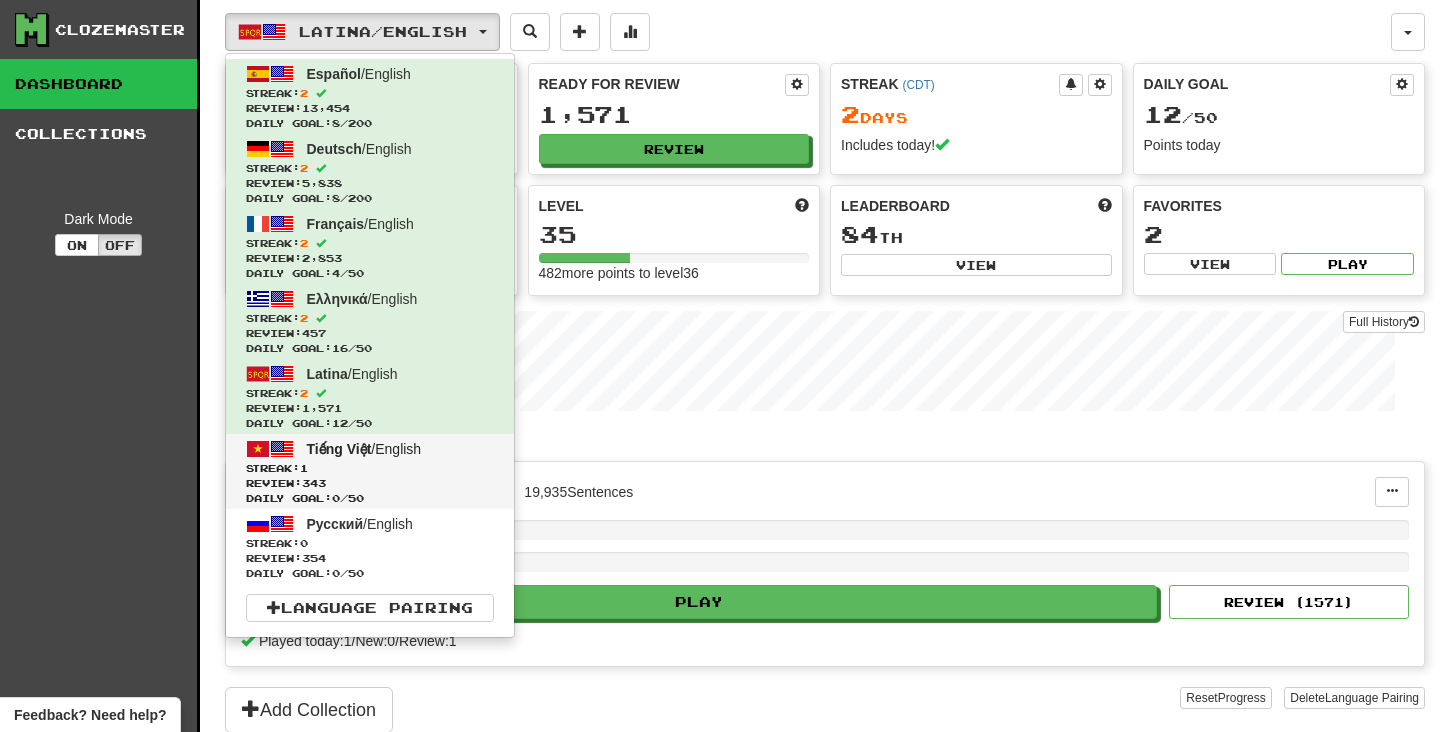click on "Streak:  1" at bounding box center (370, 468) 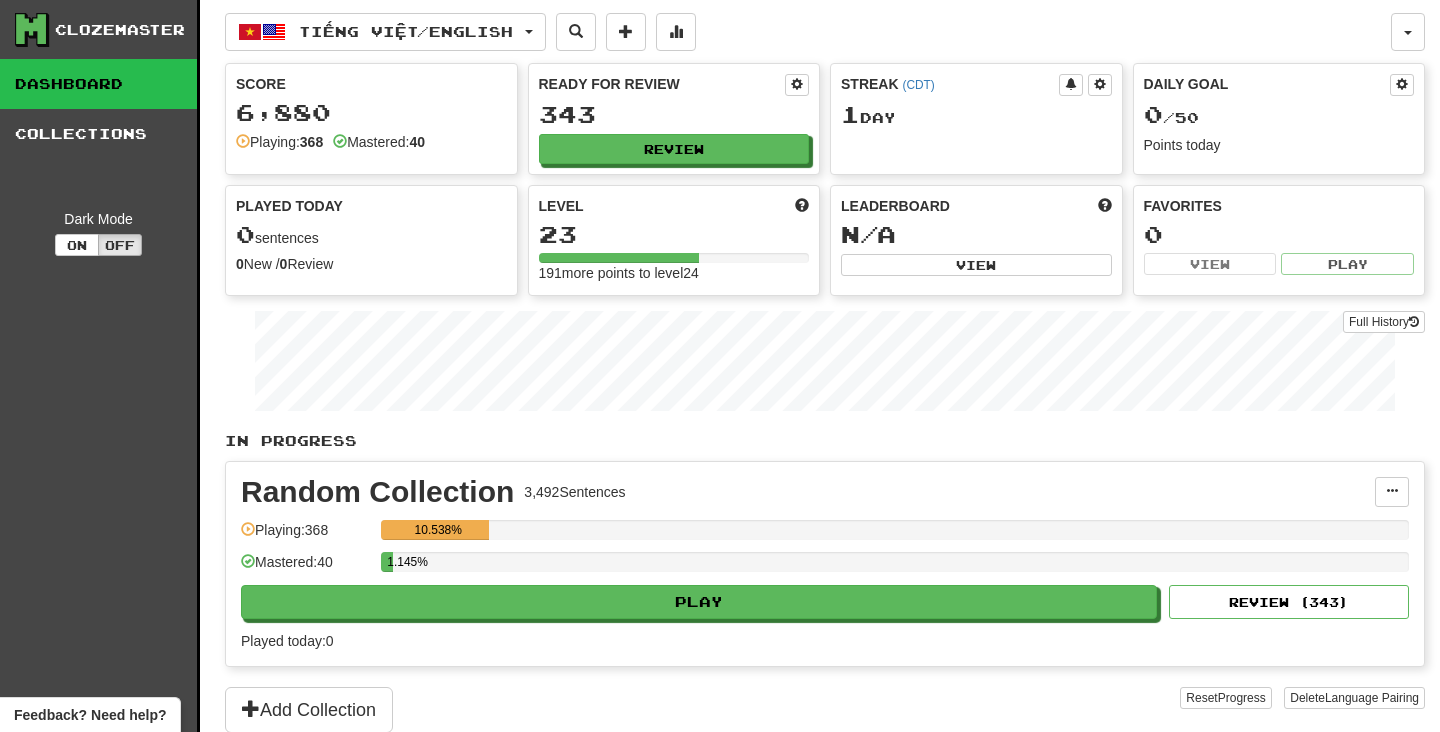 scroll, scrollTop: 0, scrollLeft: 0, axis: both 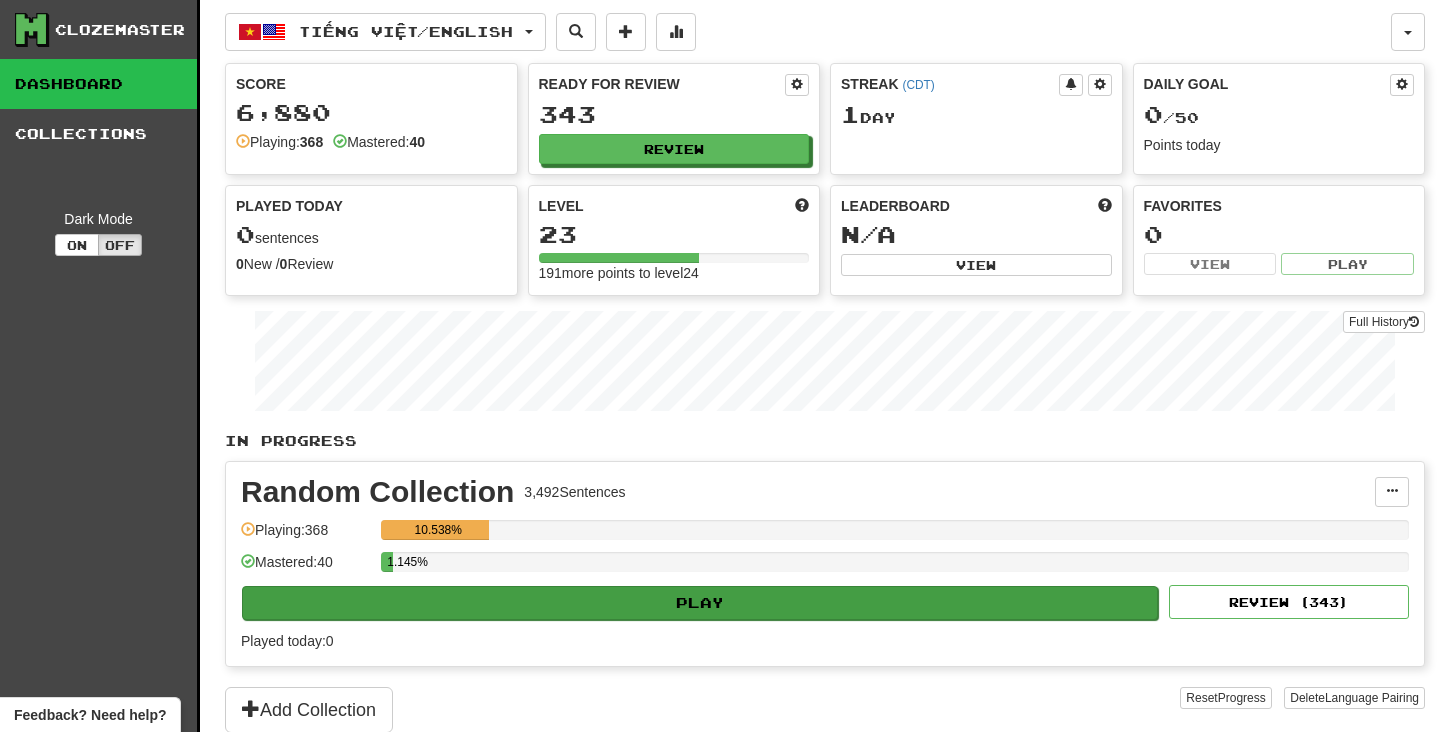 click on "Play" at bounding box center (700, 603) 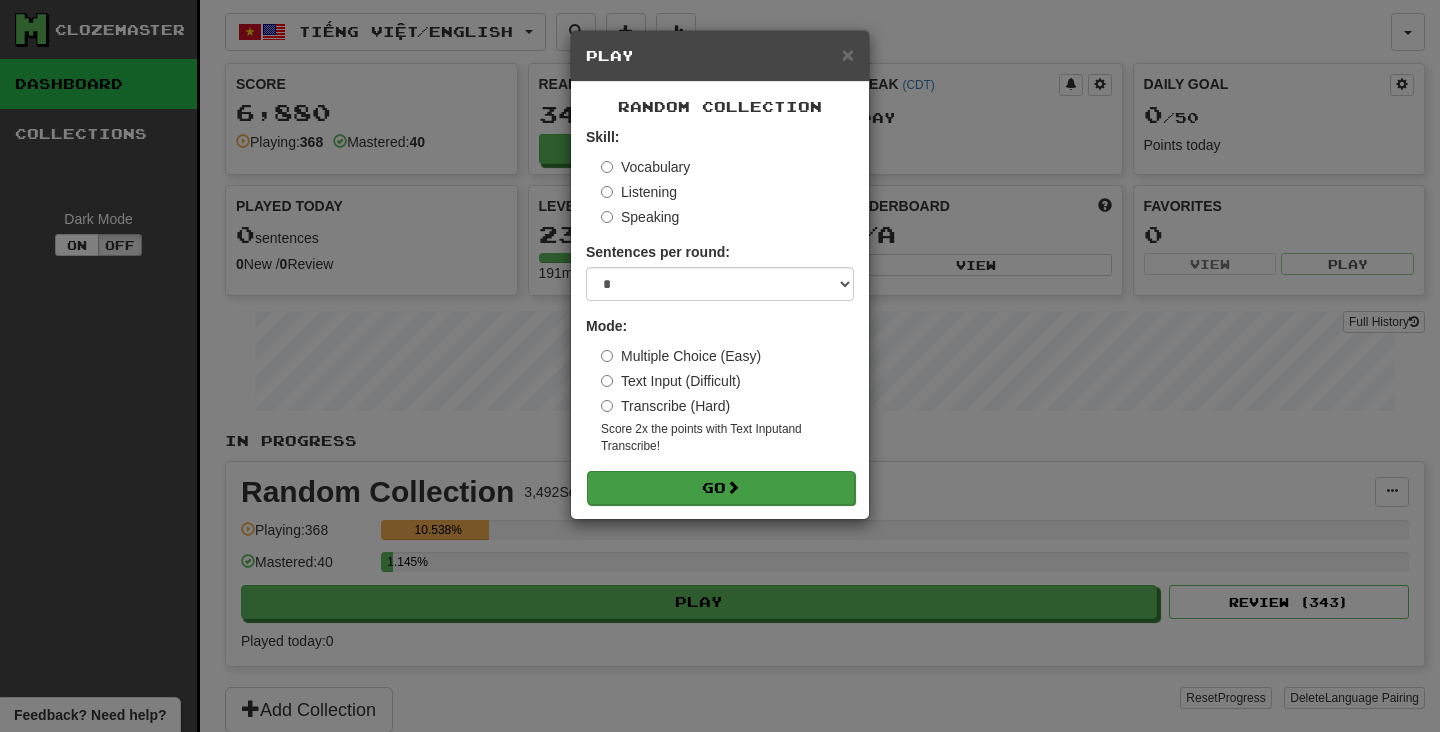 click on "Go" at bounding box center [721, 488] 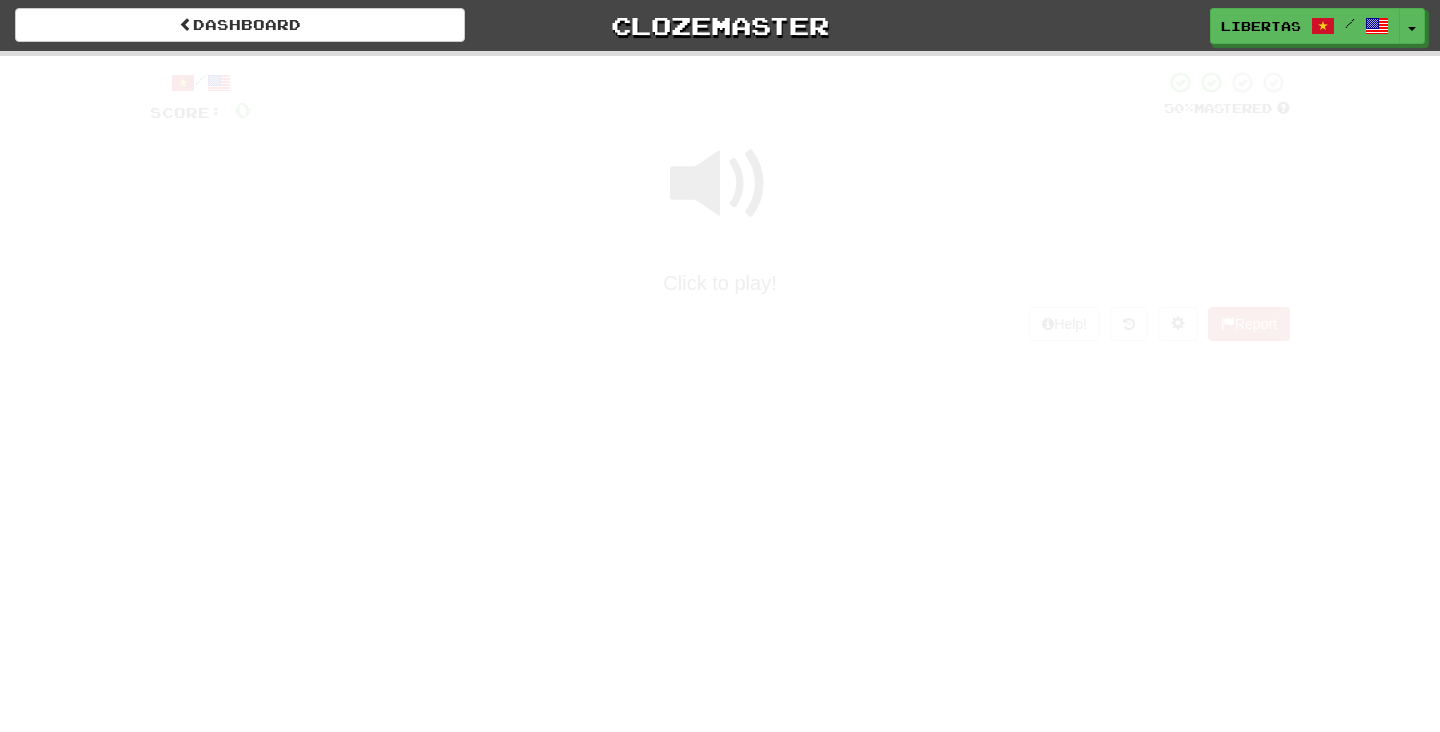 scroll, scrollTop: 0, scrollLeft: 0, axis: both 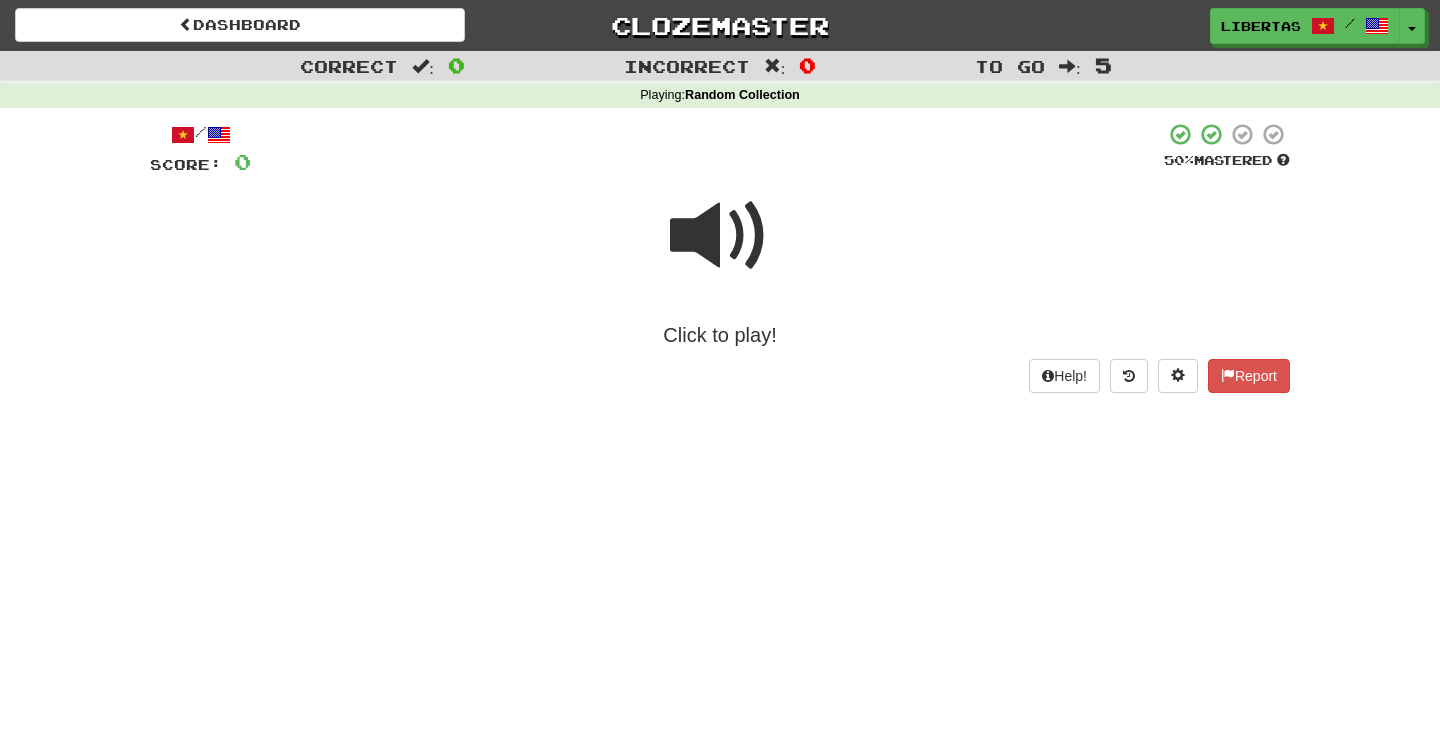 click at bounding box center (720, 236) 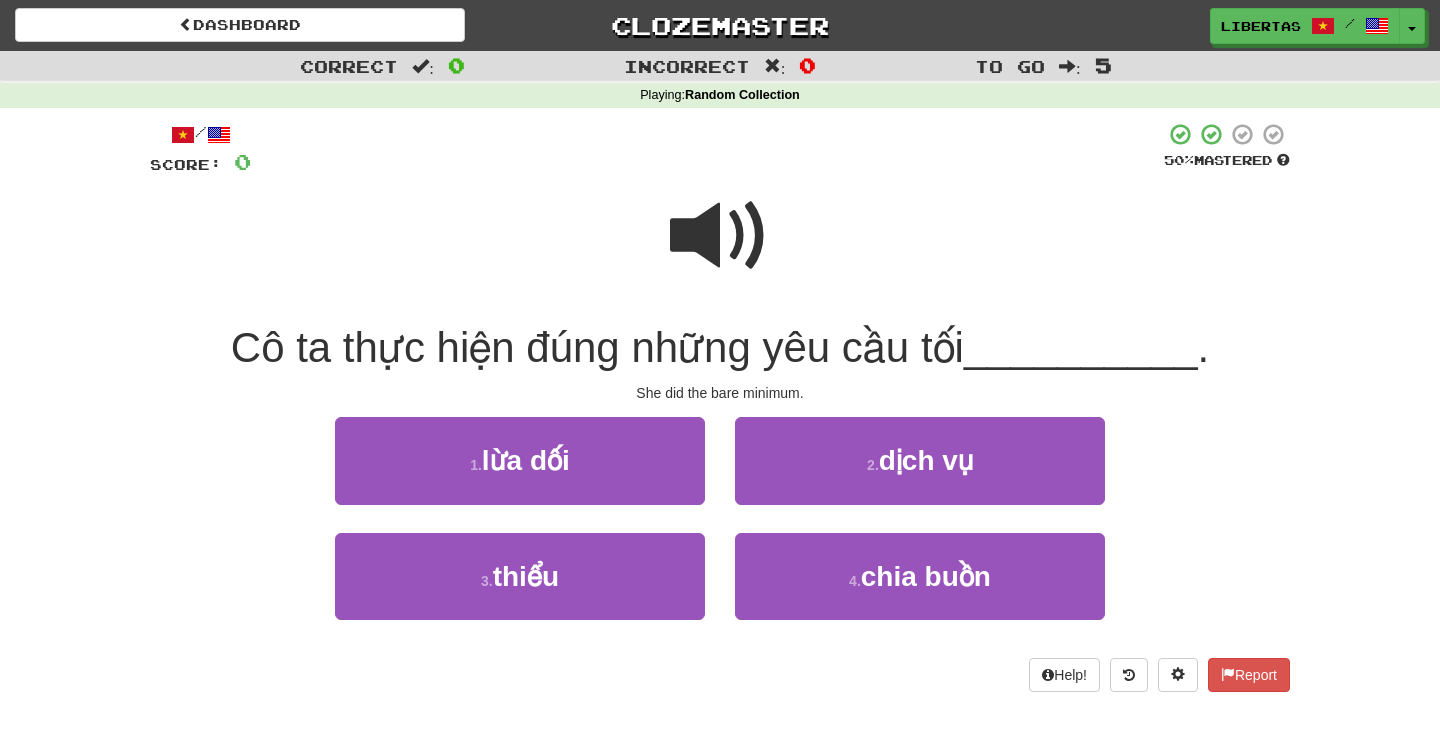 click at bounding box center [720, 236] 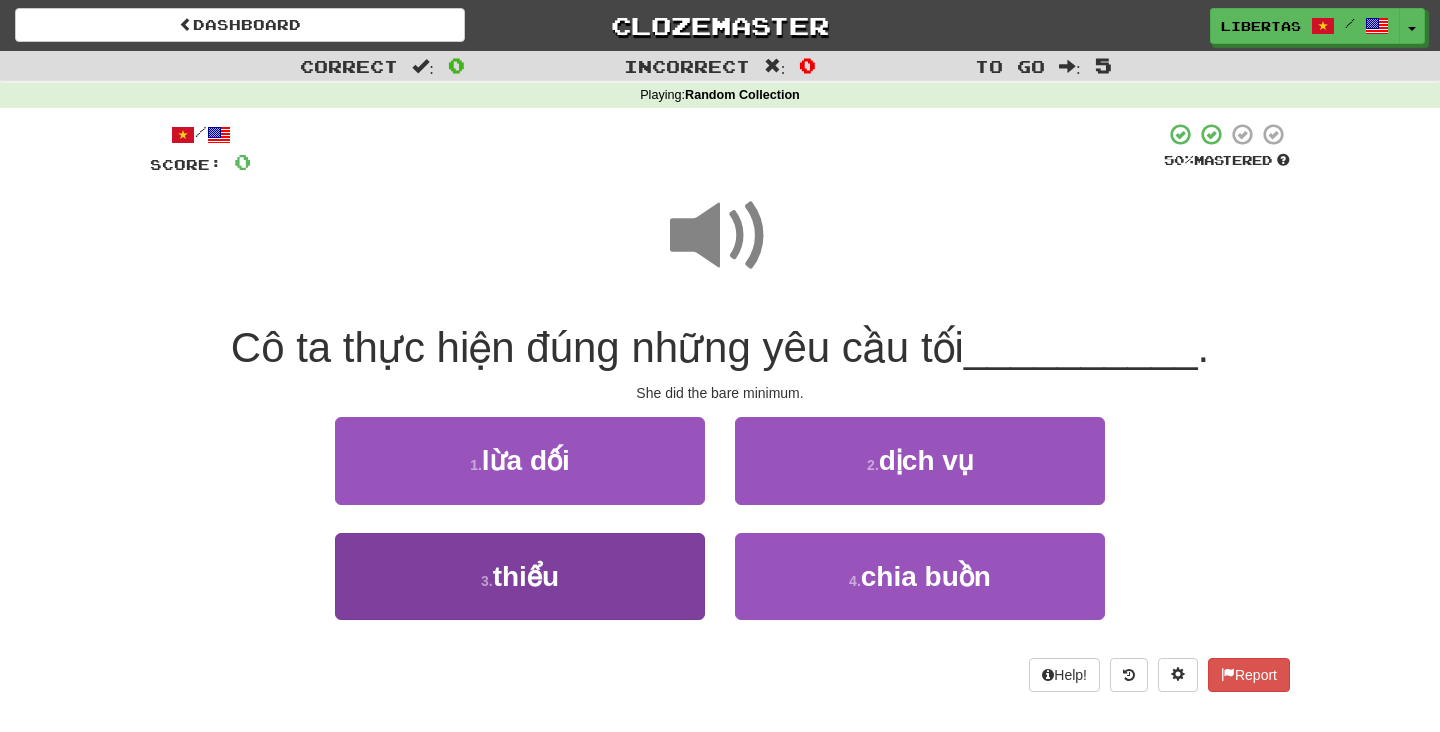 click on "3 .  thiểu" at bounding box center [520, 576] 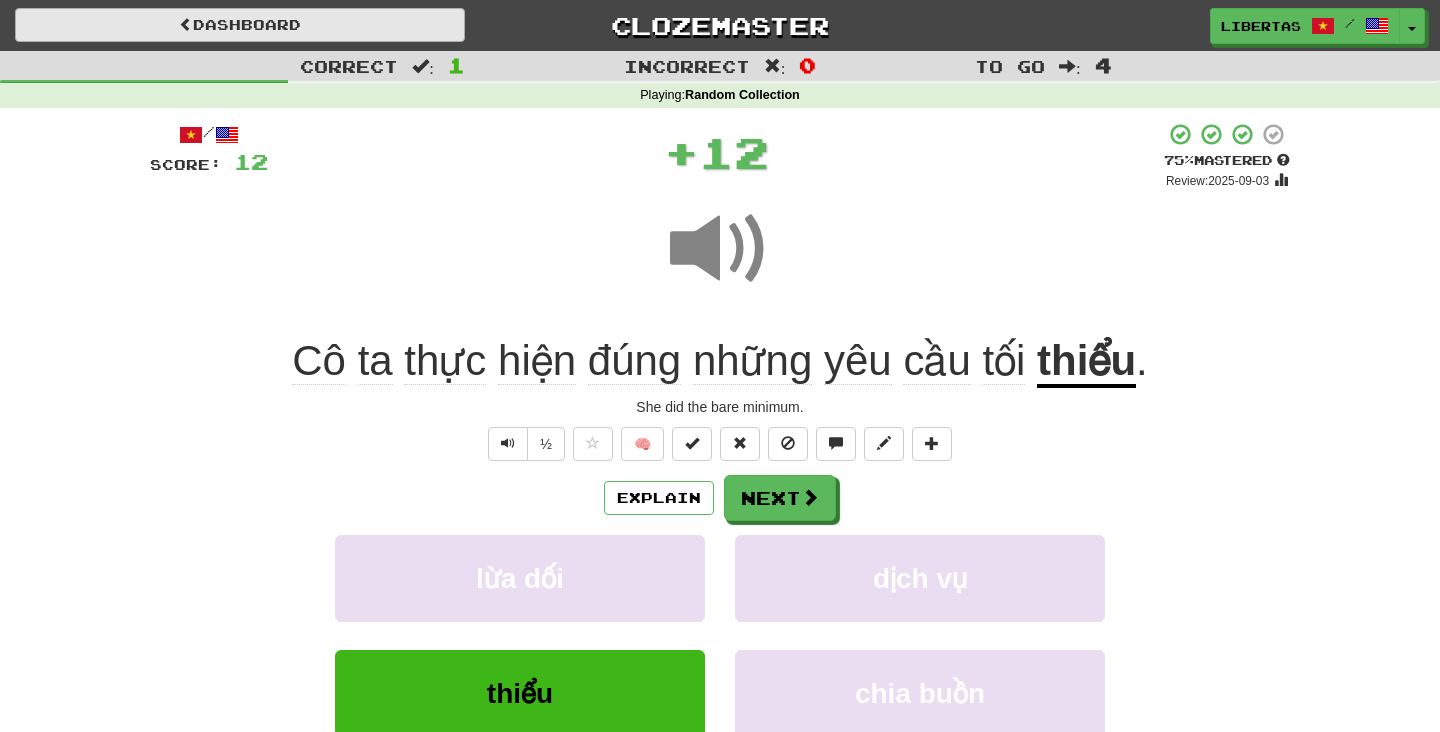 click on "Dashboard" at bounding box center [240, 25] 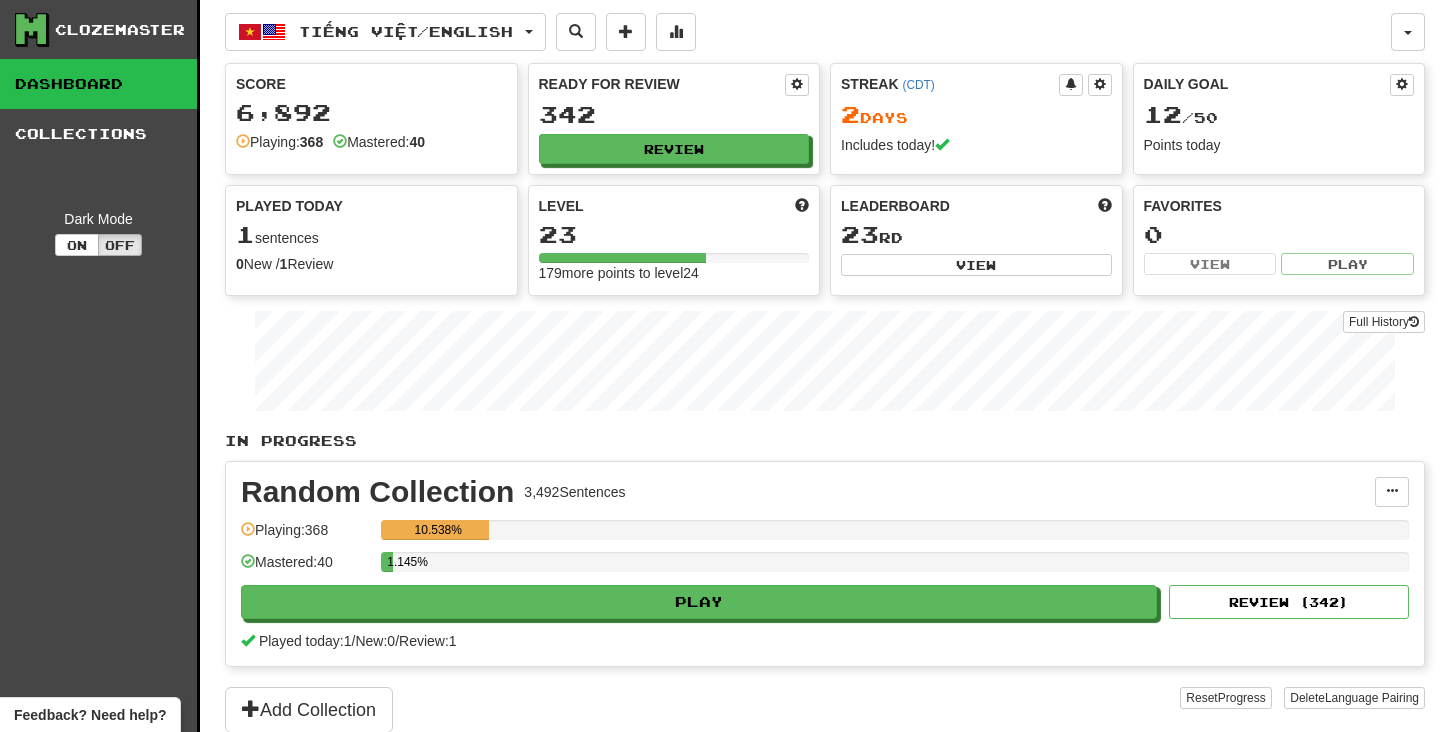 scroll, scrollTop: 0, scrollLeft: 0, axis: both 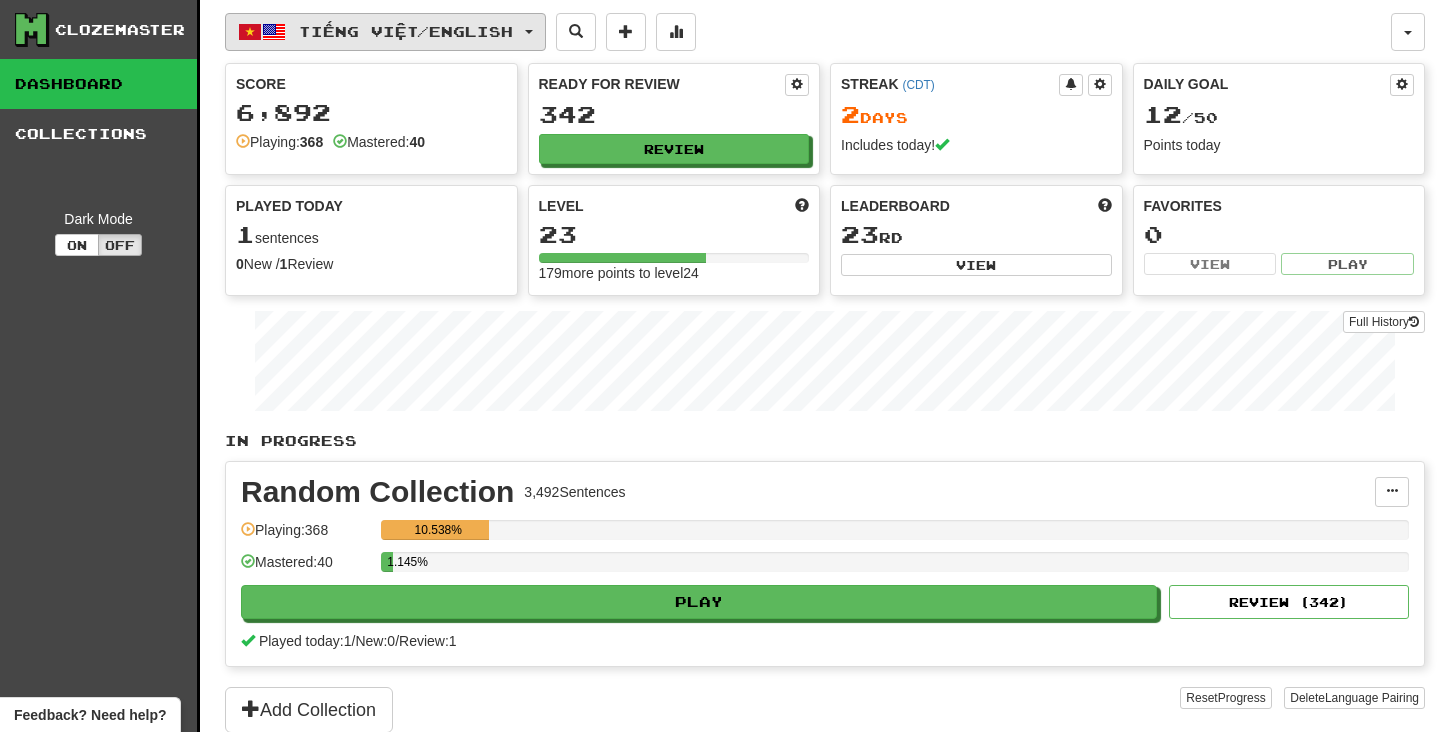 click on "Tiếng Việt  /  English" at bounding box center [406, 31] 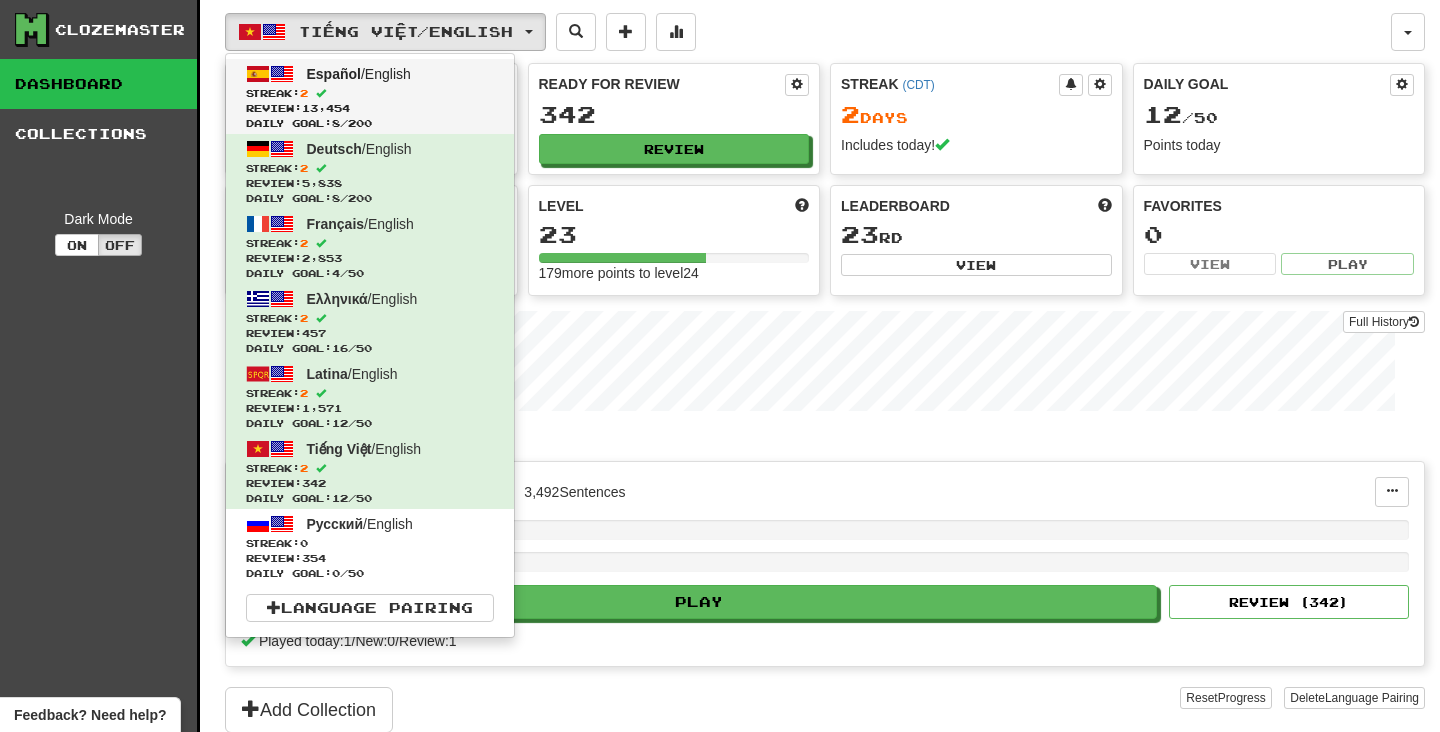click on "Español  /  English Streak:  2   Review:  13,454 Daily Goal:  8  /  200" at bounding box center (370, 96) 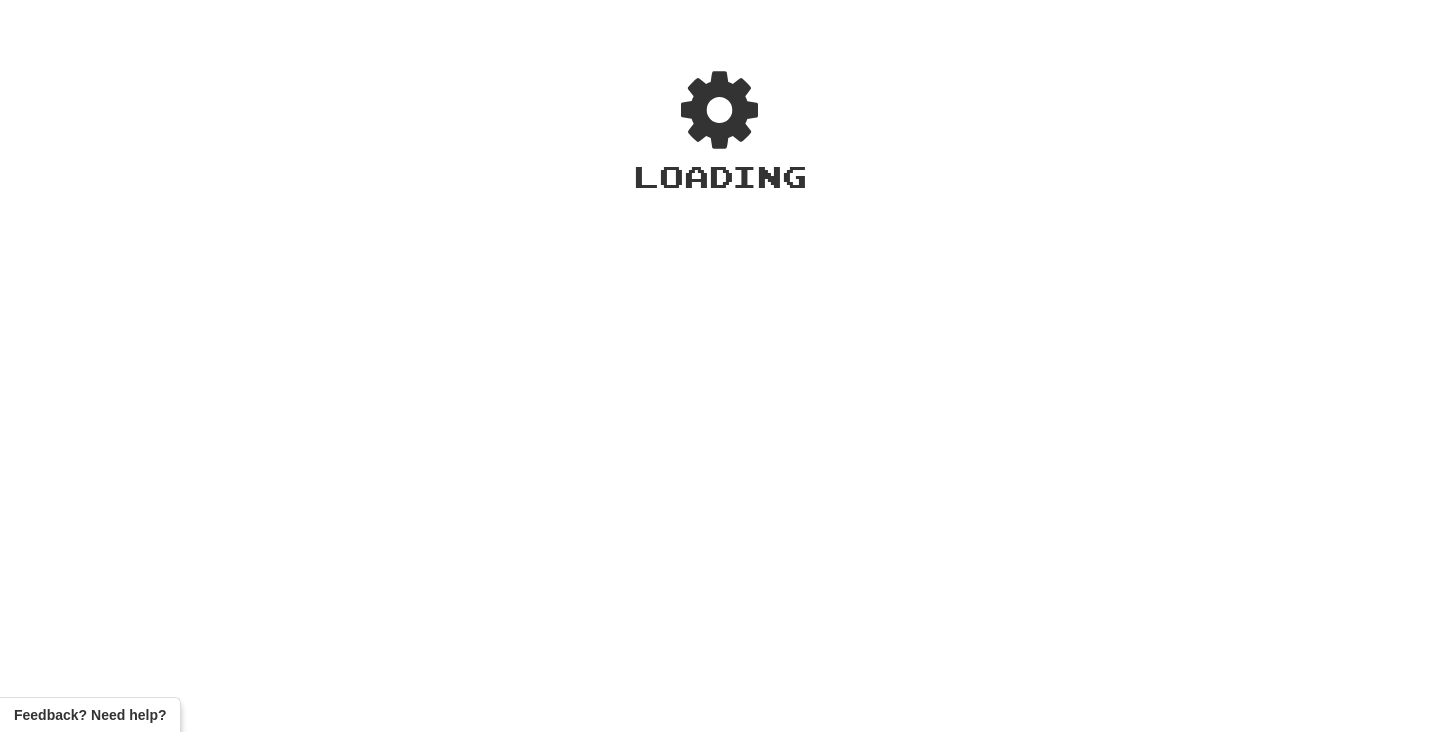 scroll, scrollTop: 0, scrollLeft: 0, axis: both 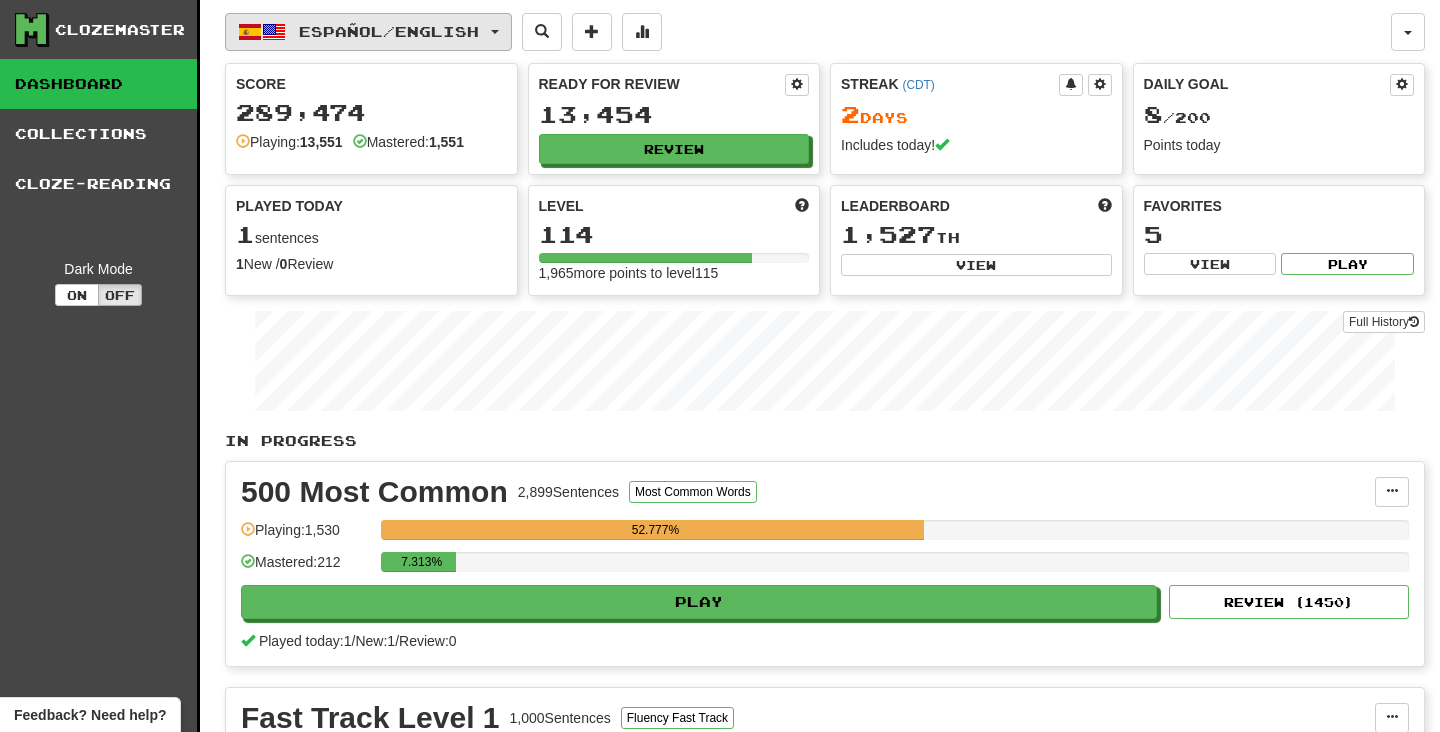 click on "Español  /  English" at bounding box center [389, 31] 